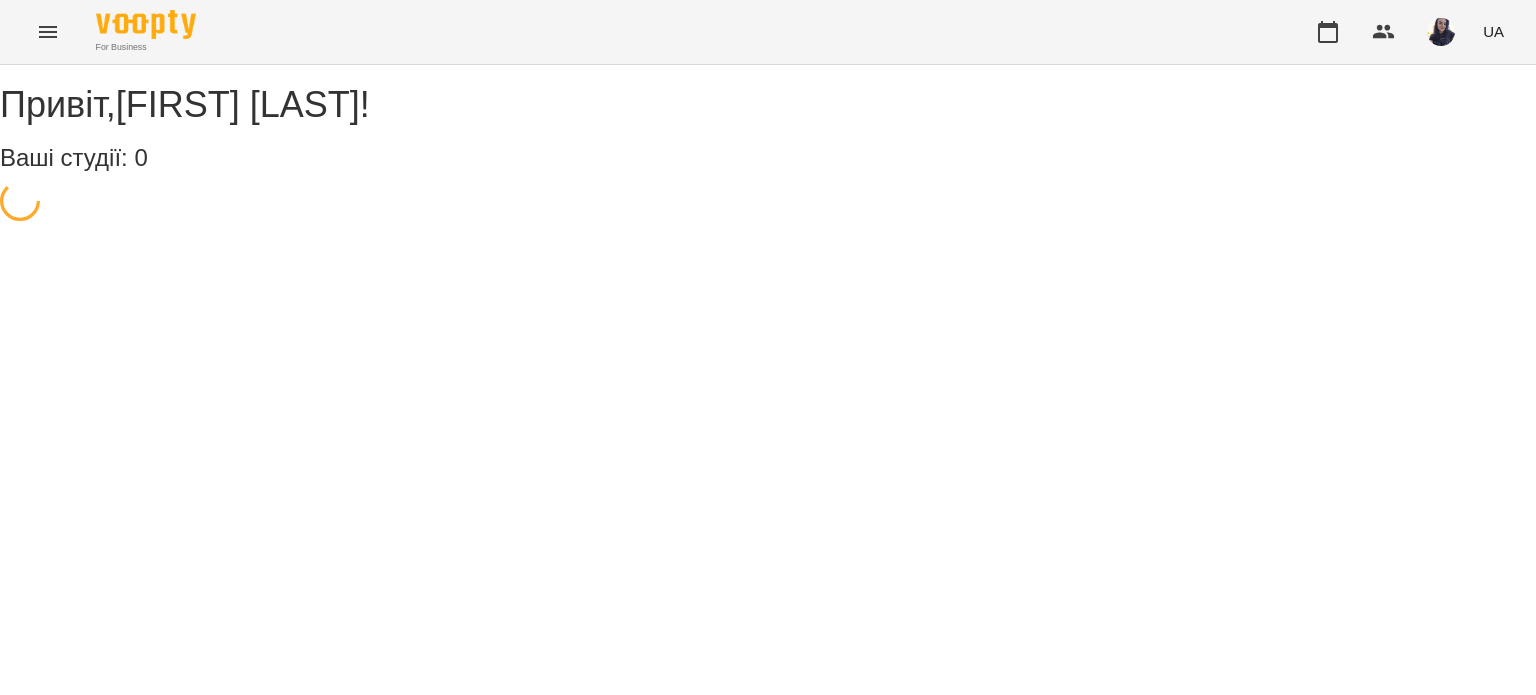 scroll, scrollTop: 0, scrollLeft: 0, axis: both 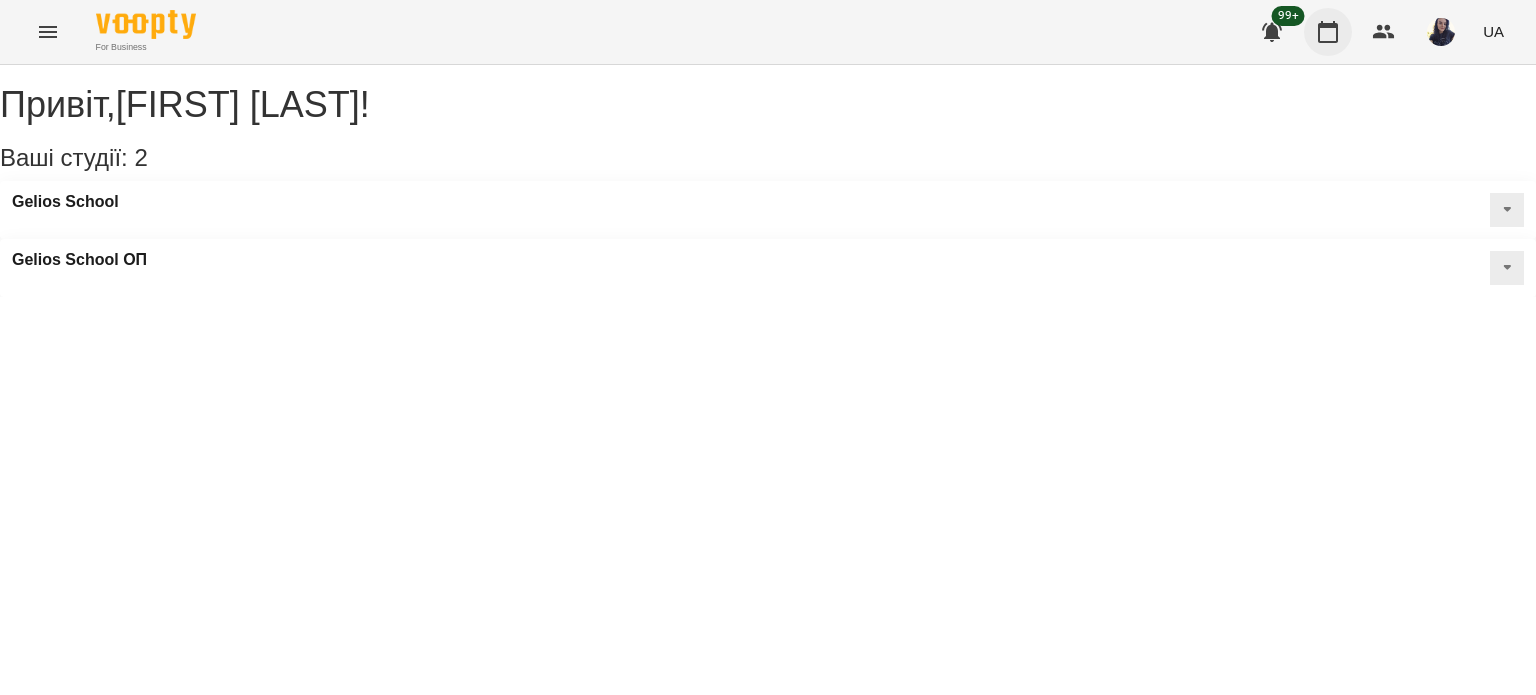 click at bounding box center (1328, 32) 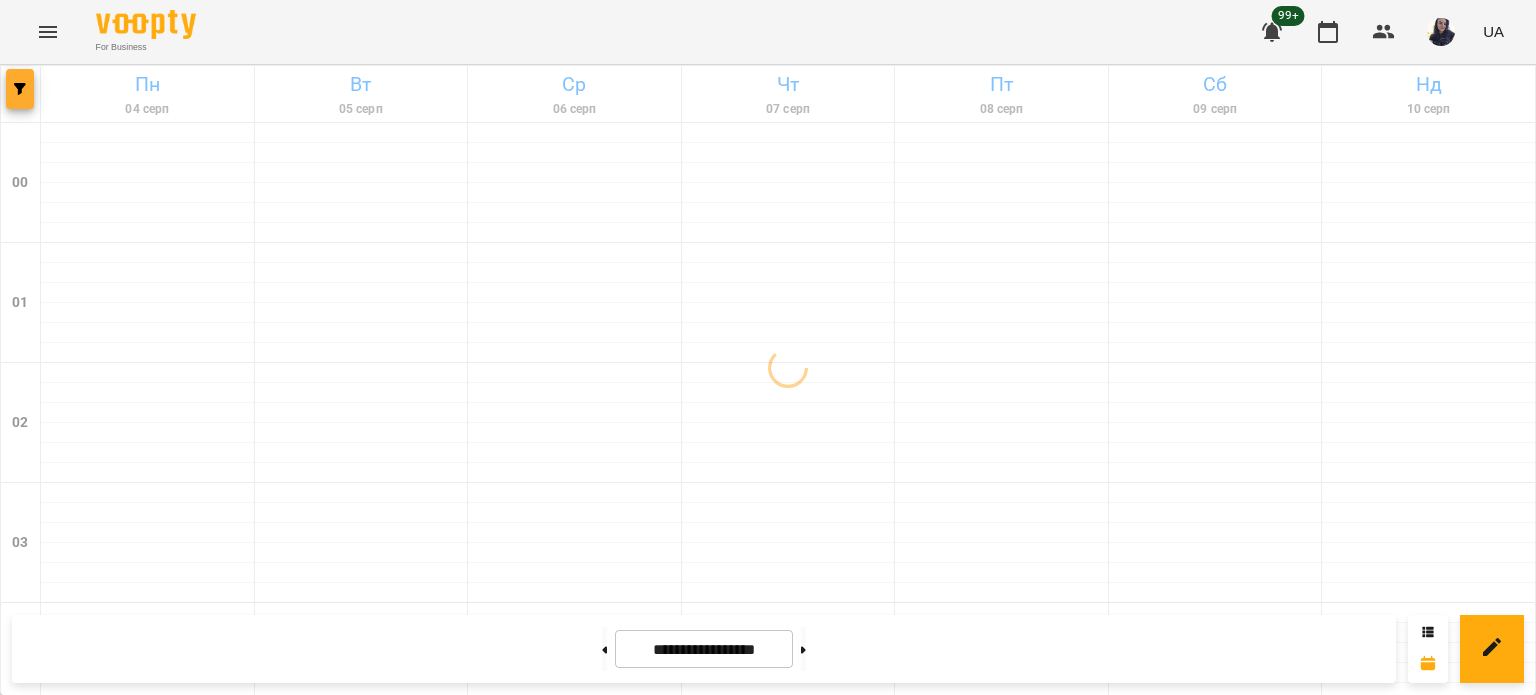 click at bounding box center [20, 89] 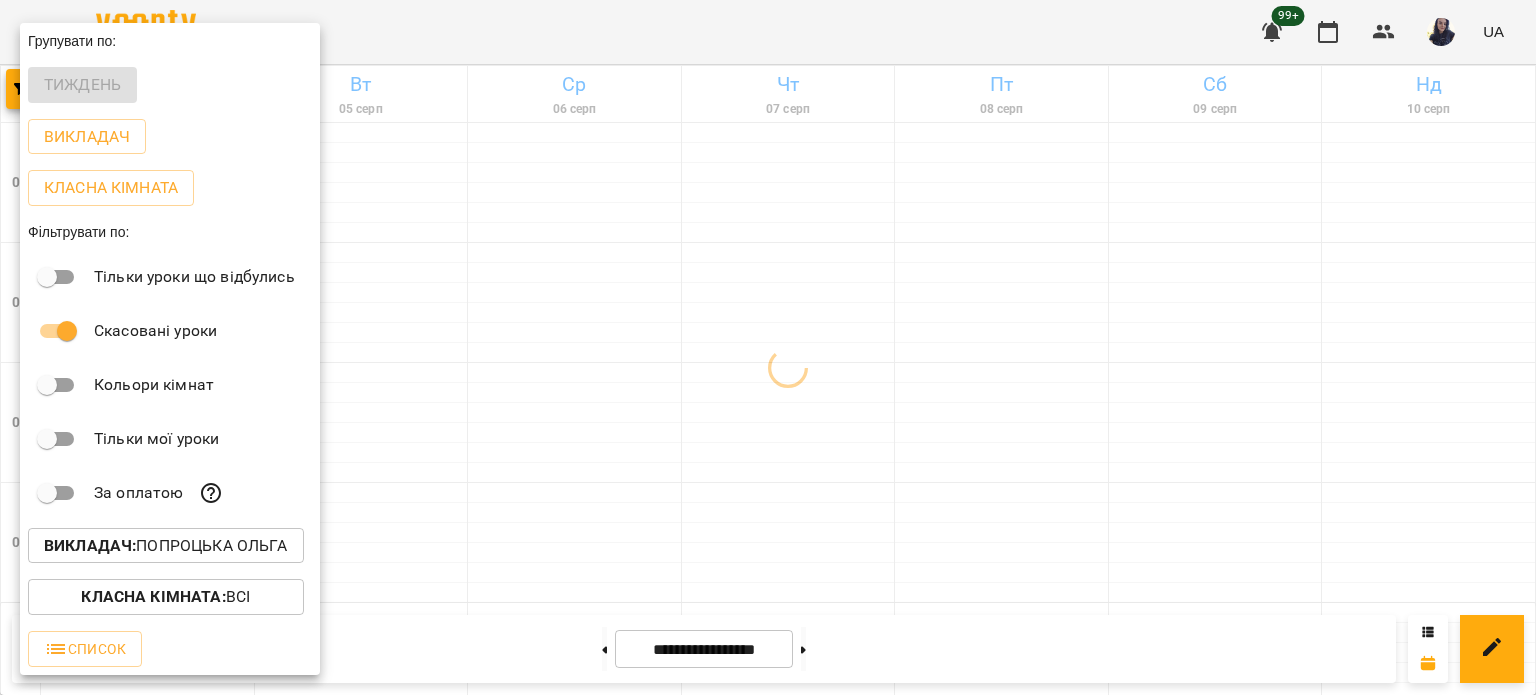 click on "Викладач :  [FIRST] [LAST]" at bounding box center (166, 546) 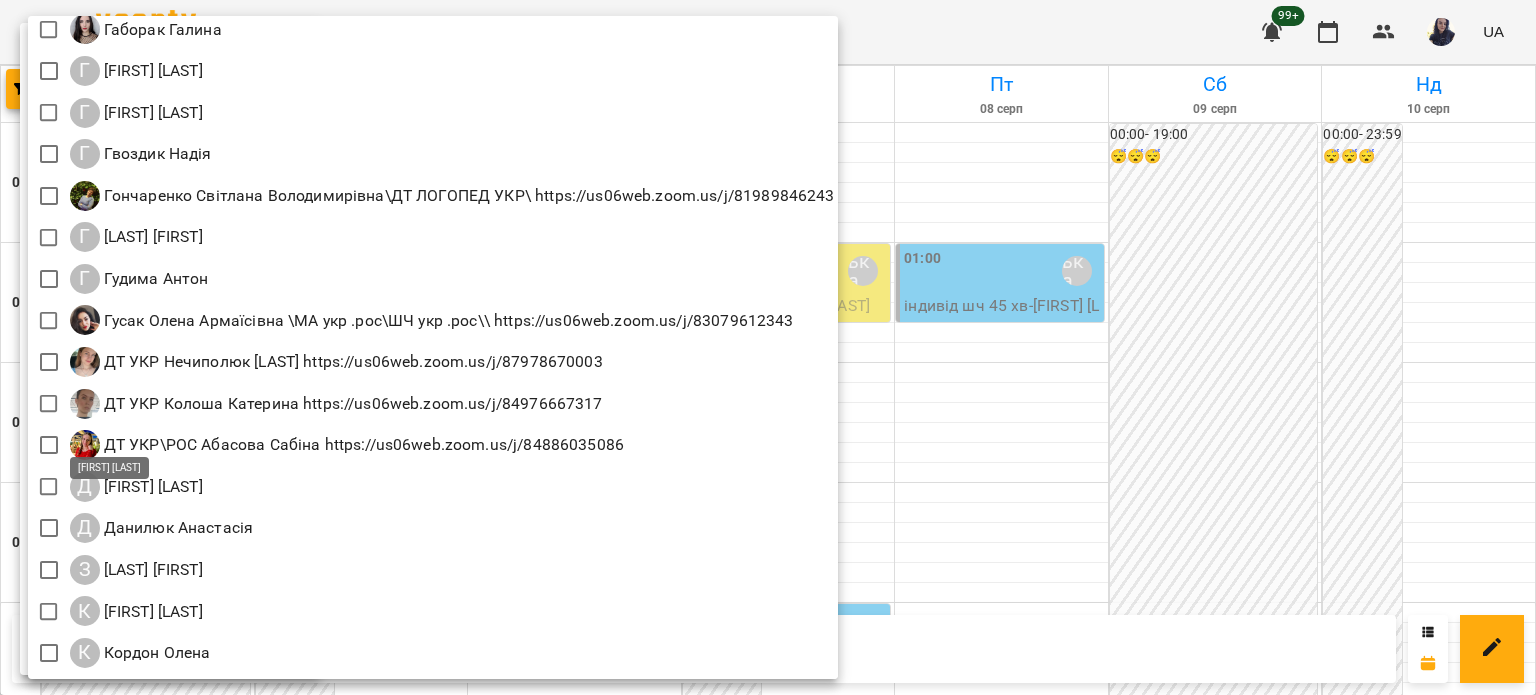 scroll, scrollTop: 900, scrollLeft: 0, axis: vertical 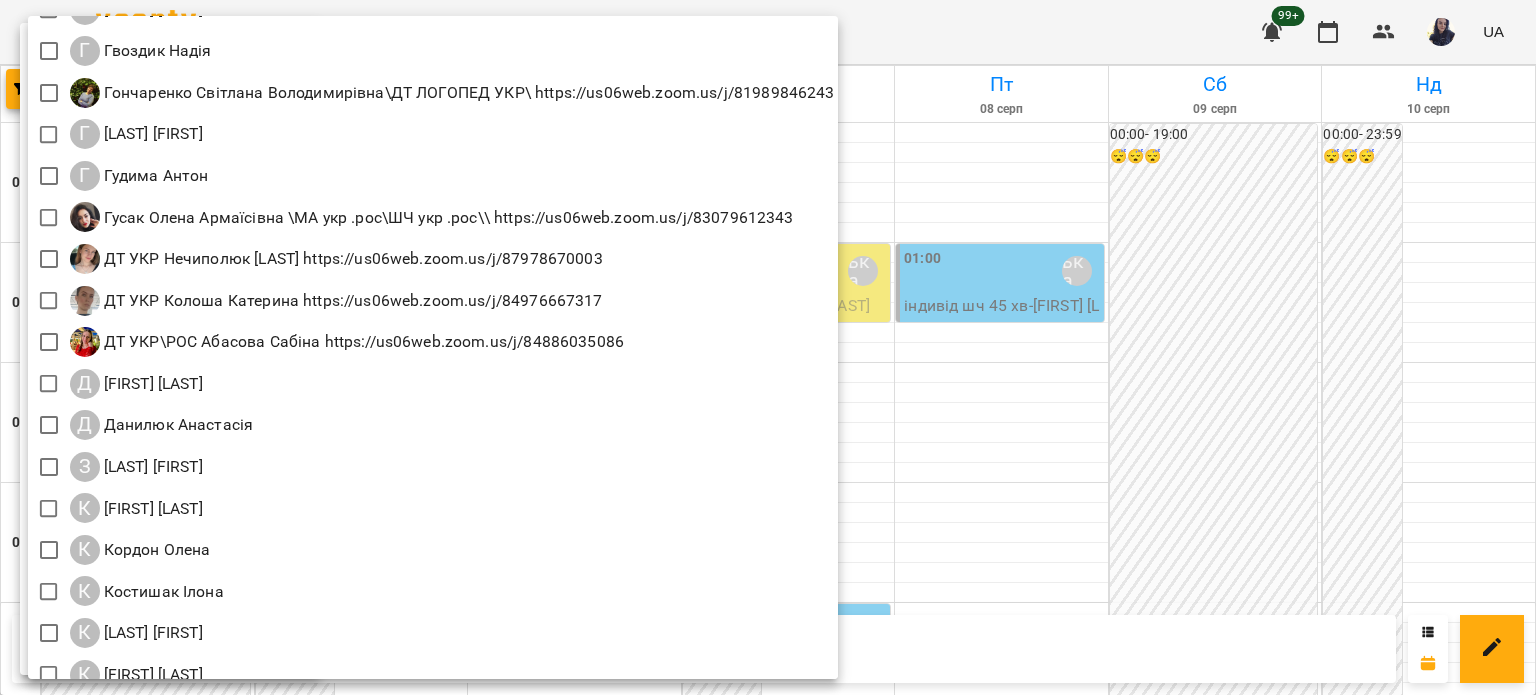 drag, startPoint x: 132, startPoint y: 501, endPoint x: 540, endPoint y: 514, distance: 408.20706 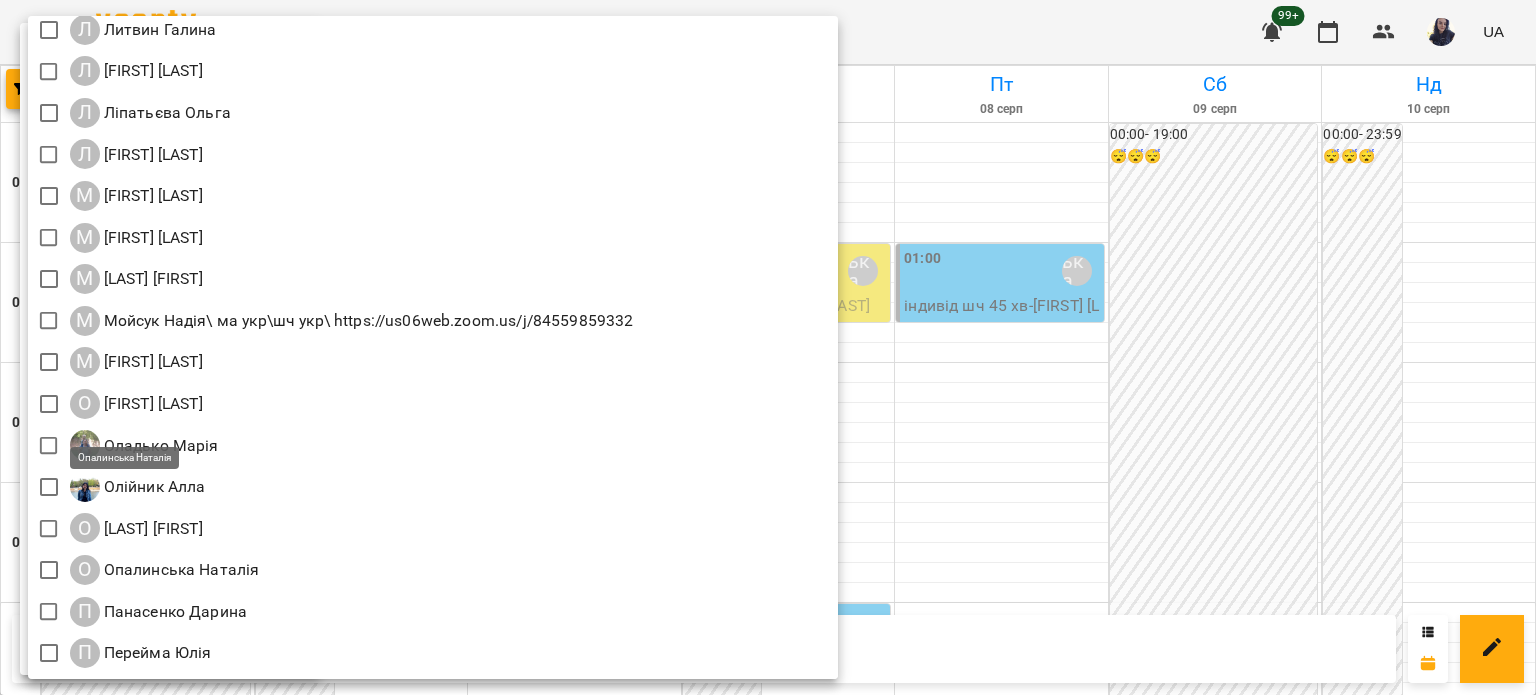 scroll, scrollTop: 1700, scrollLeft: 0, axis: vertical 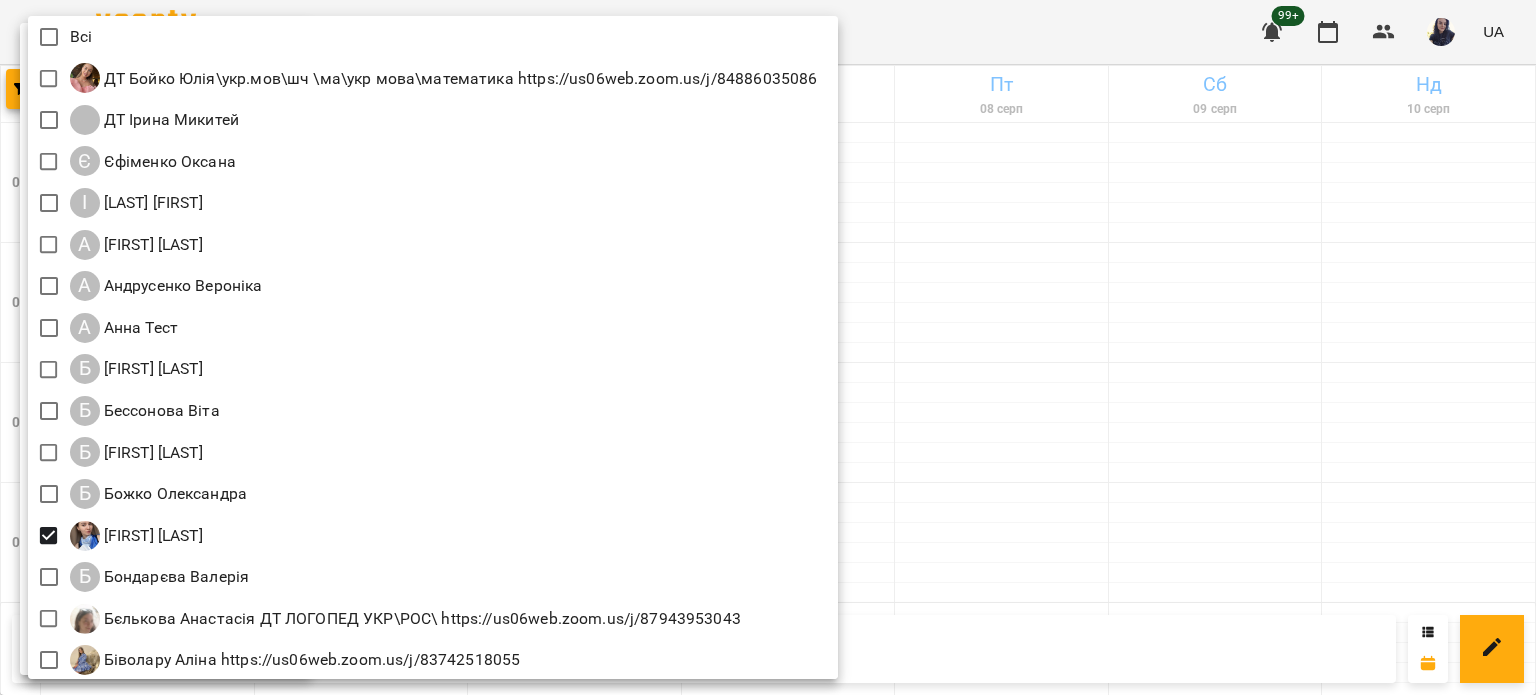 click at bounding box center [768, 347] 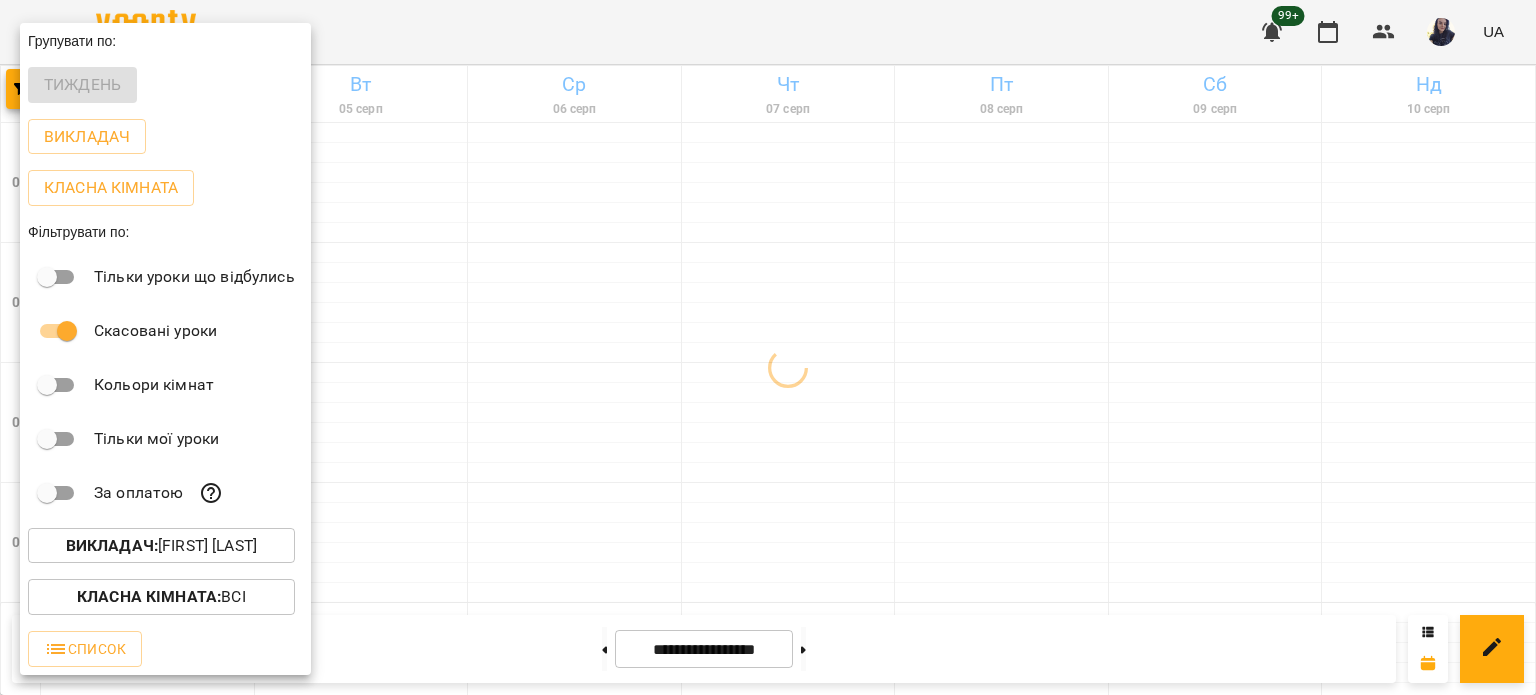click at bounding box center [768, 347] 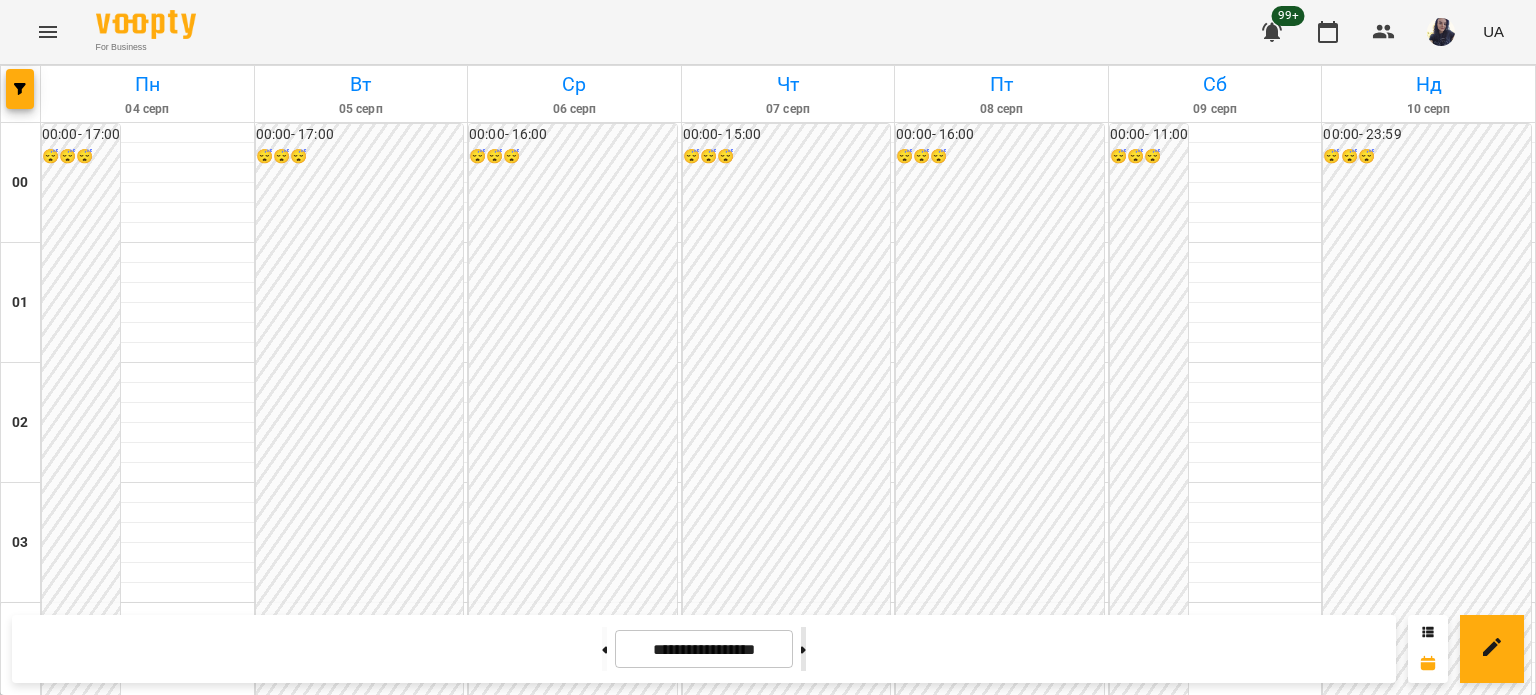 click at bounding box center (803, 649) 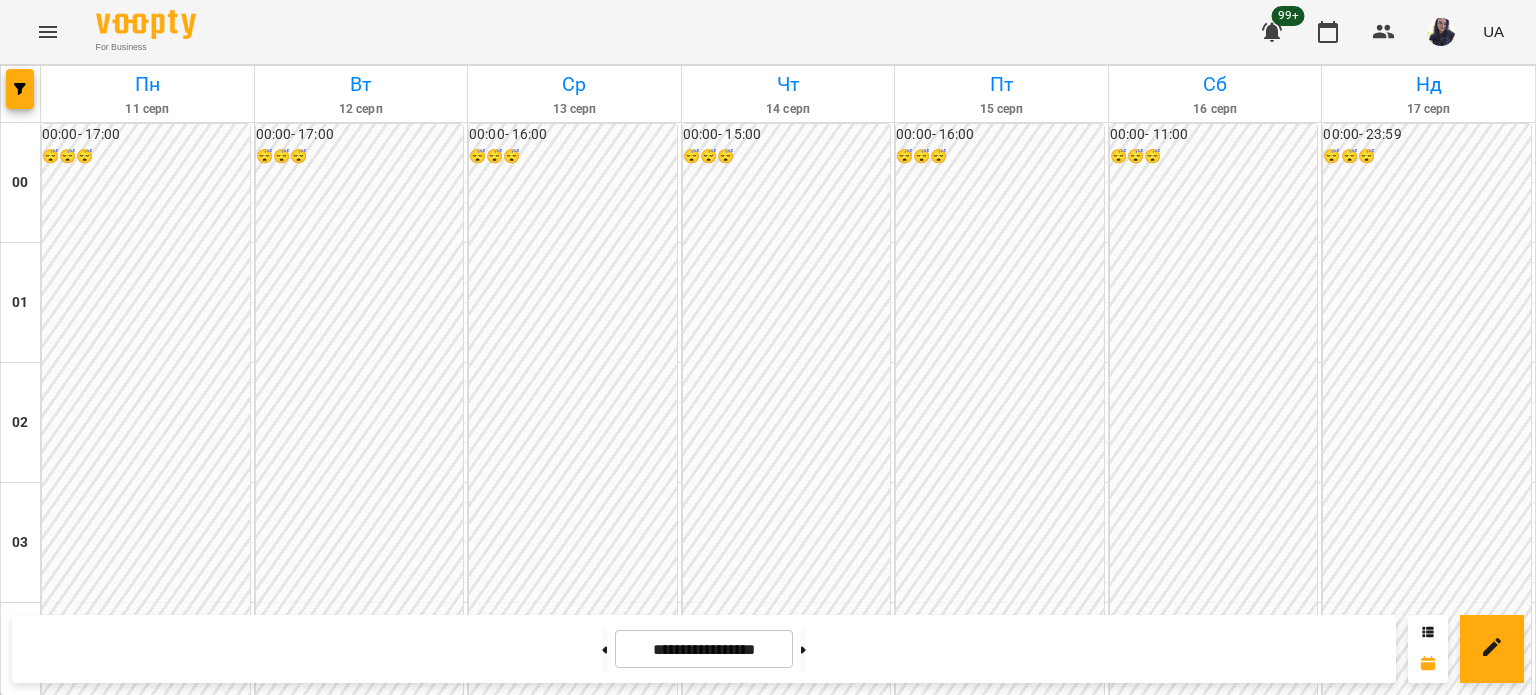 scroll, scrollTop: 2000, scrollLeft: 0, axis: vertical 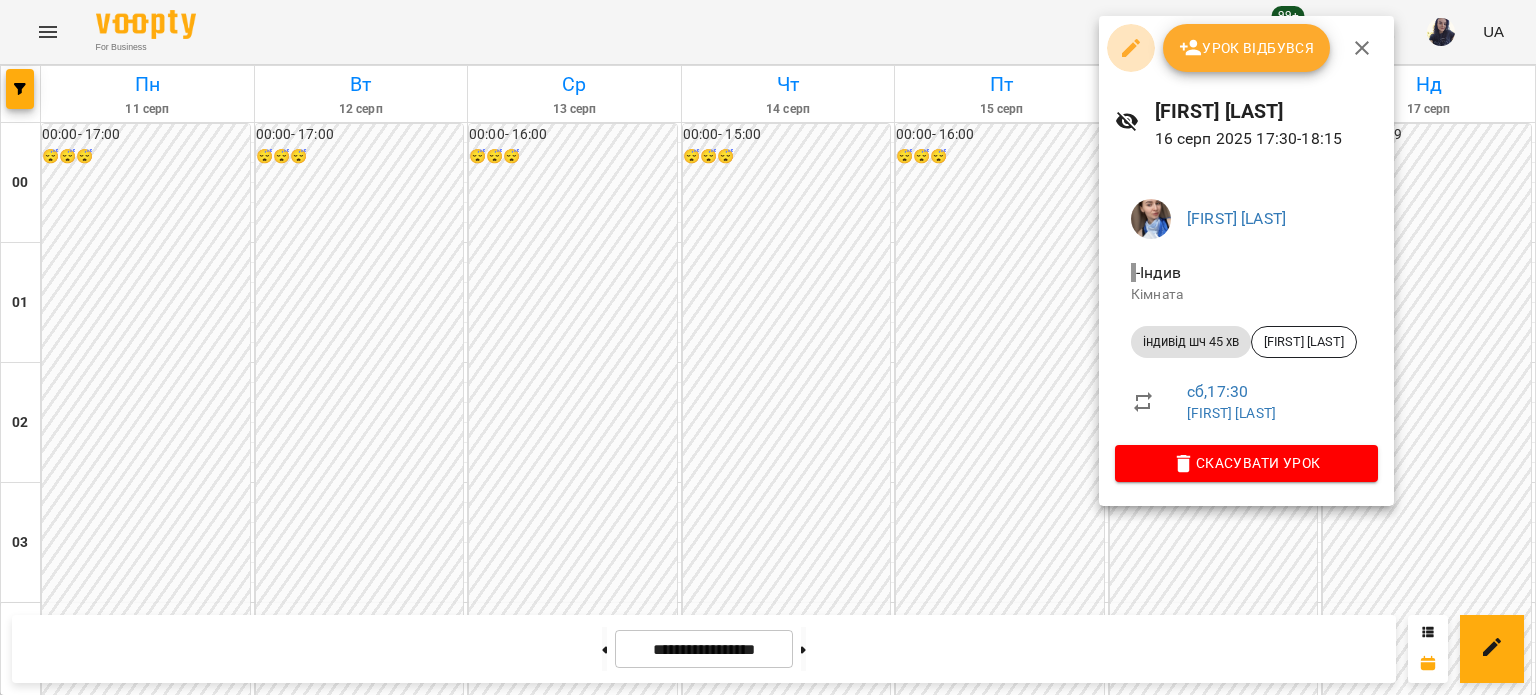 click 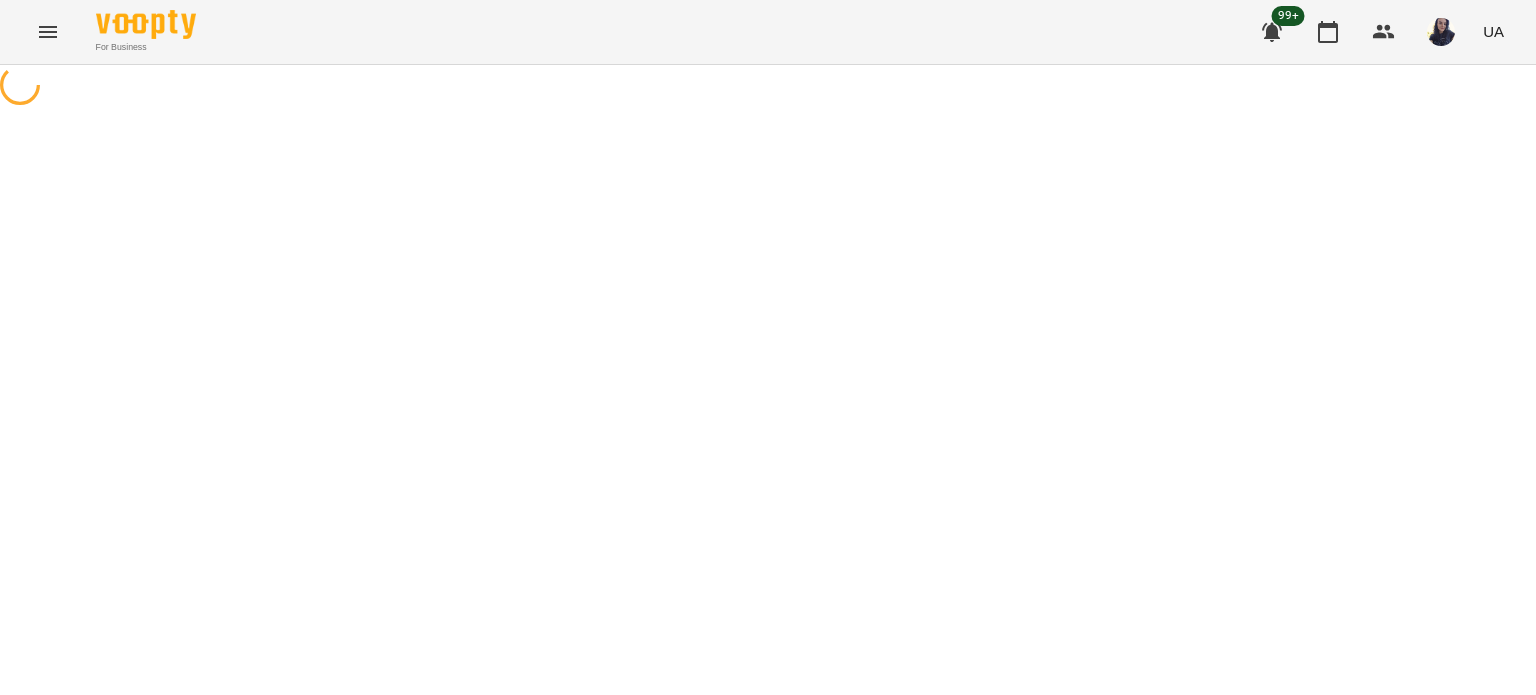 select on "**********" 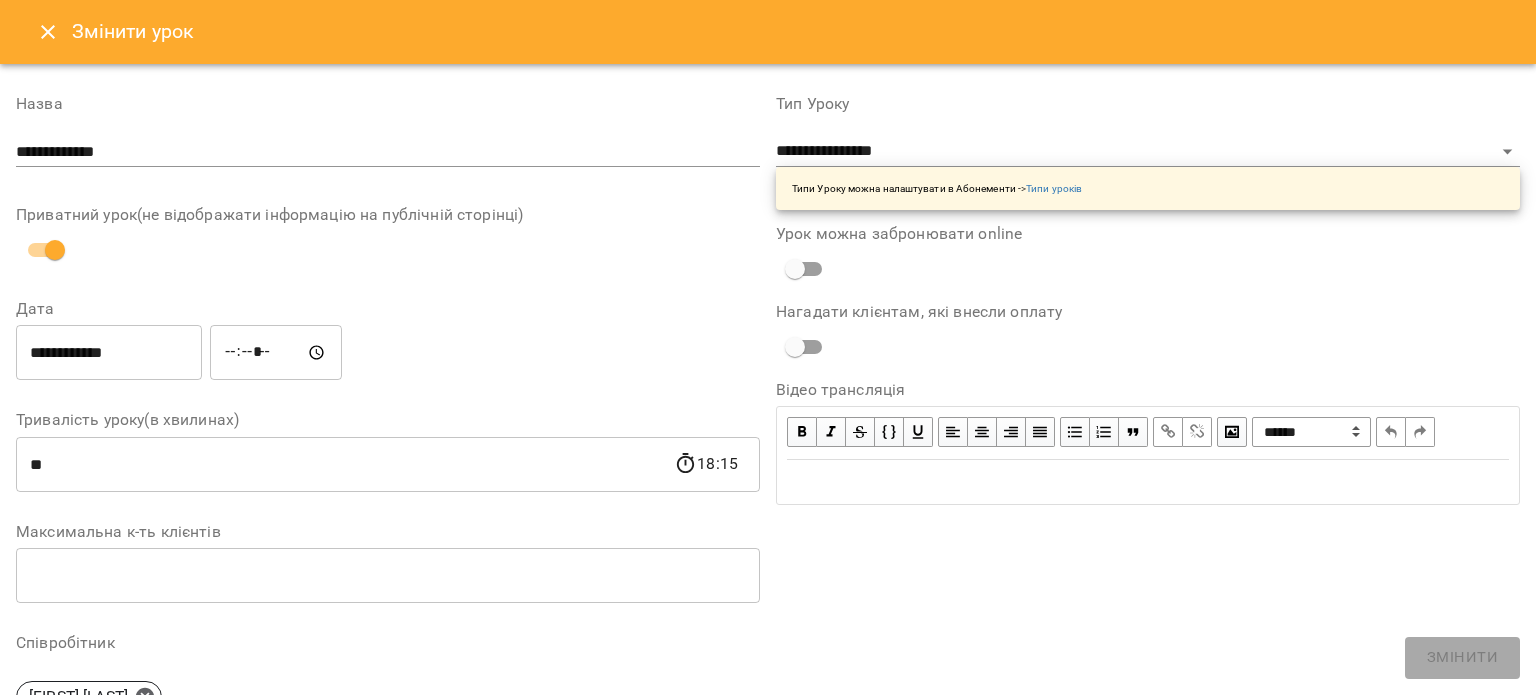 scroll, scrollTop: 200, scrollLeft: 0, axis: vertical 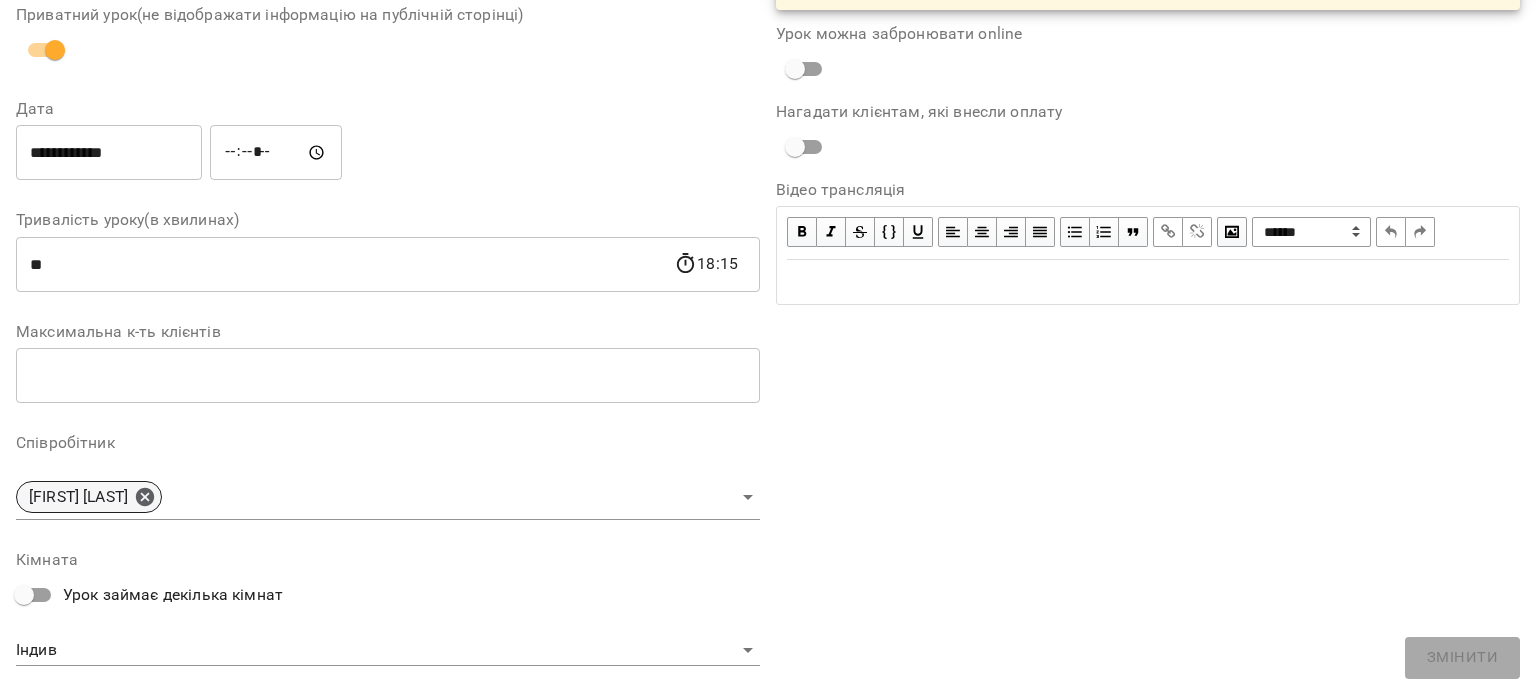 click on "[FIRST] [LAST]" at bounding box center [89, 497] 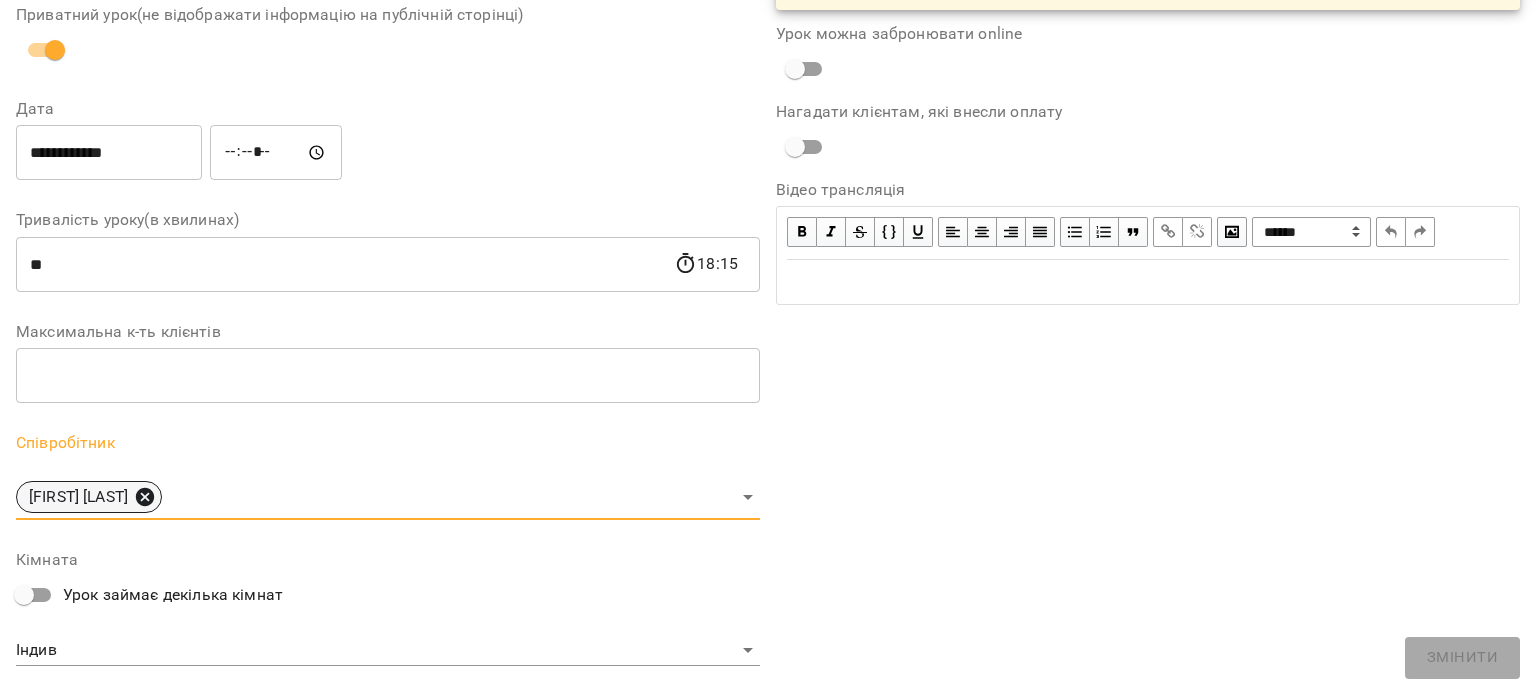 click 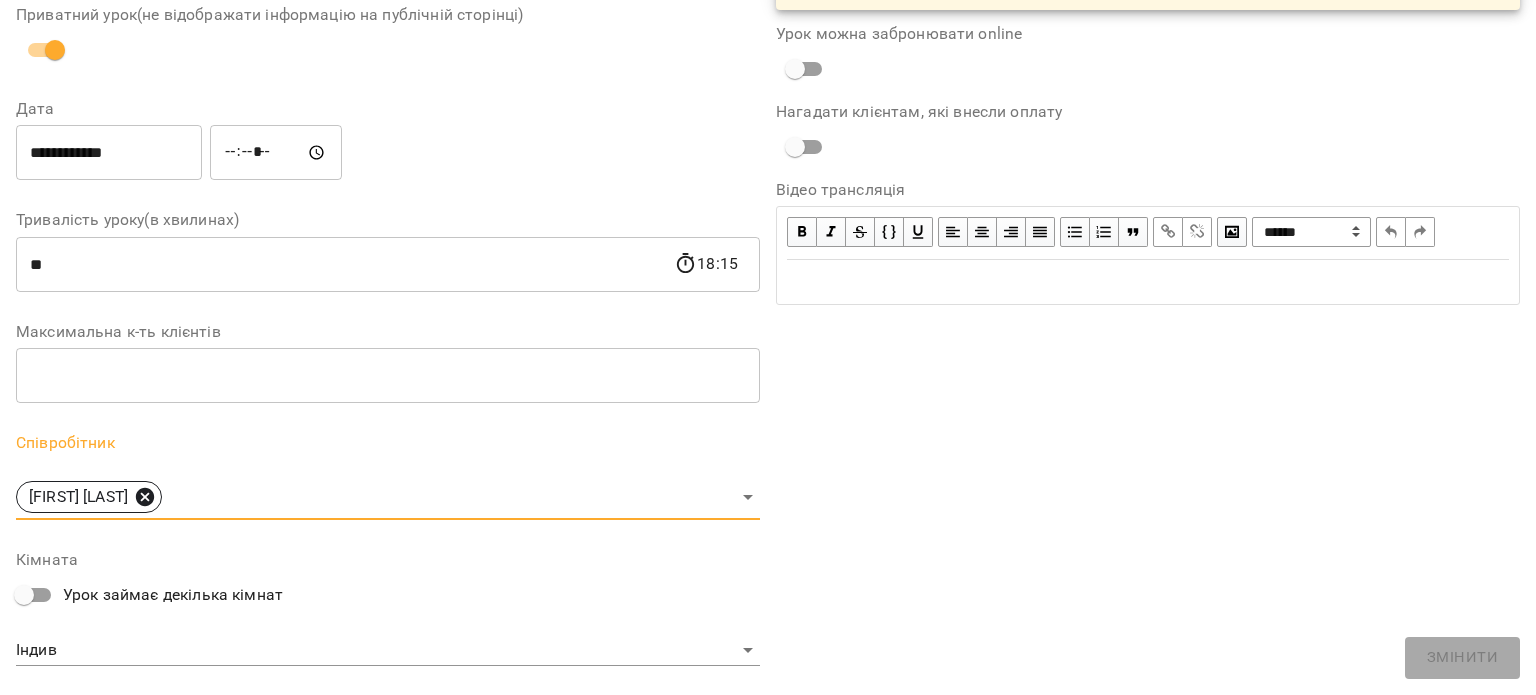 type 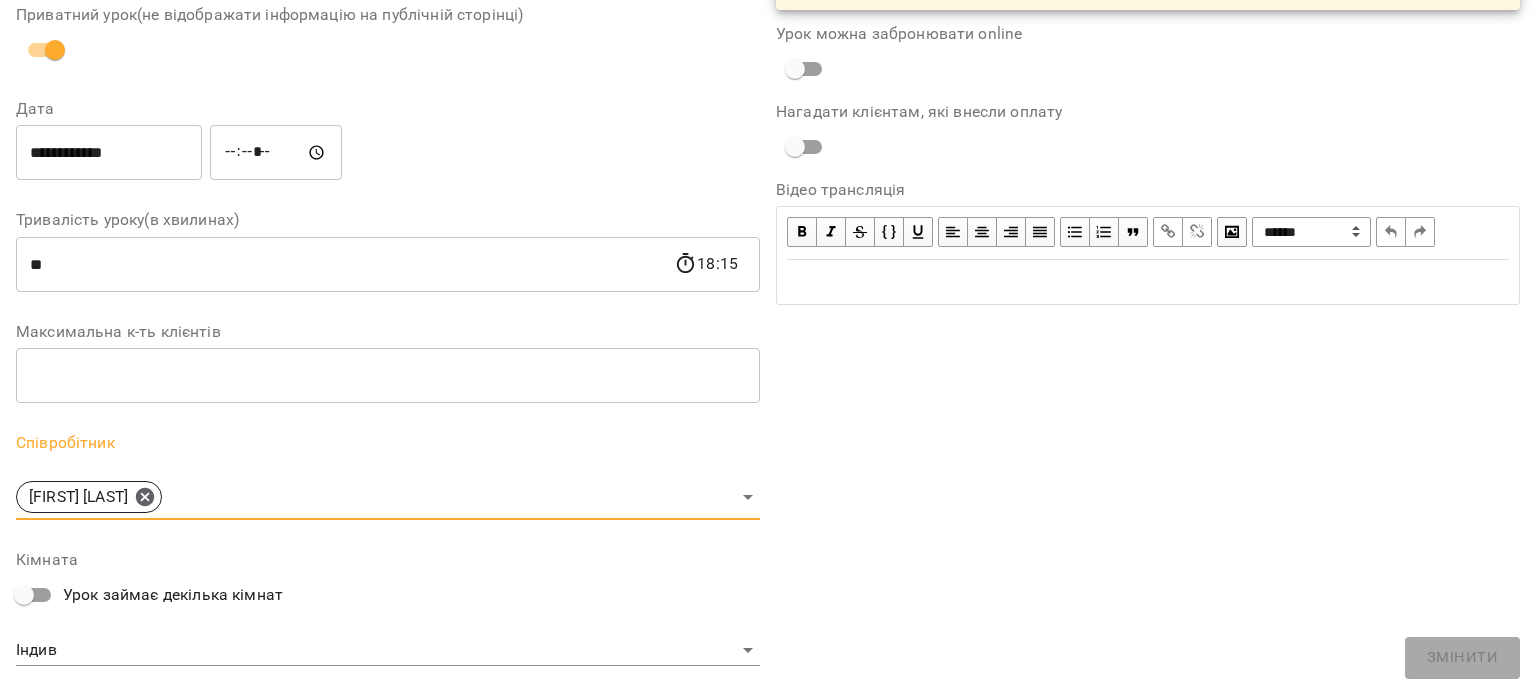 scroll, scrollTop: 284, scrollLeft: 0, axis: vertical 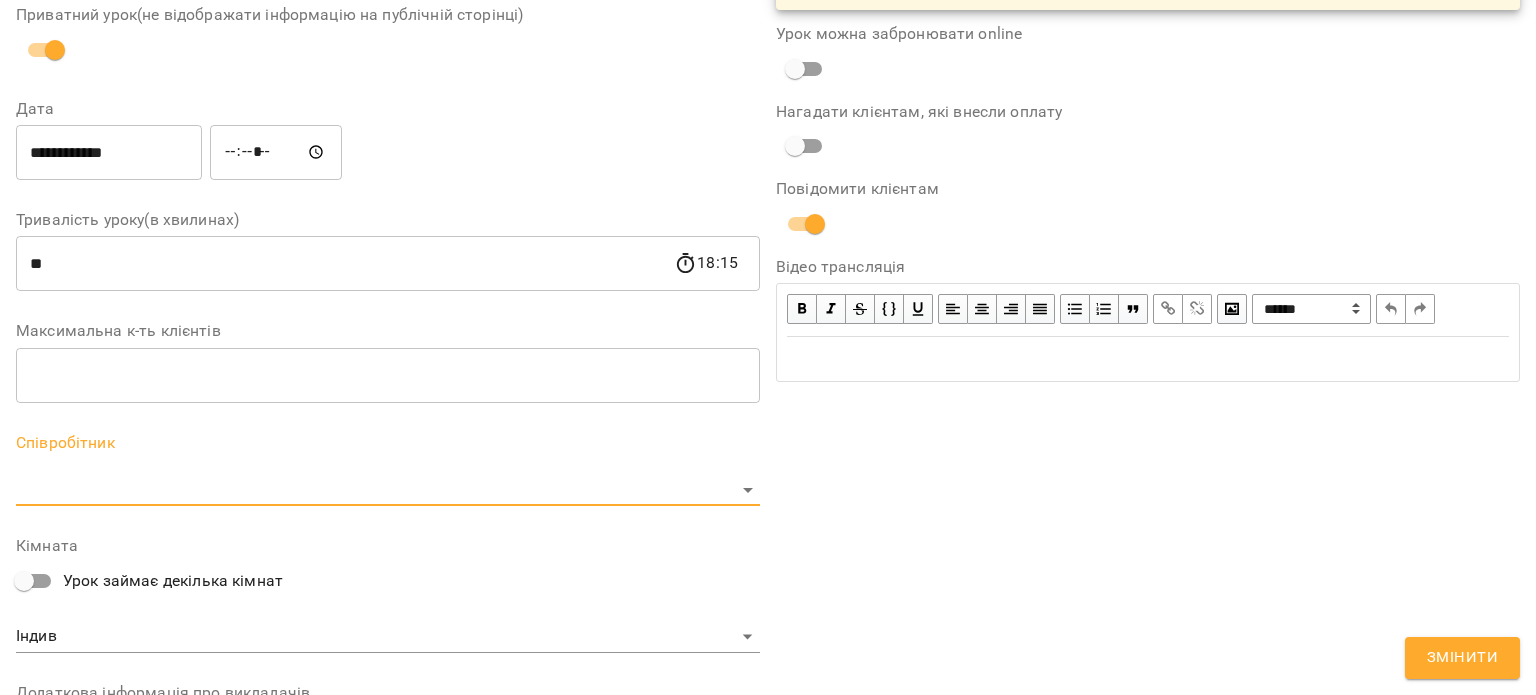 click on "**********" at bounding box center (768, 482) 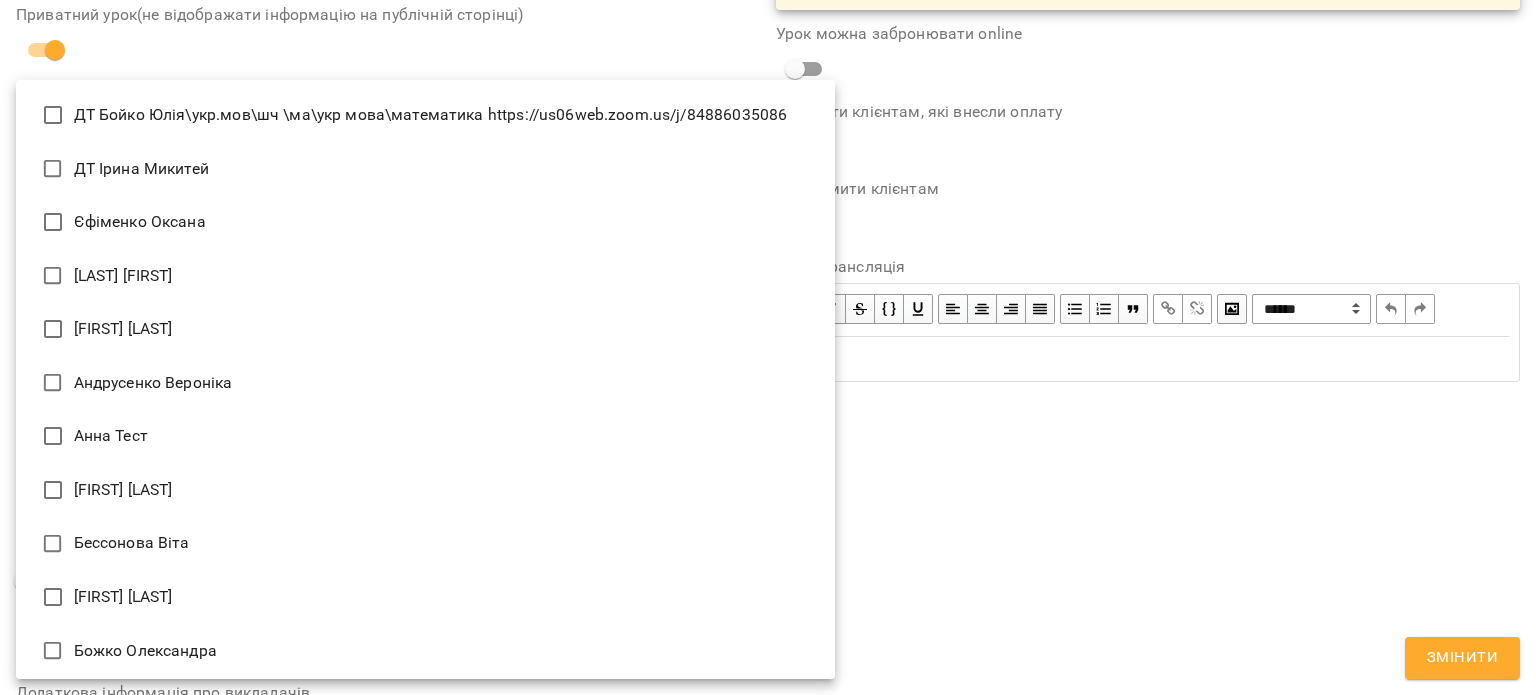 type 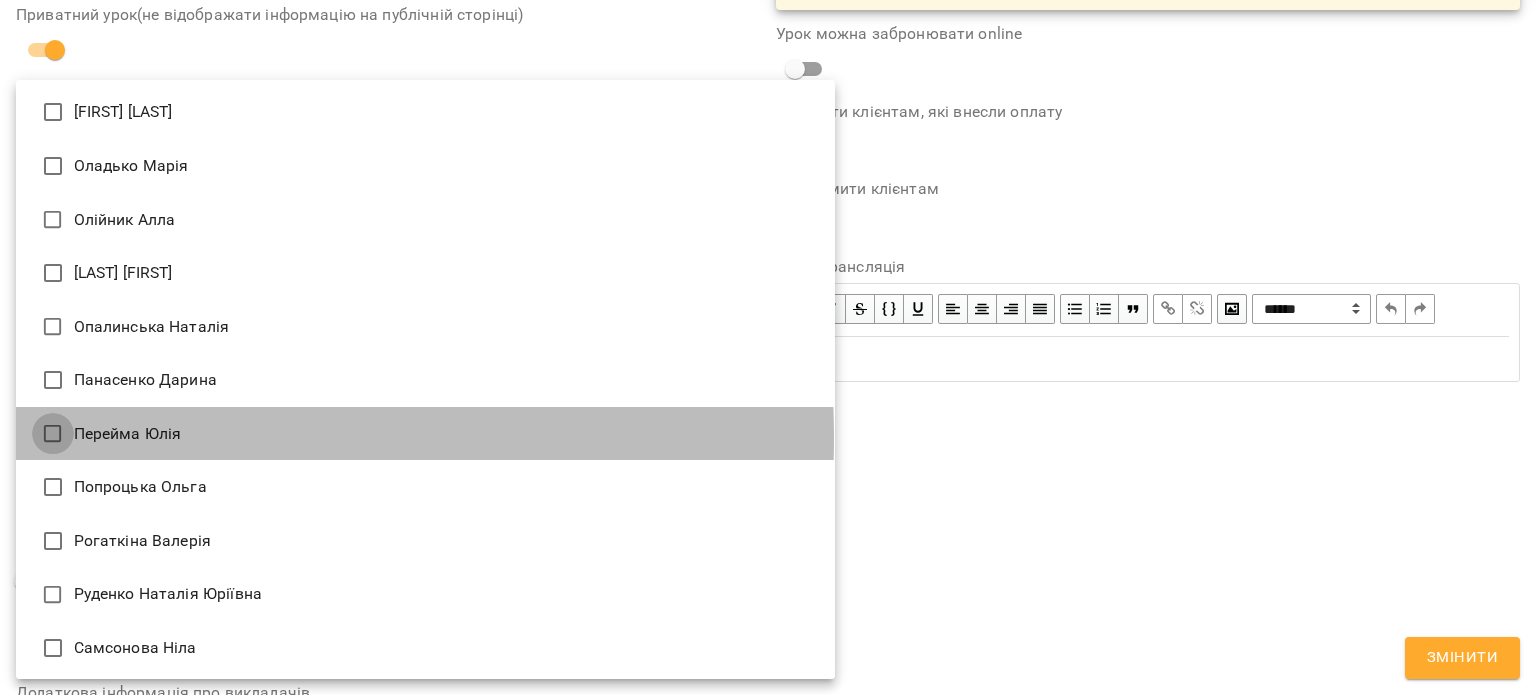 type on "**********" 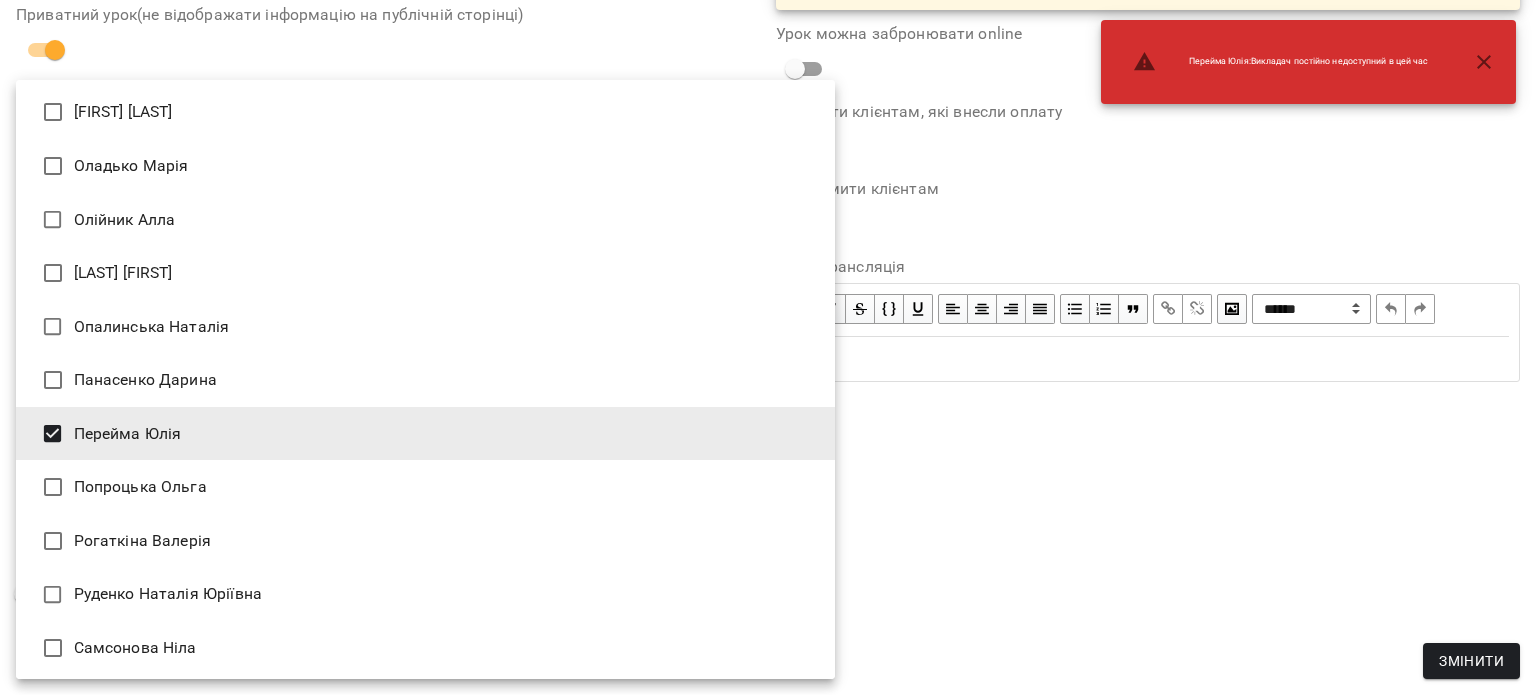 click at bounding box center (768, 347) 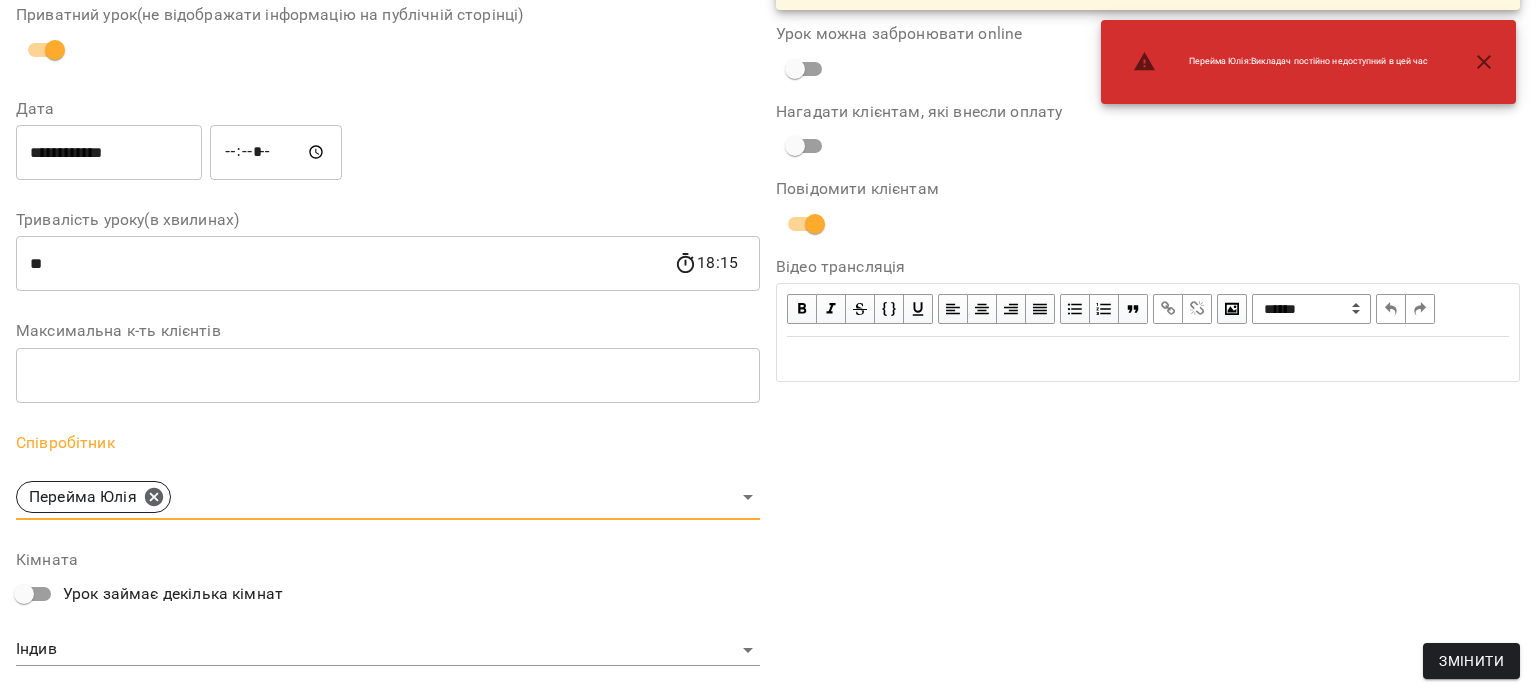 click on "Змінити" at bounding box center [1471, 661] 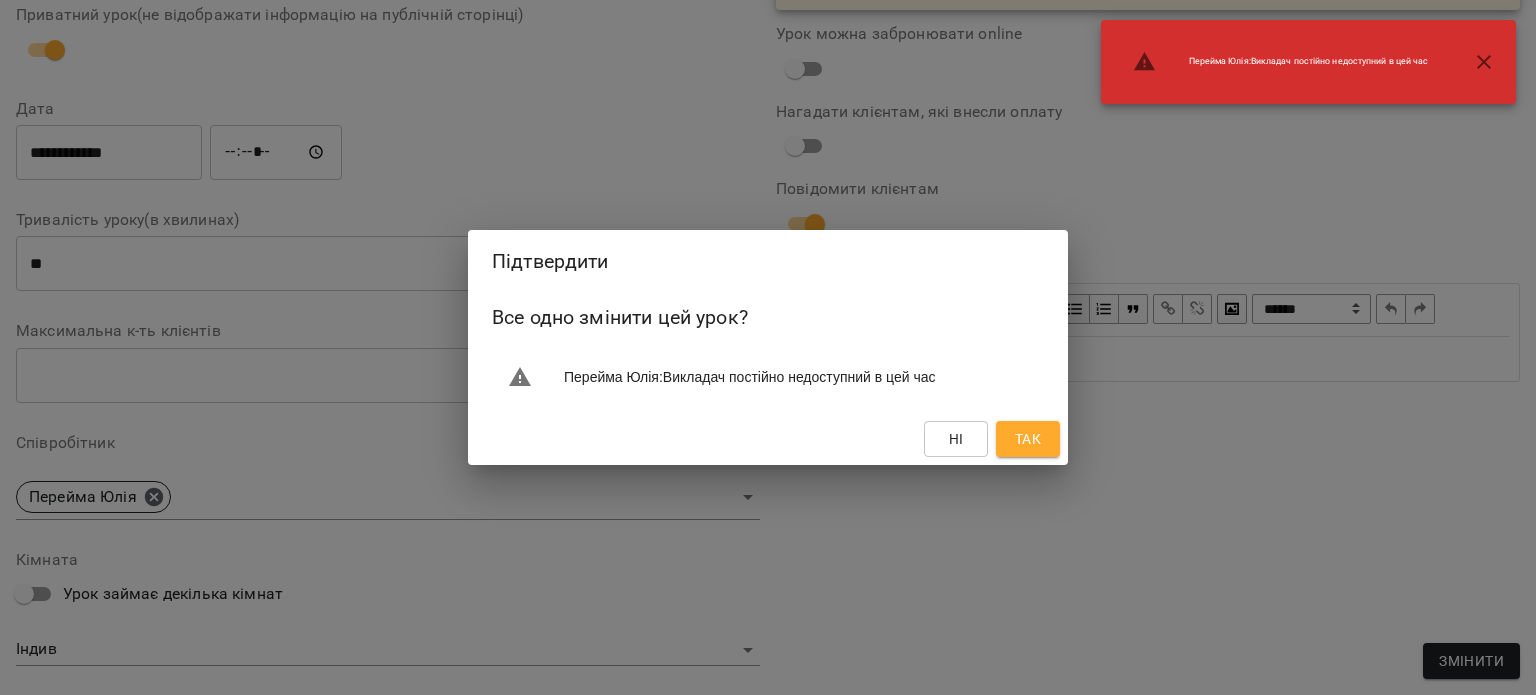 click on "Так" at bounding box center [1028, 439] 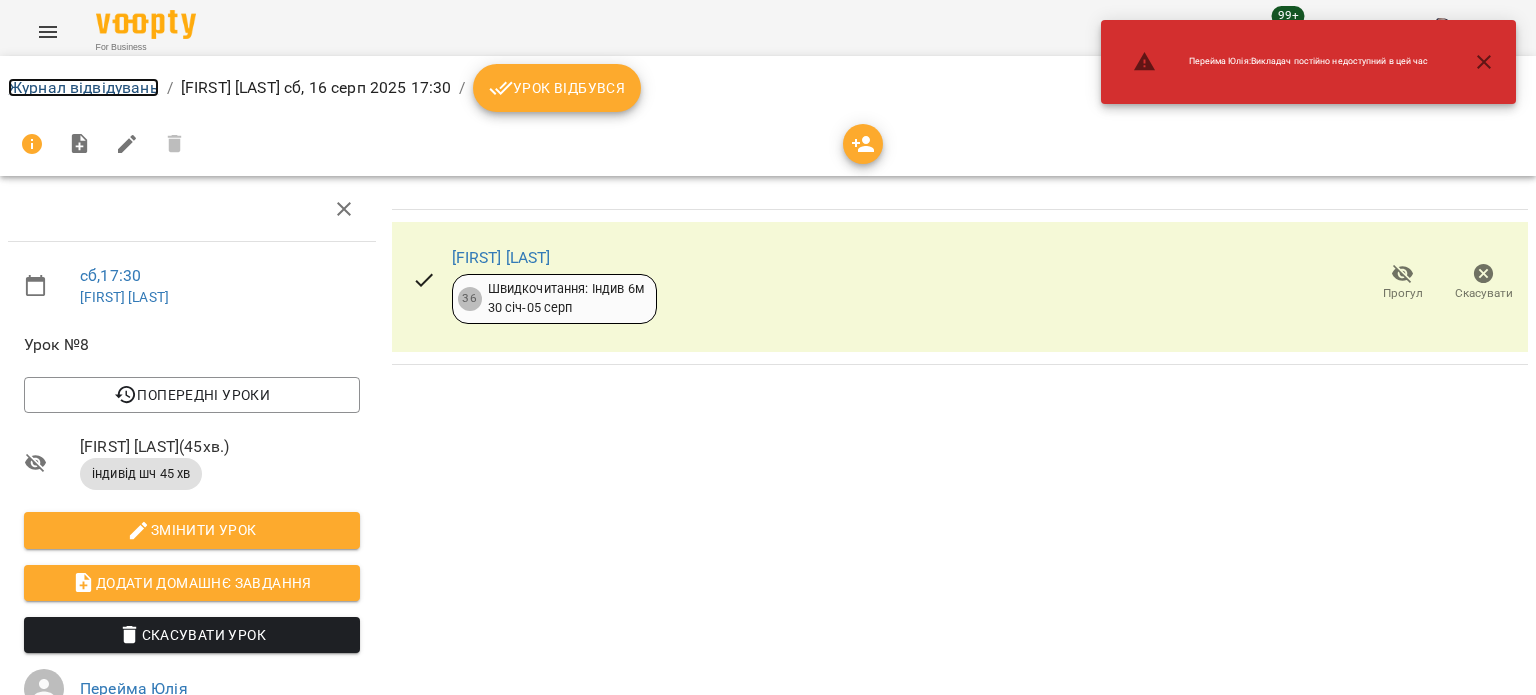 click on "Журнал відвідувань" at bounding box center (83, 87) 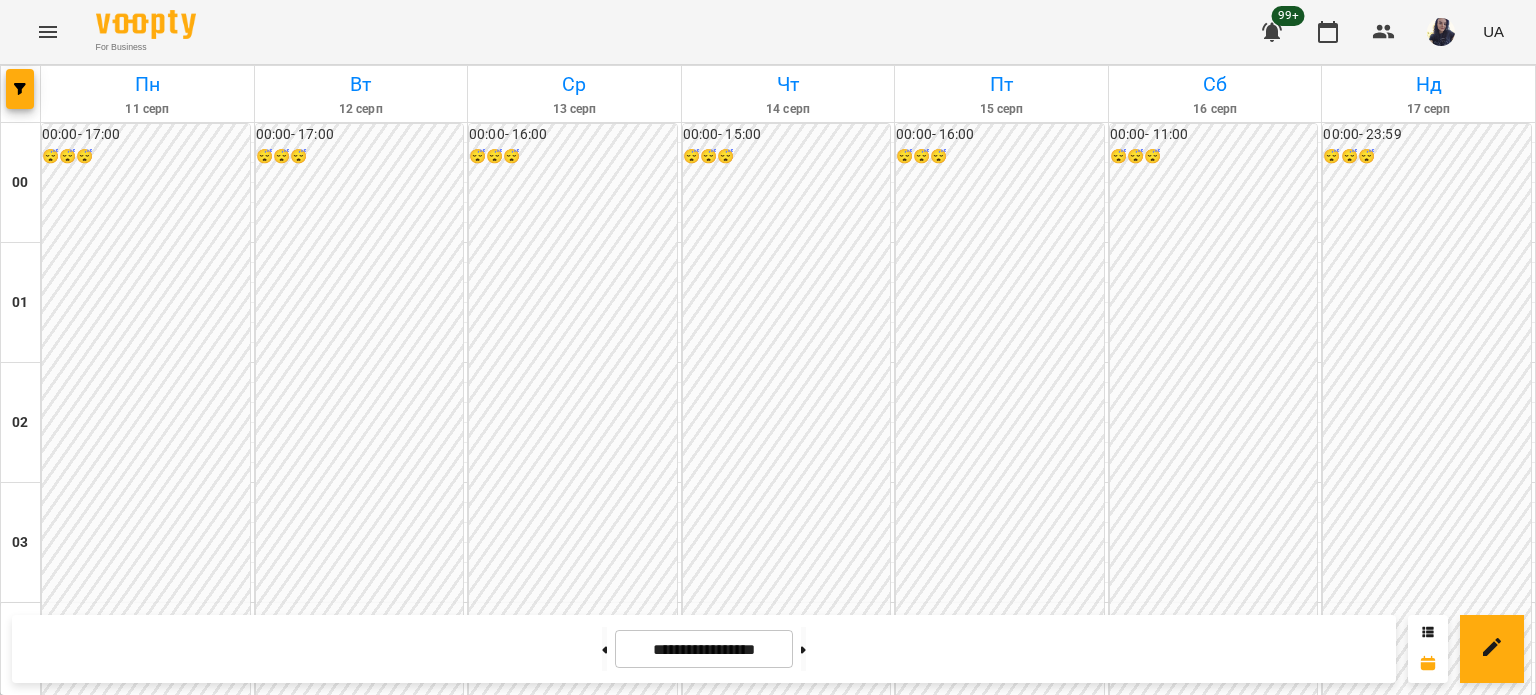 scroll, scrollTop: 2200, scrollLeft: 0, axis: vertical 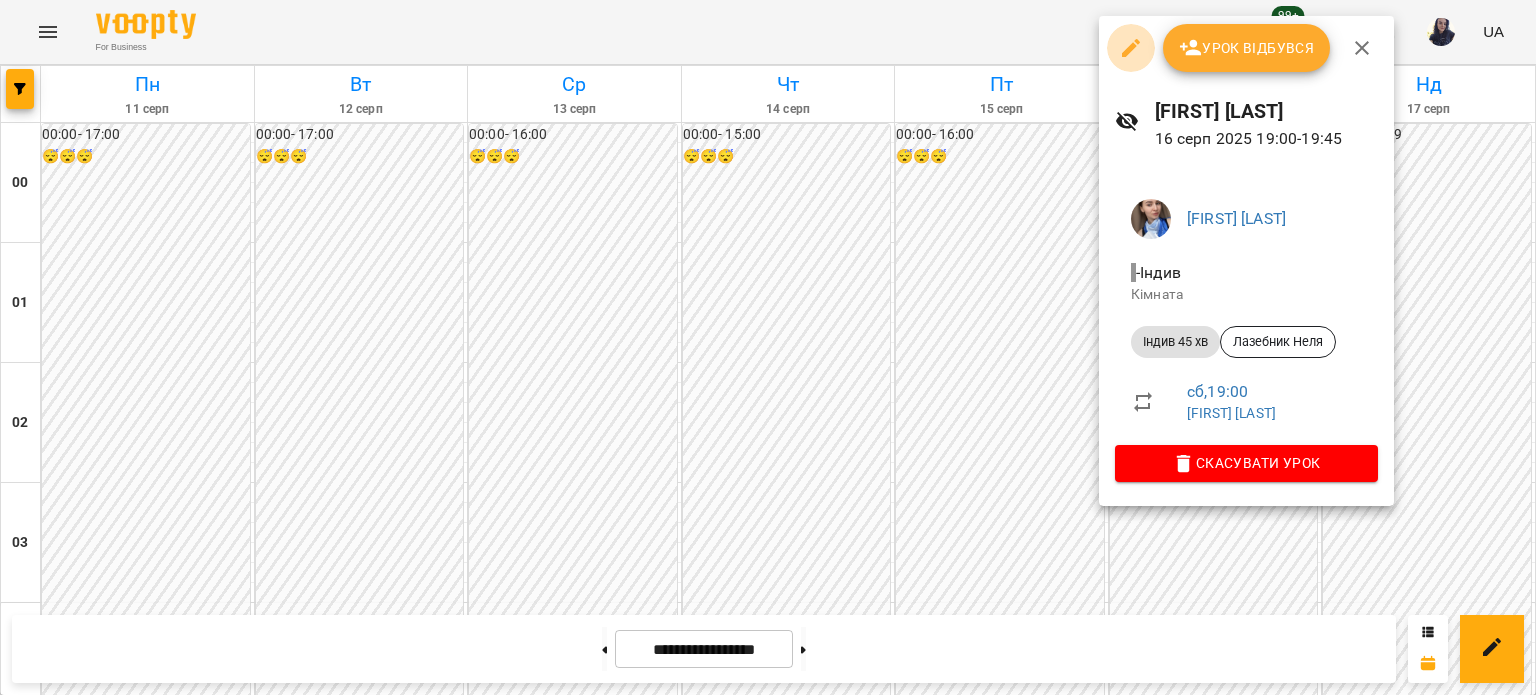 click at bounding box center (1131, 48) 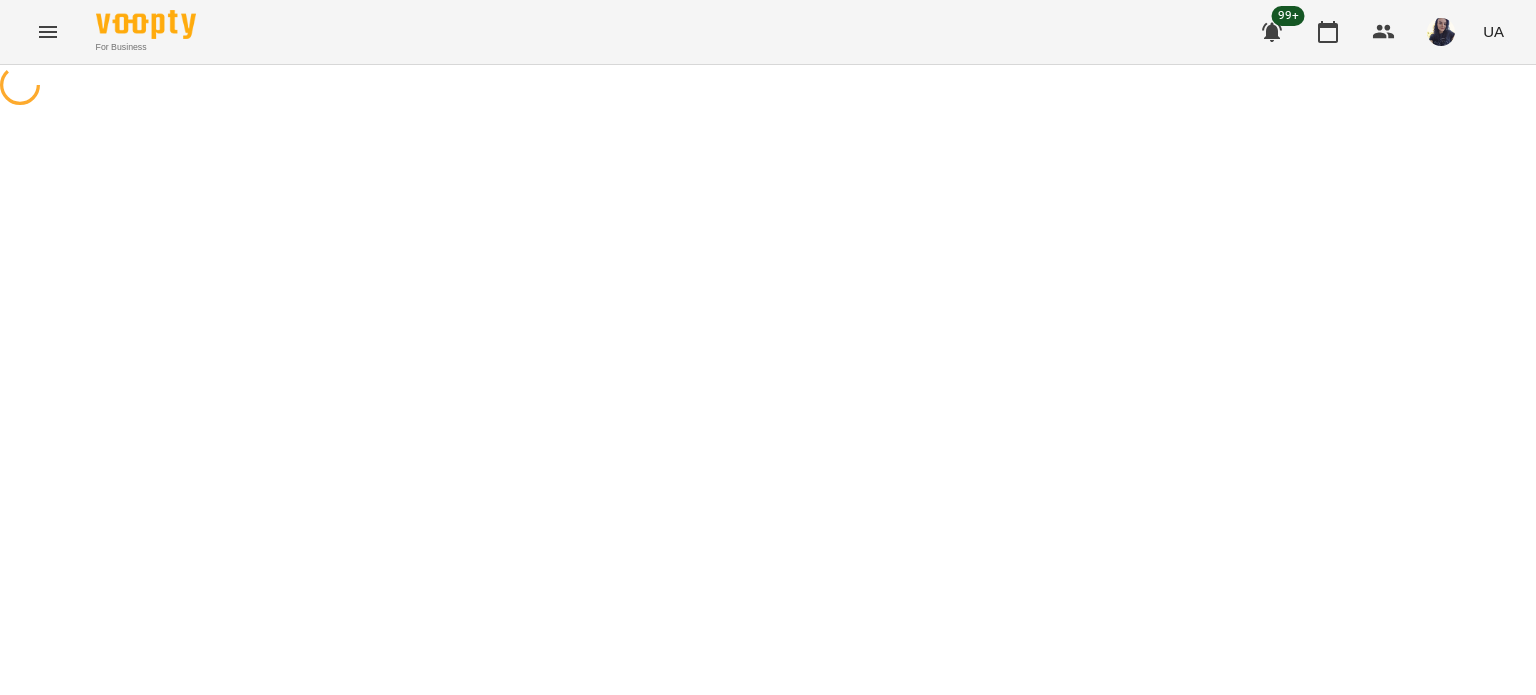 select on "**********" 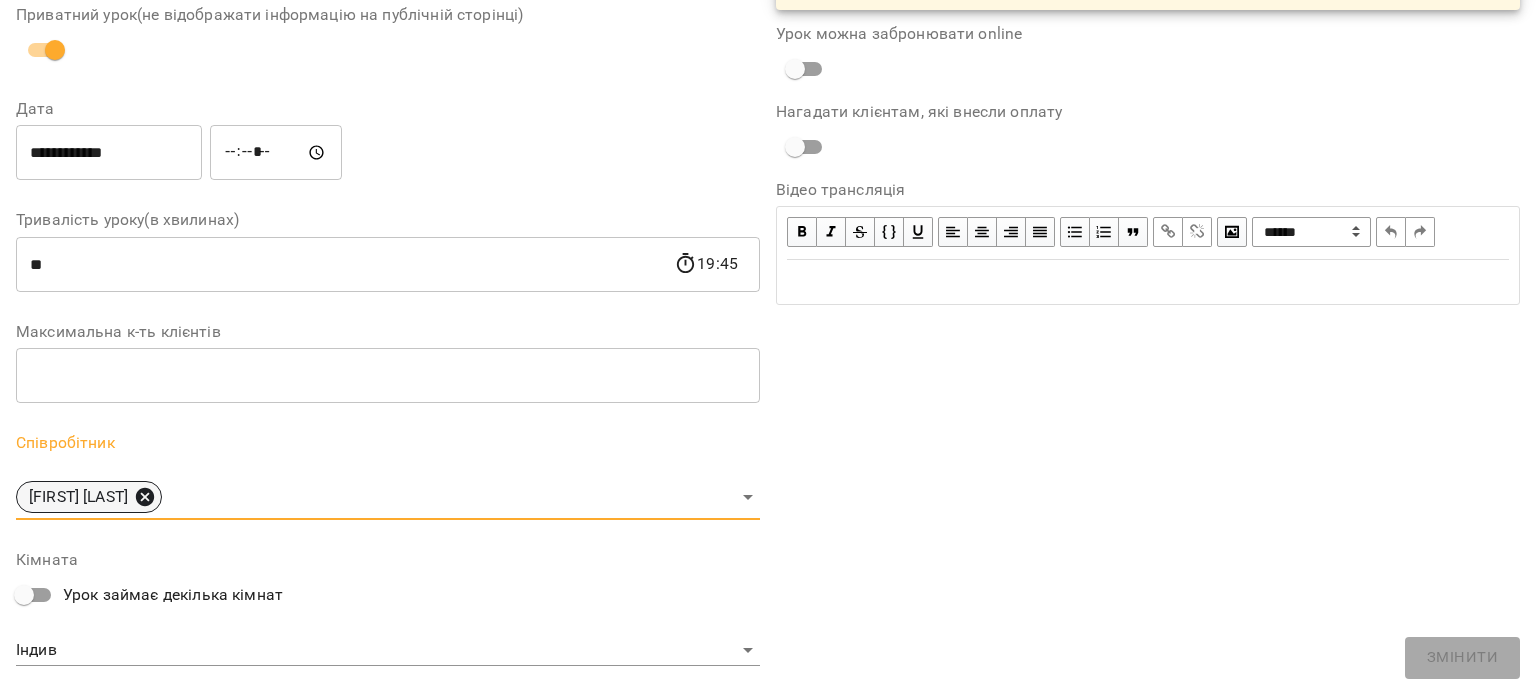 click 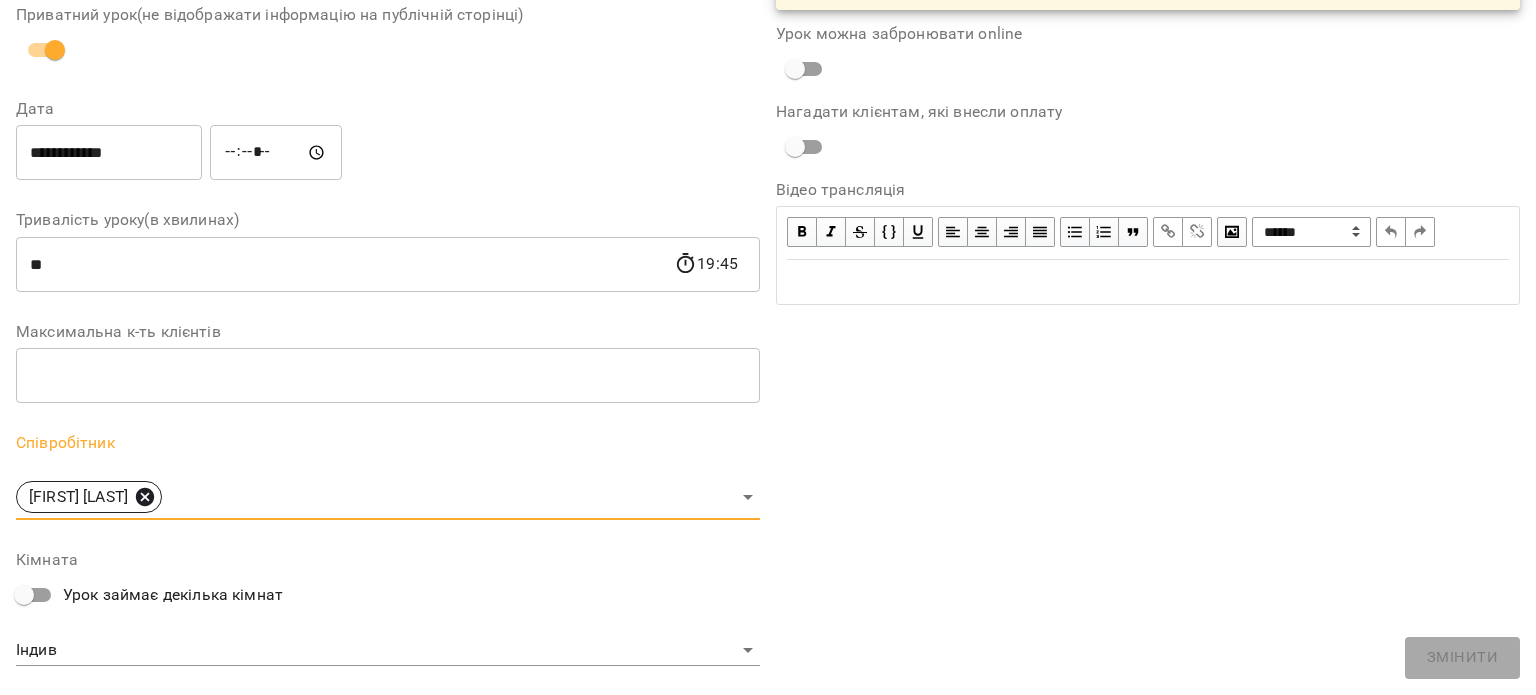 type 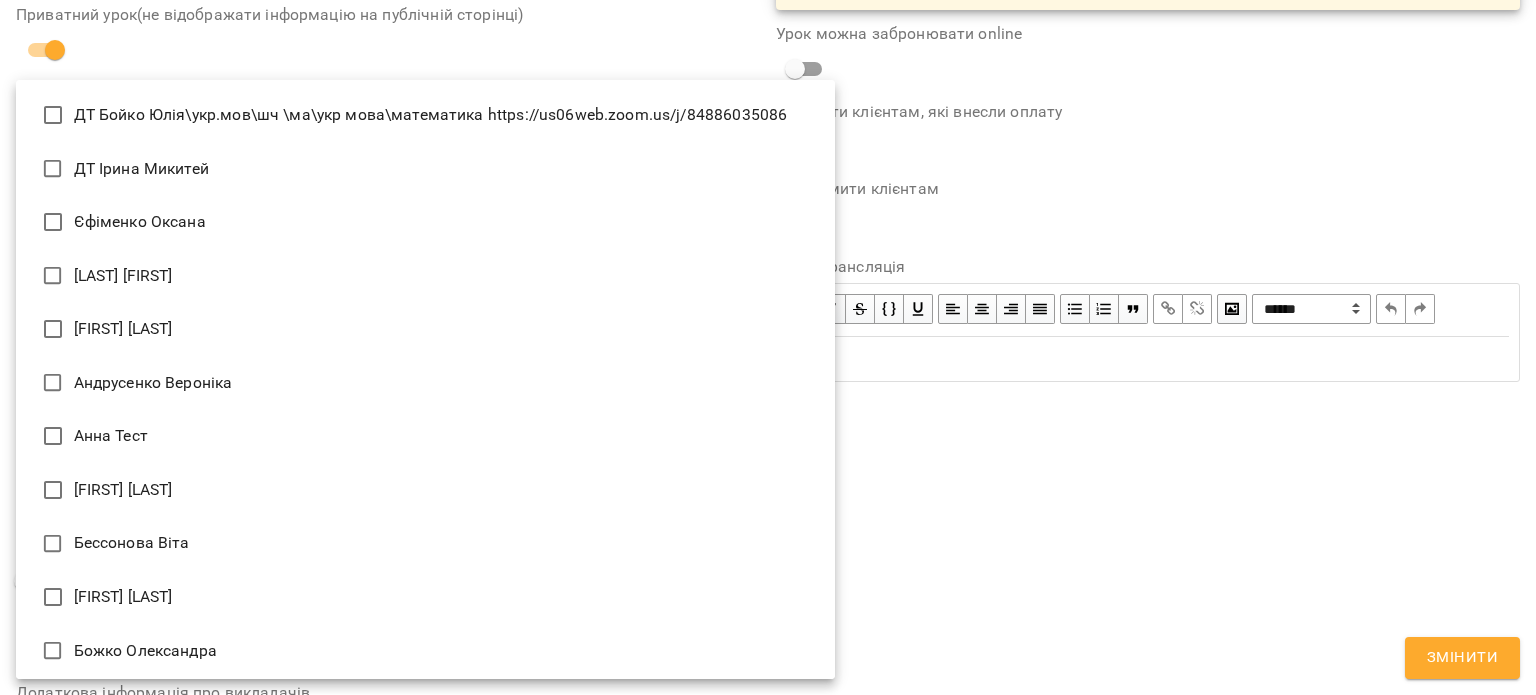 click on "**********" at bounding box center (768, 482) 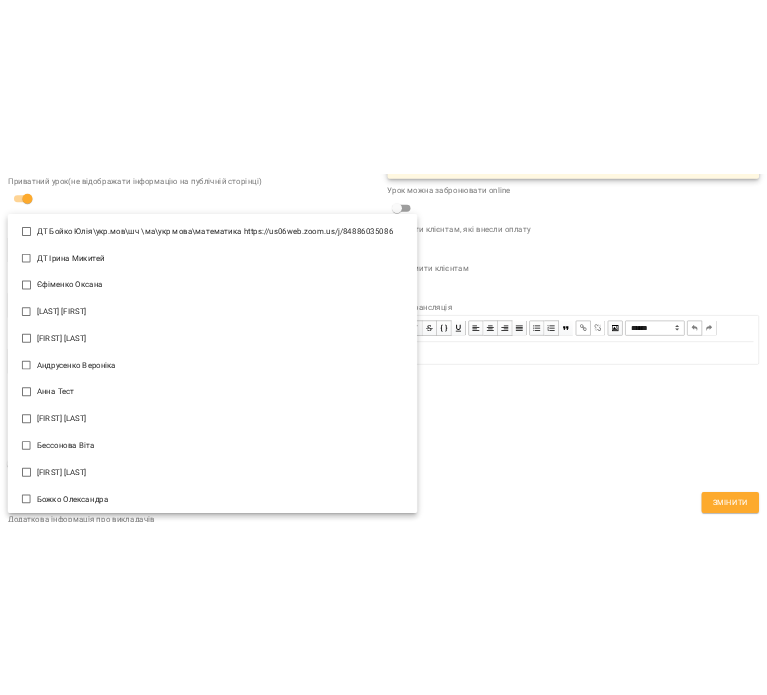 scroll, scrollTop: 2520, scrollLeft: 0, axis: vertical 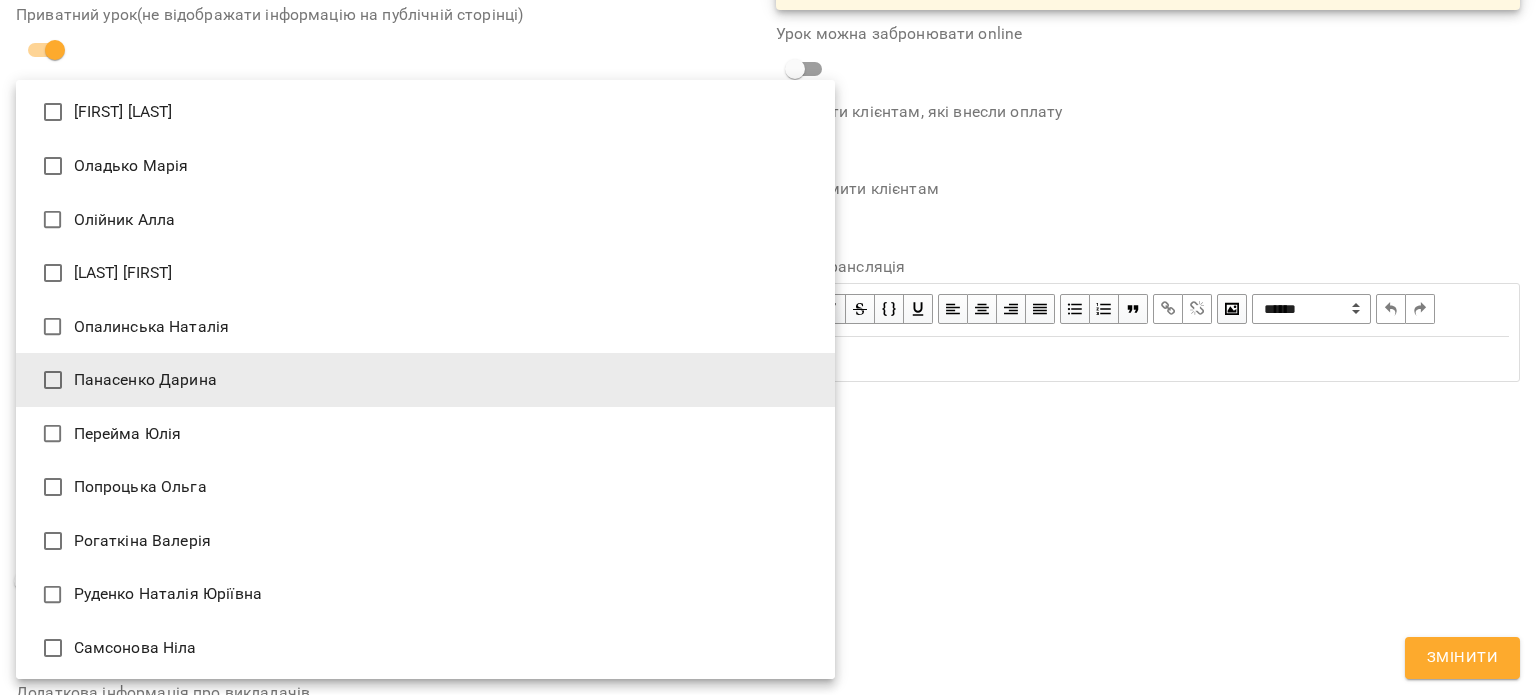 type on "**********" 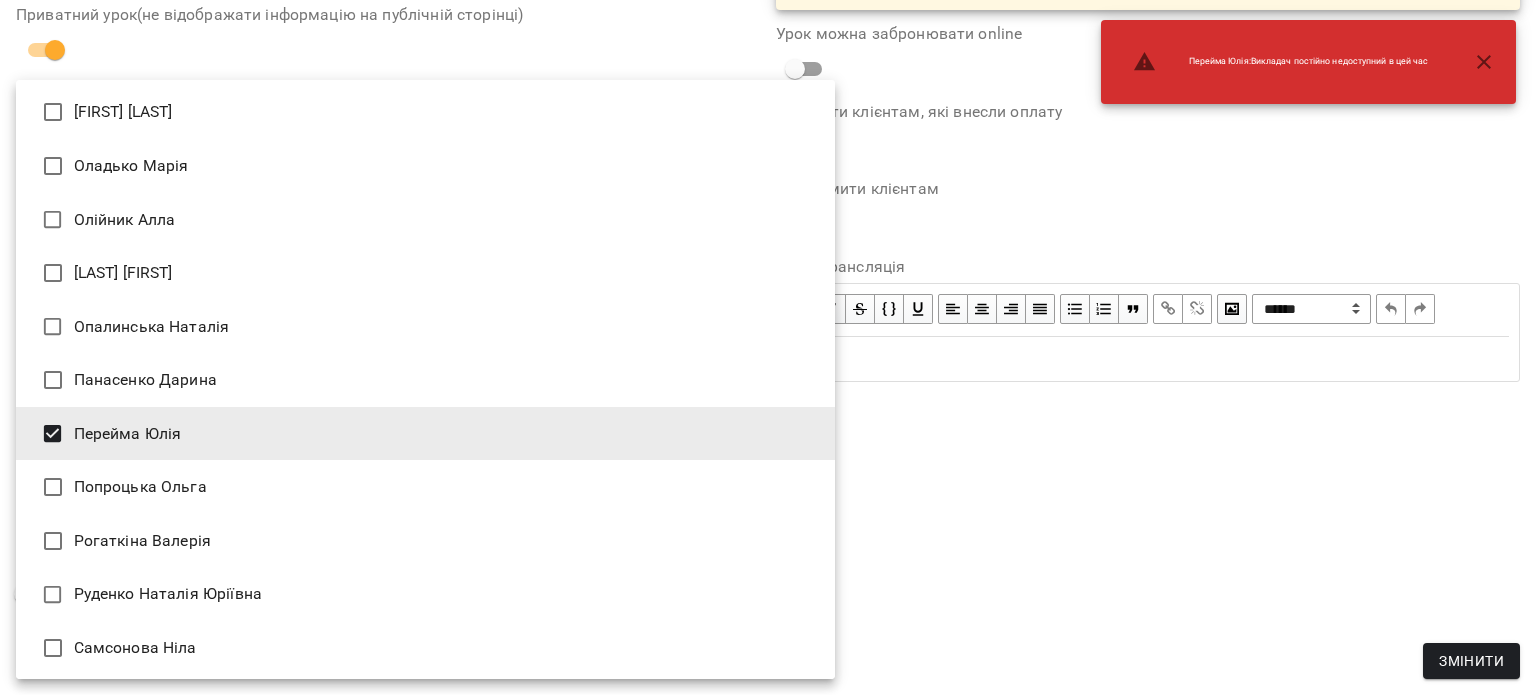 click at bounding box center [768, 347] 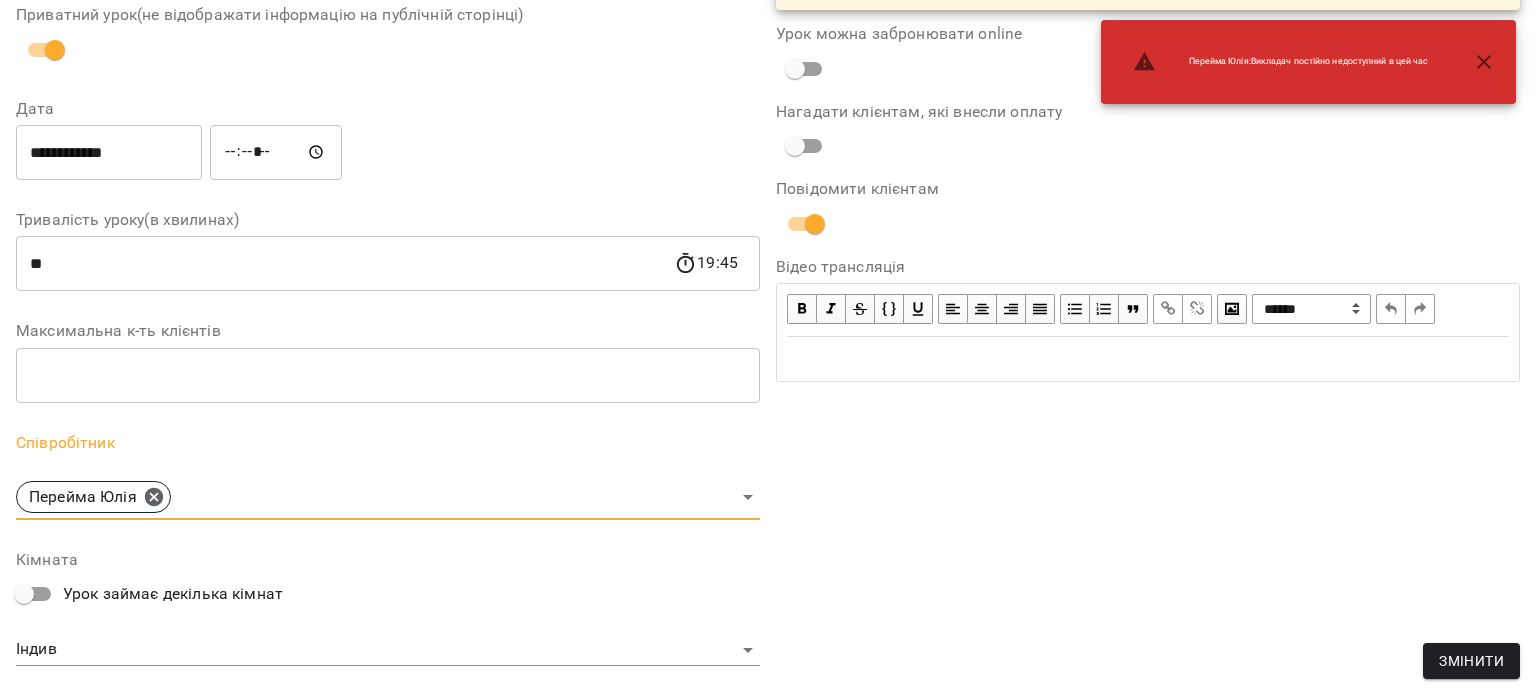 click on "Змінити" at bounding box center (1471, 661) 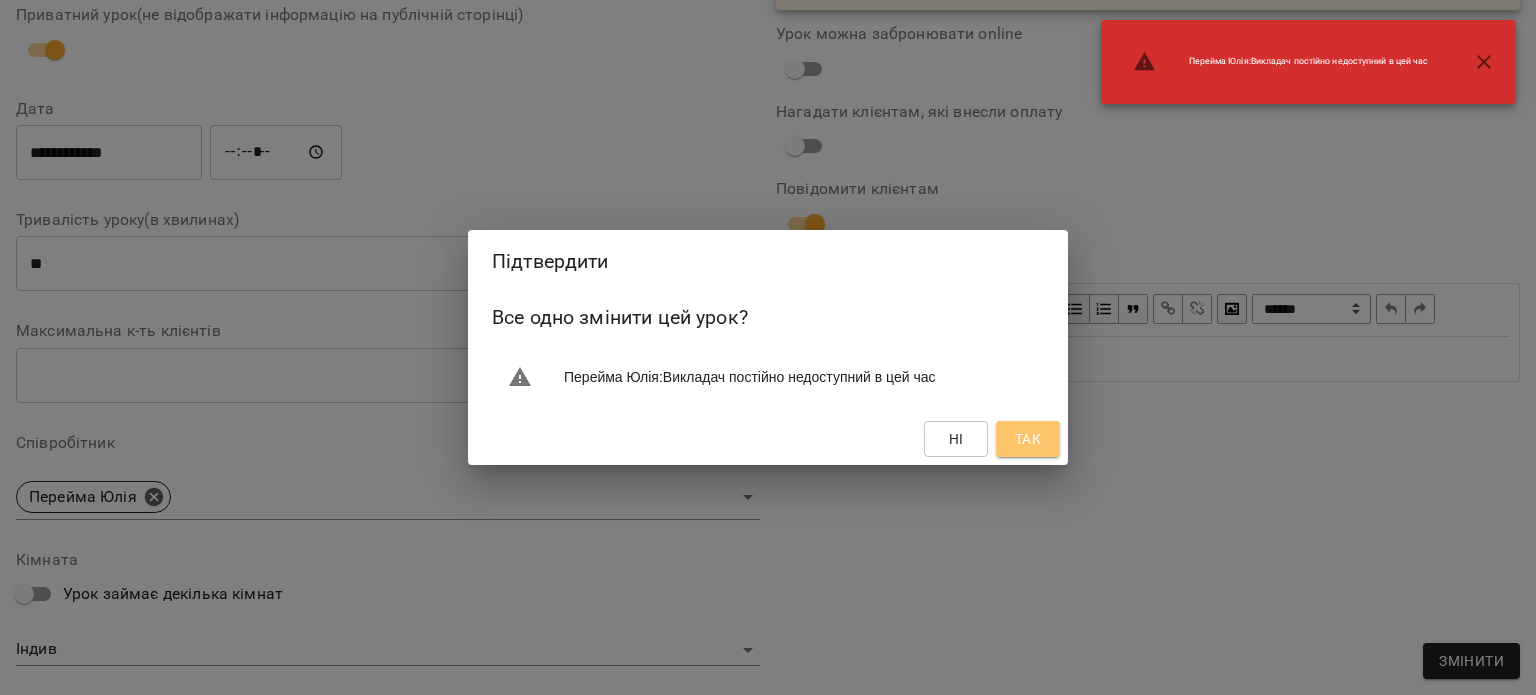 click on "Так" at bounding box center [1028, 439] 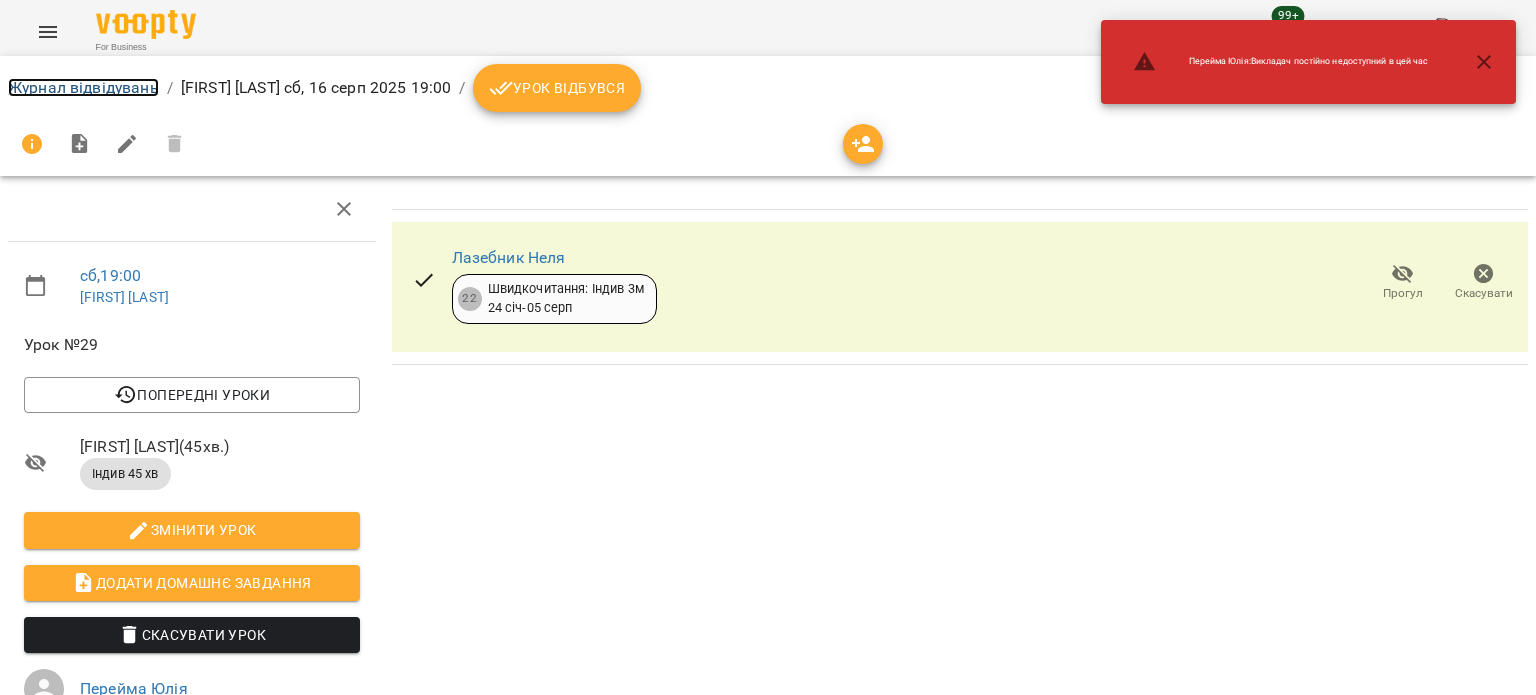 click on "Журнал відвідувань" at bounding box center [83, 87] 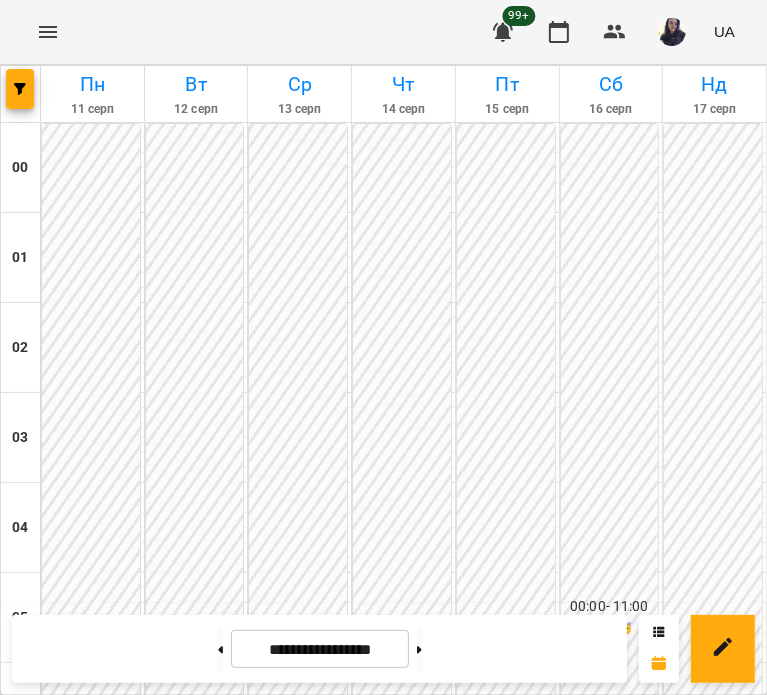 scroll, scrollTop: 1500, scrollLeft: 0, axis: vertical 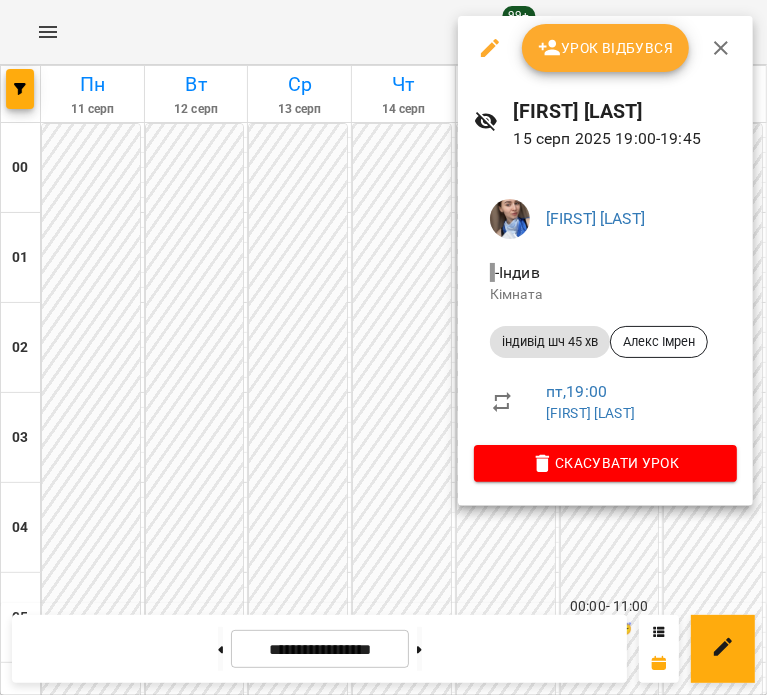 click 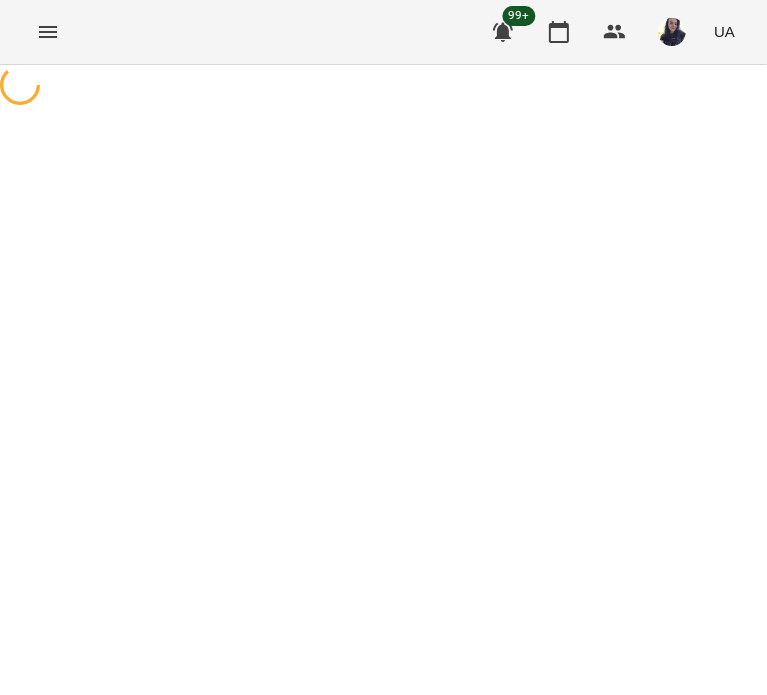 select on "**********" 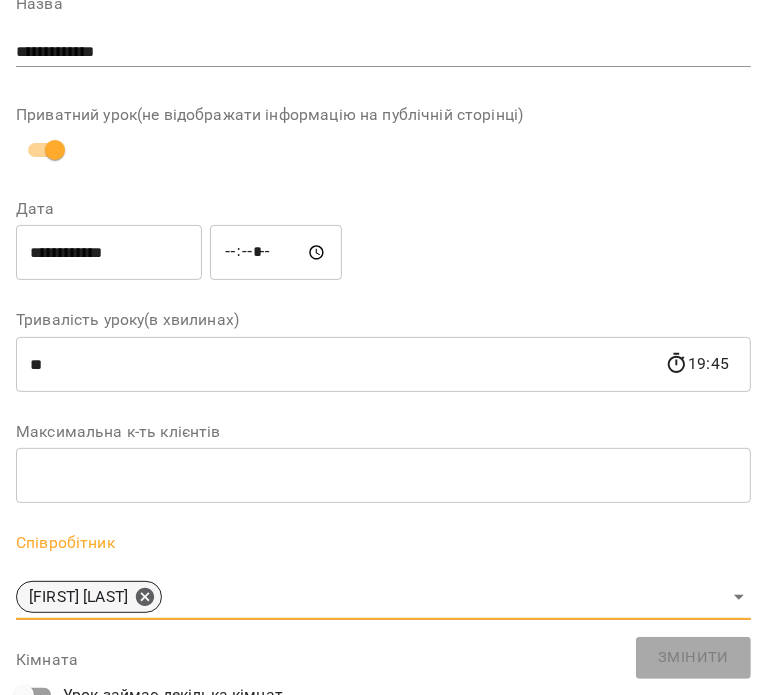 click on "[FIRST] [LAST]" at bounding box center [89, 597] 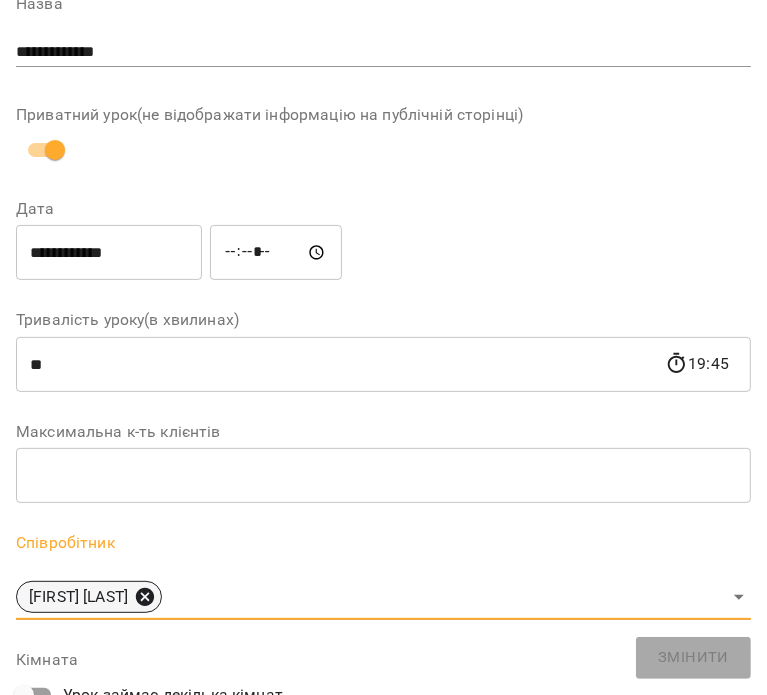 click 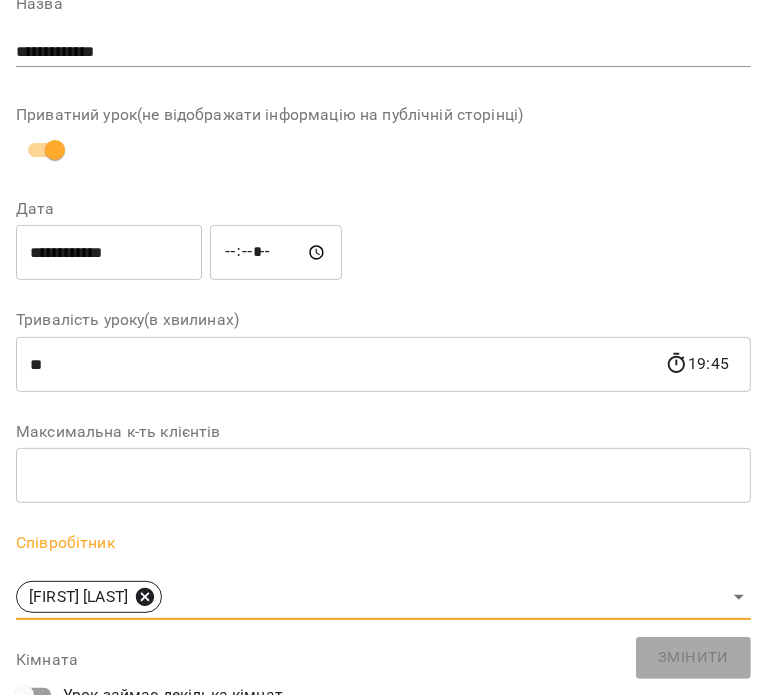 type 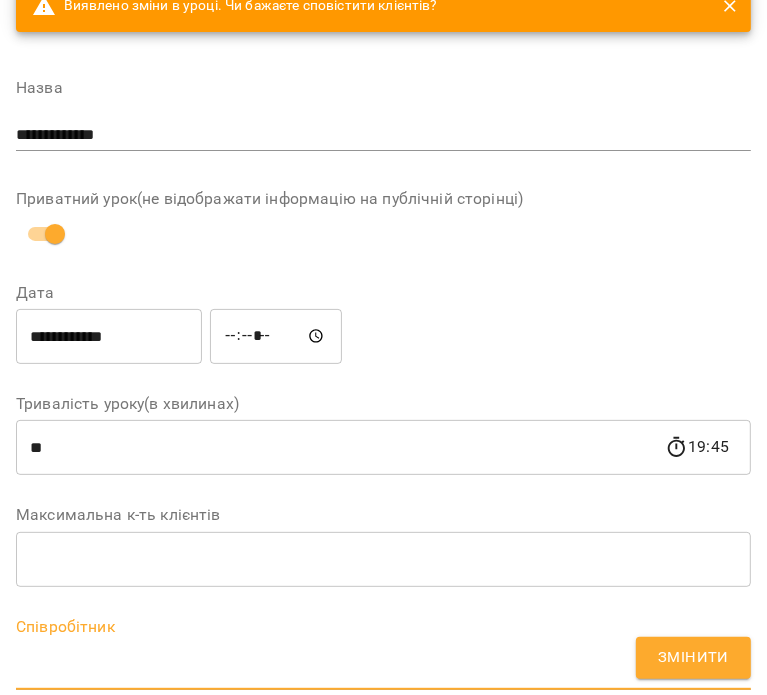 scroll, scrollTop: 183, scrollLeft: 0, axis: vertical 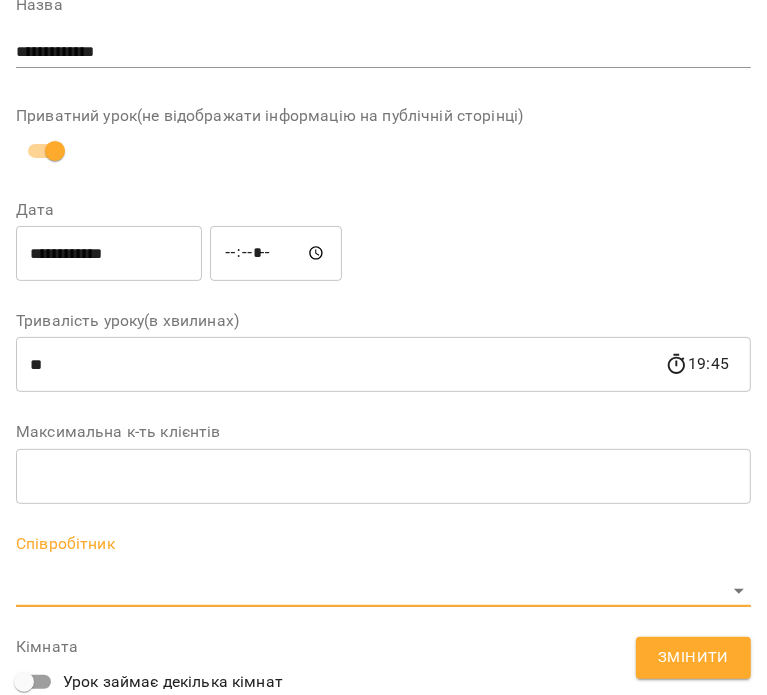 click on "**********" at bounding box center (383, 595) 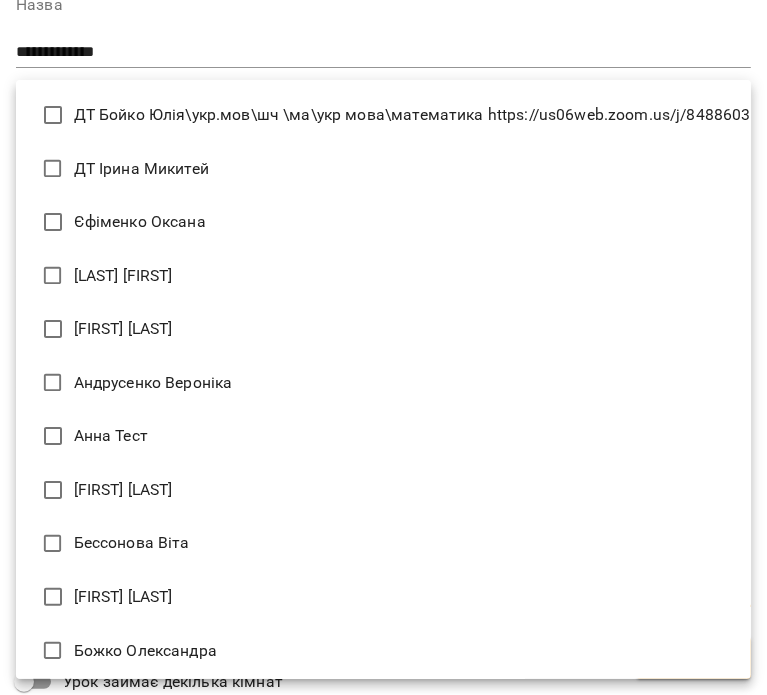 type 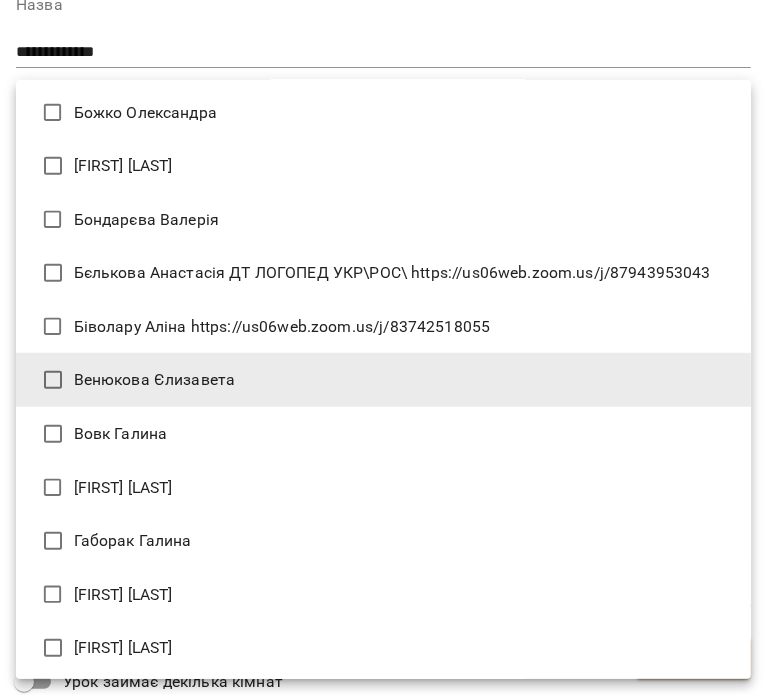 type on "**********" 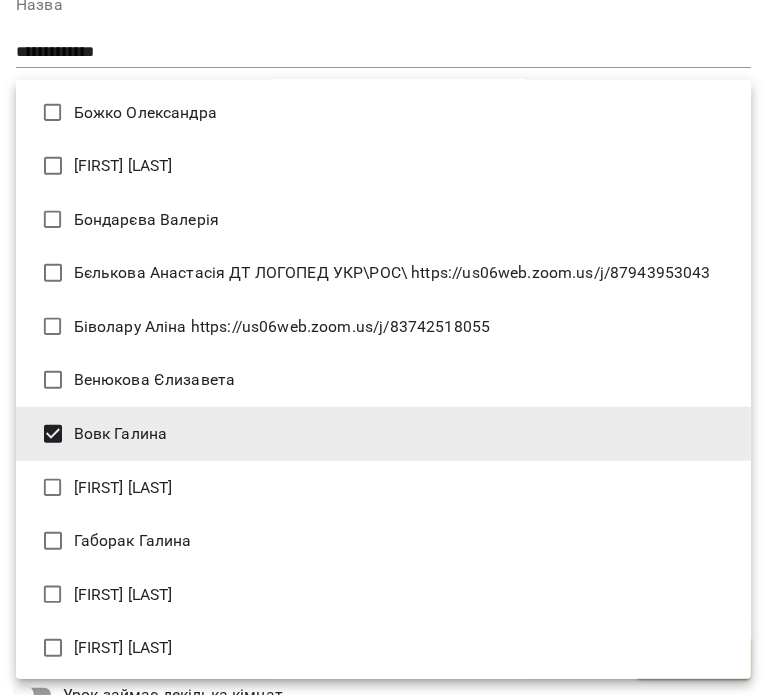 click at bounding box center (383, 347) 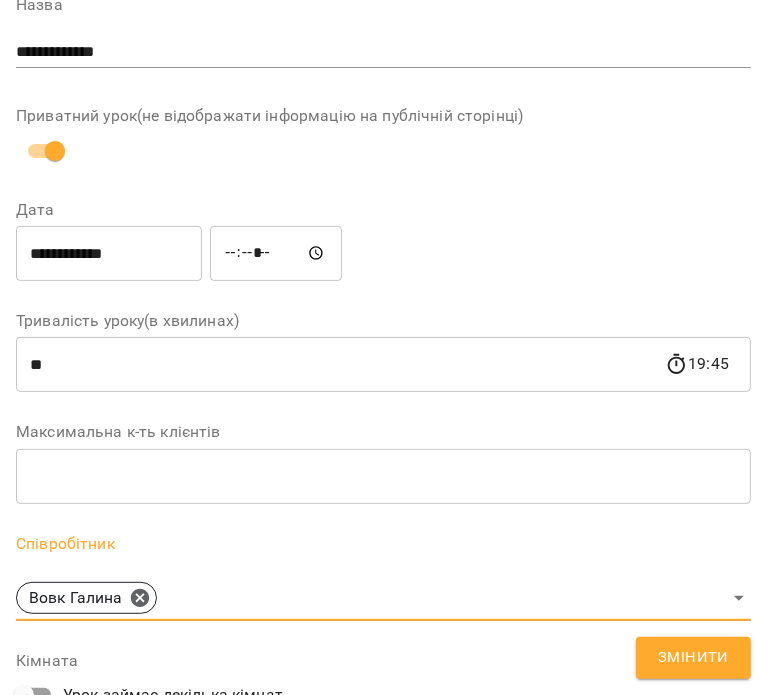 click on "Змінити" at bounding box center [693, 658] 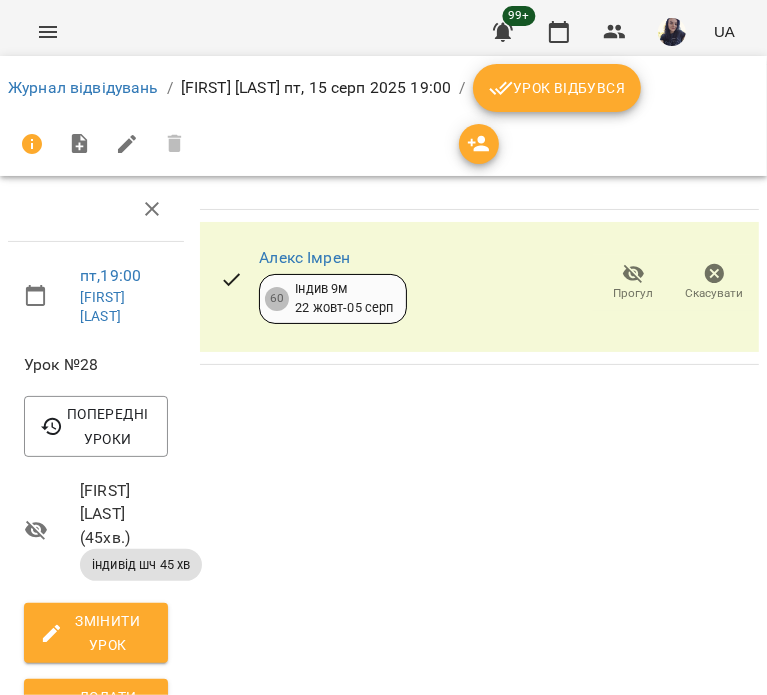 click on "[FIRST] [LAST] 60 Індив 9м 22 жовт  -  05 серп Прогул Скасувати" at bounding box center (479, 679) 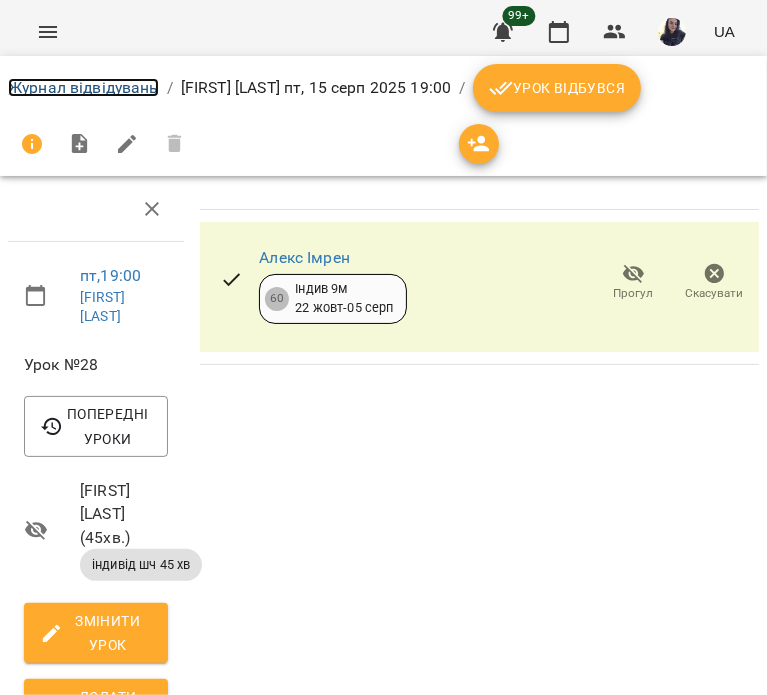 click on "Журнал відвідувань" at bounding box center (83, 87) 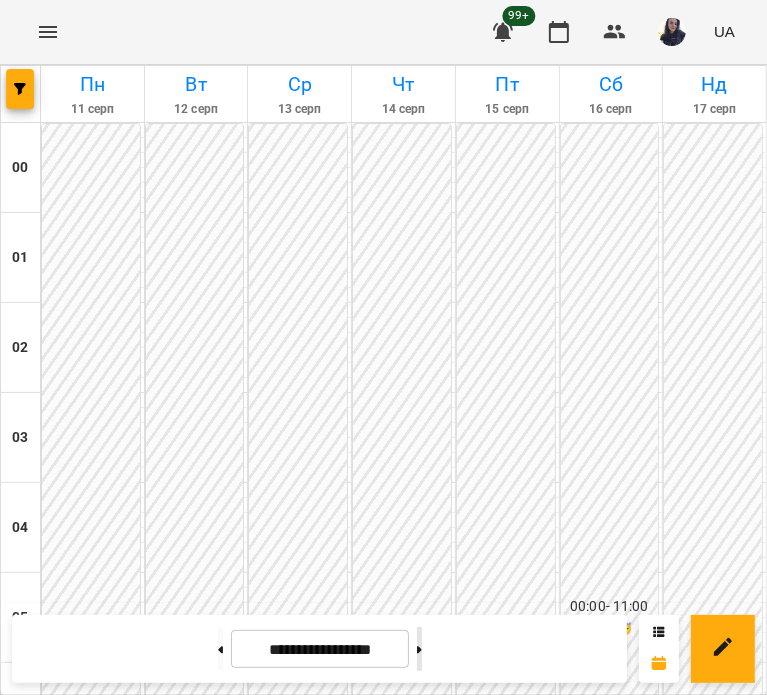 click at bounding box center [419, 649] 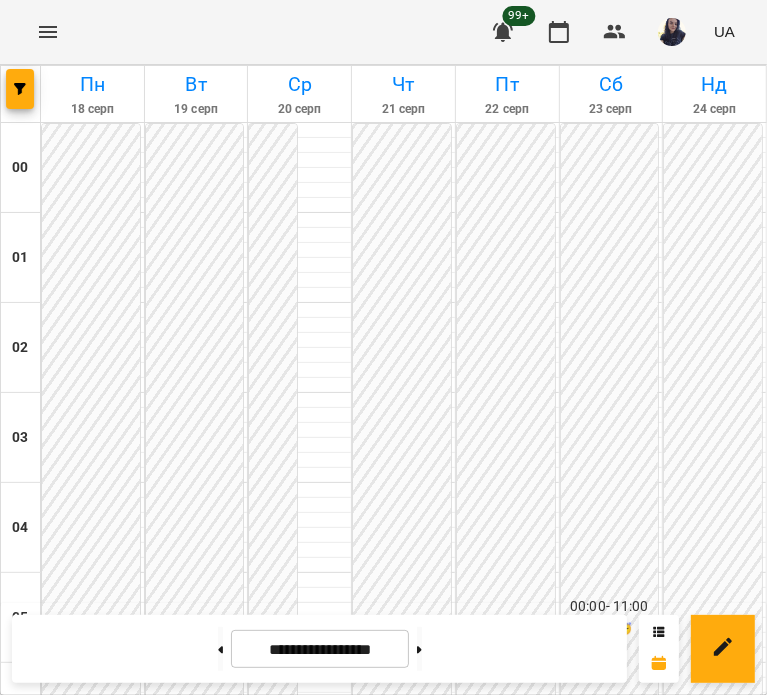 scroll, scrollTop: 1600, scrollLeft: 0, axis: vertical 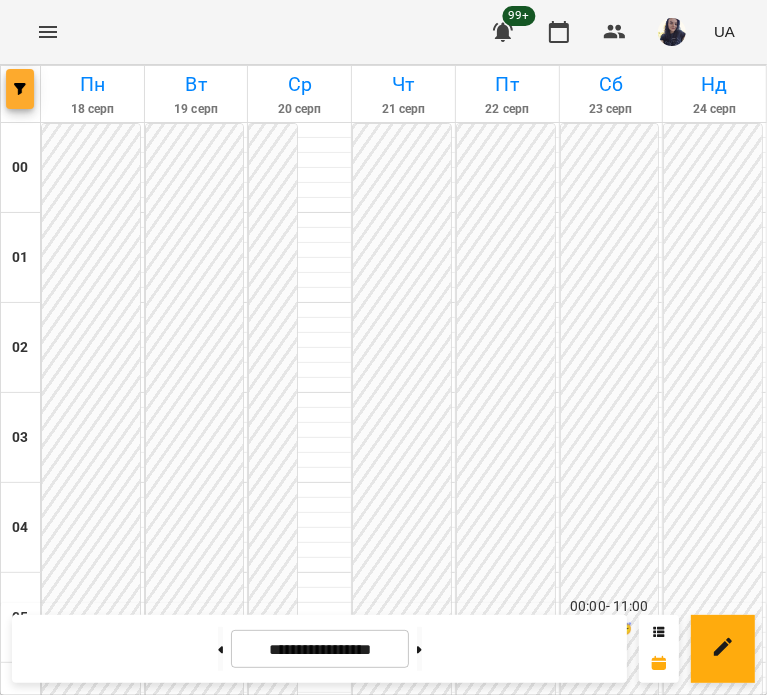 click at bounding box center [20, 89] 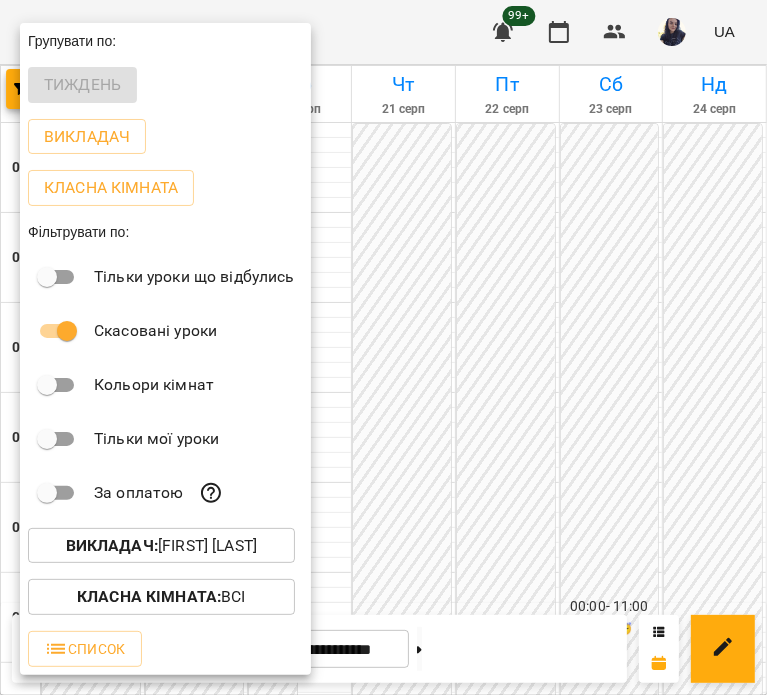 click on "Викладач :  [FIRST] [LAST]" at bounding box center [161, 546] 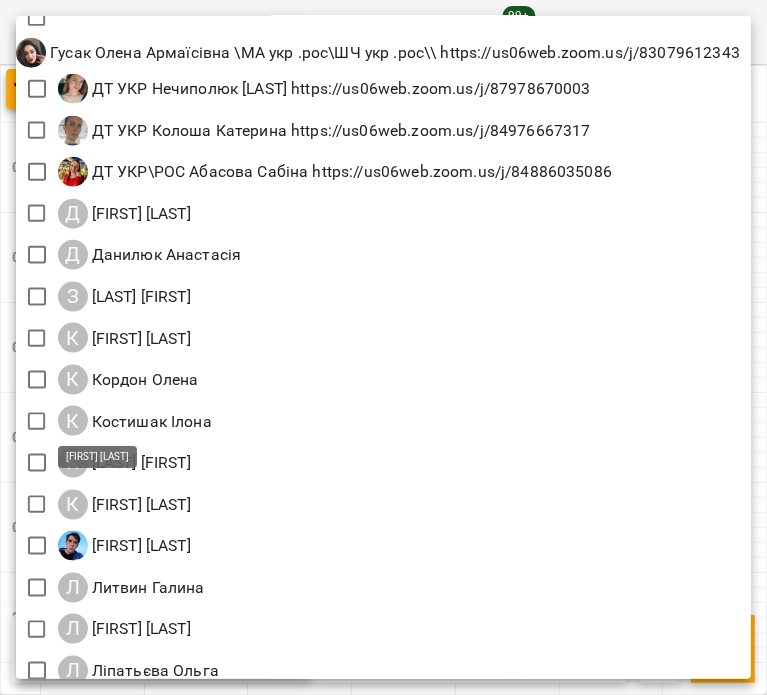 scroll, scrollTop: 1400, scrollLeft: 0, axis: vertical 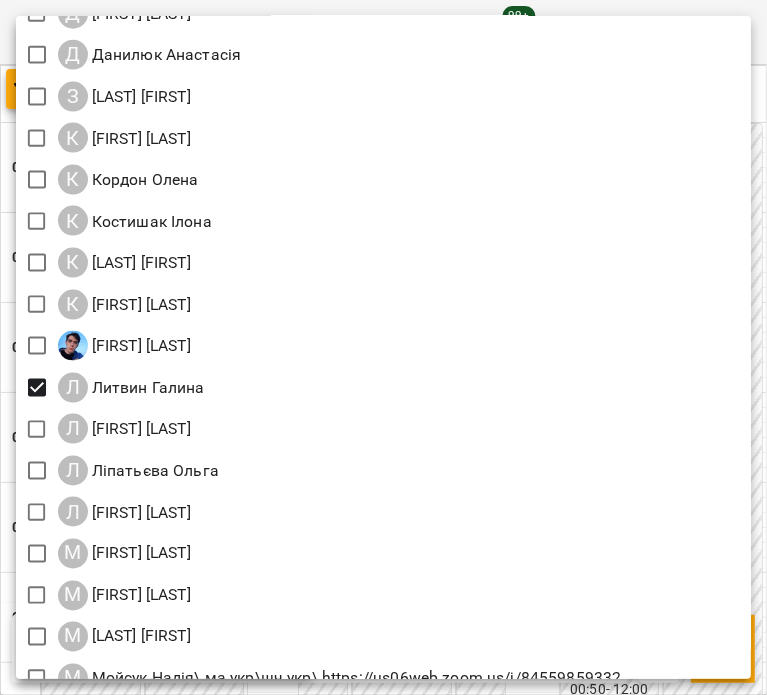 click at bounding box center [383, 347] 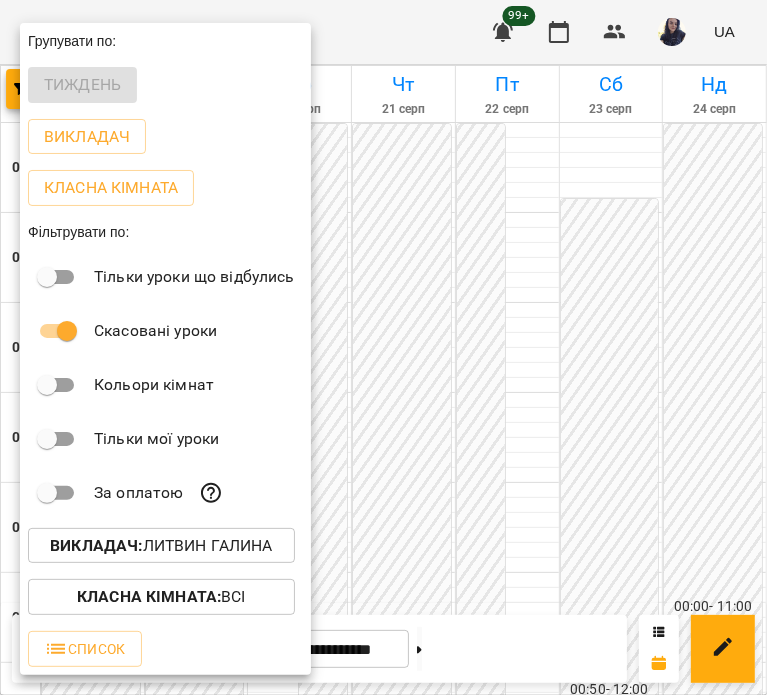 click at bounding box center (383, 347) 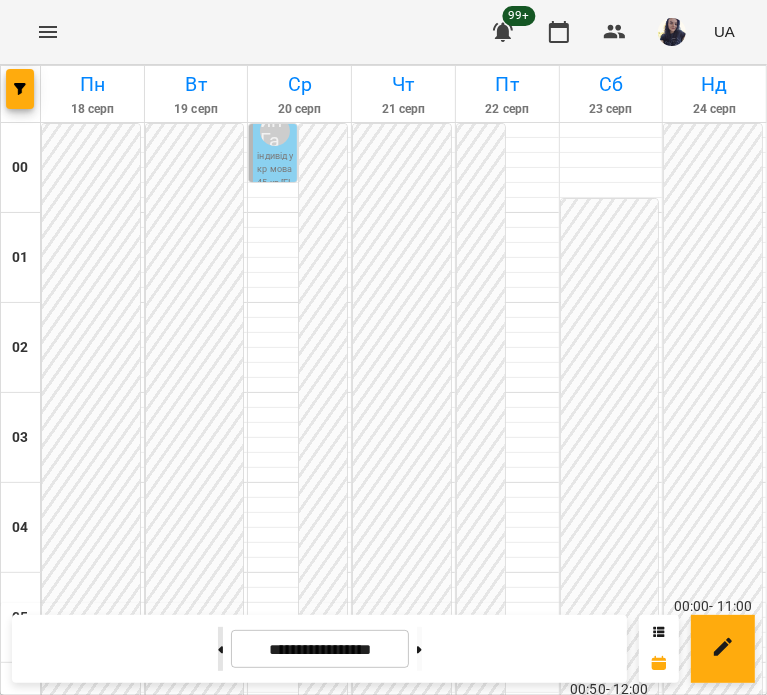 click at bounding box center [220, 649] 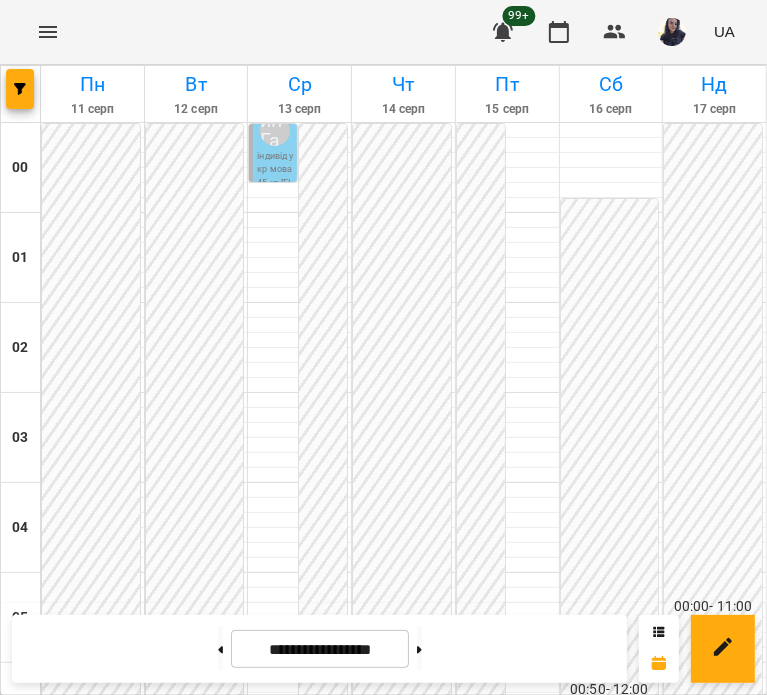scroll, scrollTop: 1277, scrollLeft: 0, axis: vertical 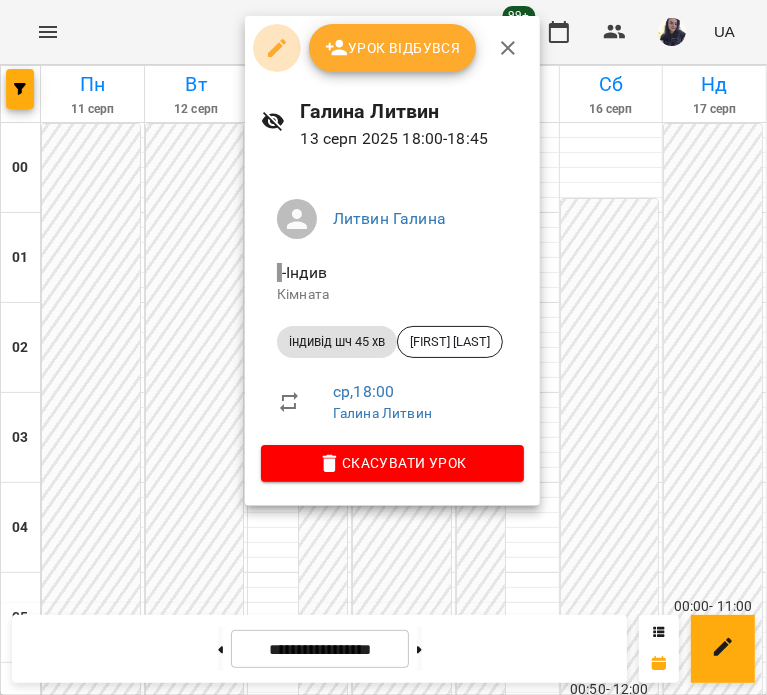click 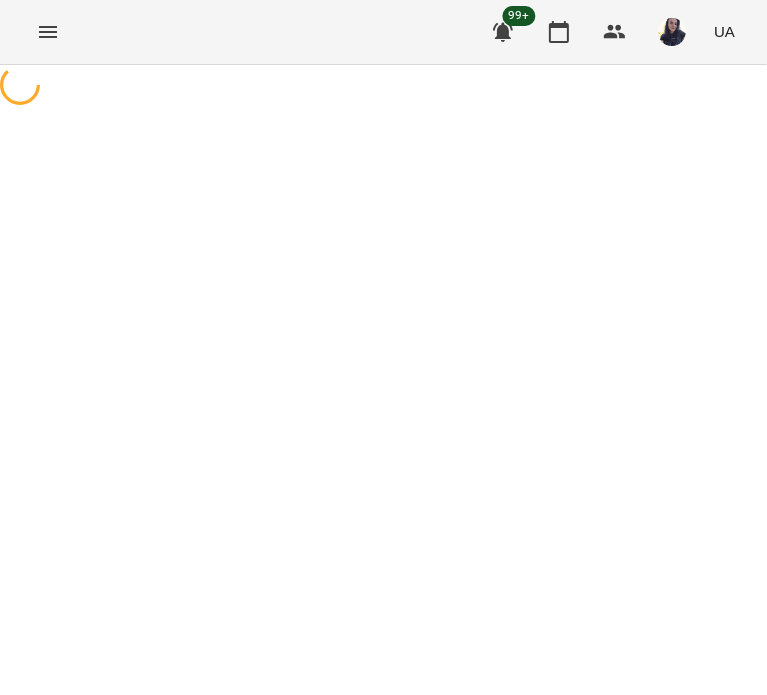 select on "**********" 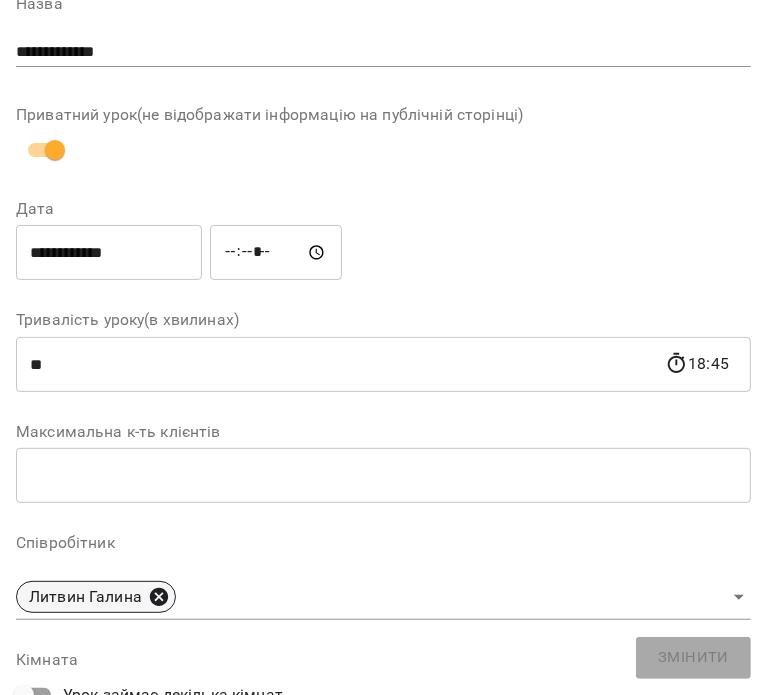 click 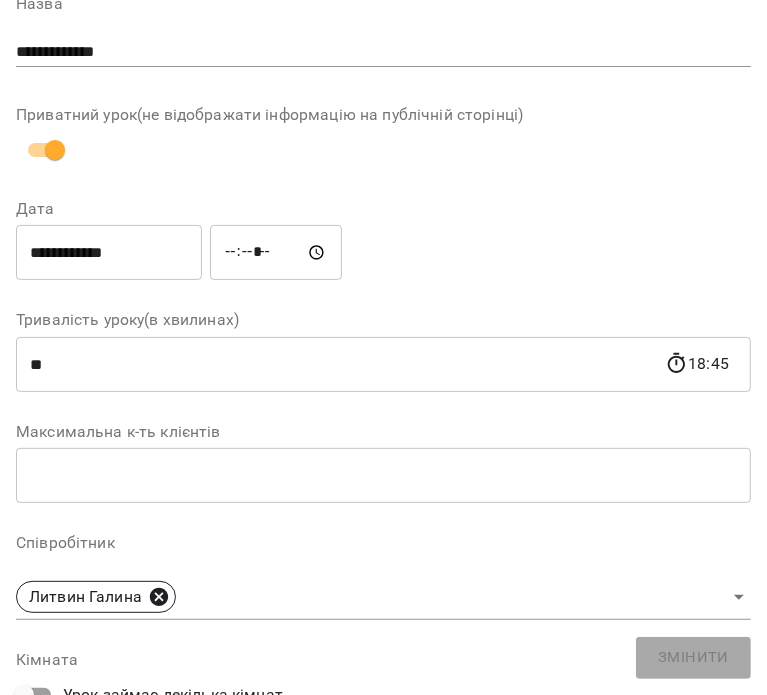 type 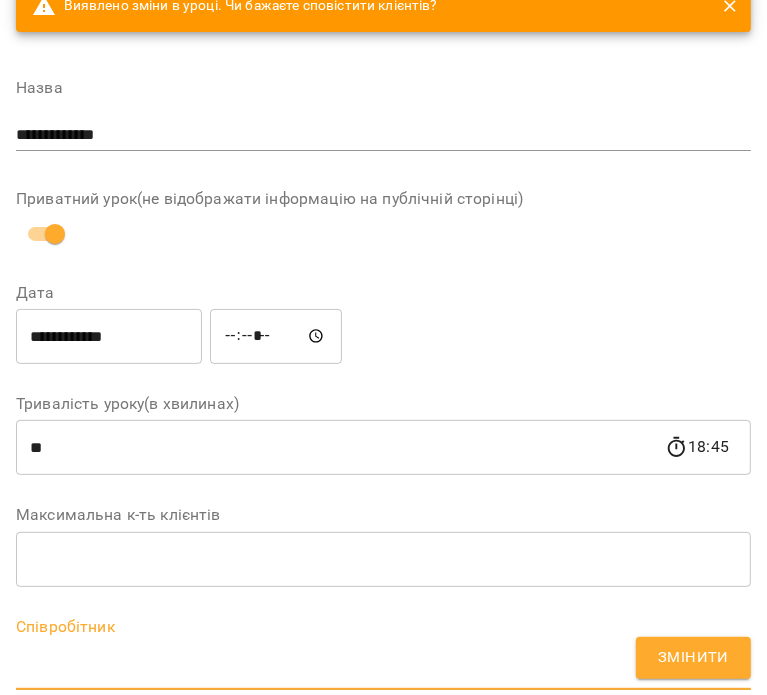 scroll, scrollTop: 183, scrollLeft: 0, axis: vertical 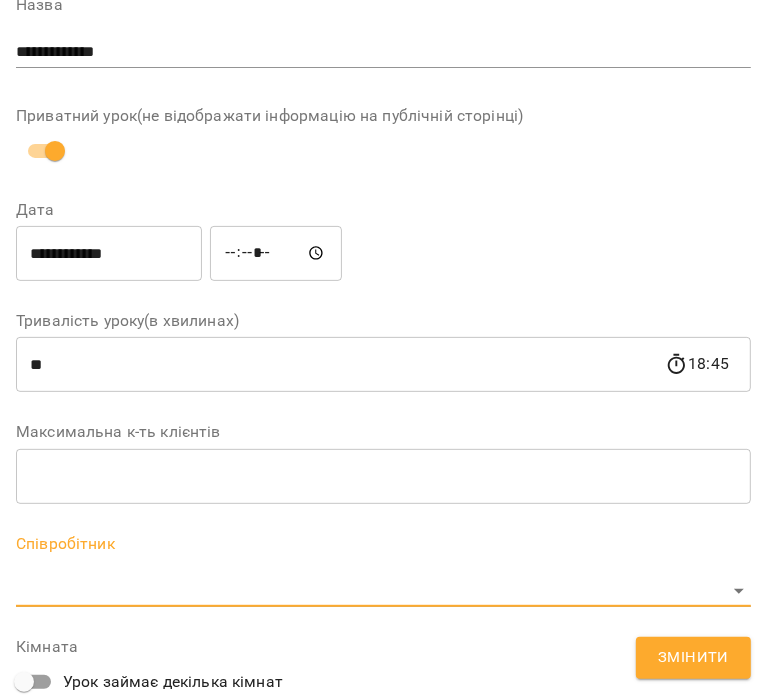 click on "For Business 99+ UA Журнал відвідувань / [FIRST] [LAST]   ср, 13 серп 2025 18:00 / Урок відбувся ср ,  18:00 [FIRST] [LAST] Урок №12 Попередні уроки пт 01 серп 2025 20:00 ср 30 лип 2025 18:00 ср 23 лип 2025 18:00 сб 19 лип 2025 18:00 ср 09 лип 2025 18:00   [FIRST] [LAST] ( 45 хв. ) індивід шч 45 хв Змінити урок Додати домашнє завдання Скасувати Урок [LAST] [FIRST] Індив Кімната [FIRST] [LAST] 1 Максимальна к-ть клієнтів 2025-08-05 17:08:23 Створити розсилку   [FIRST] [LAST] 12 Швидкочитання: Індив 3м 19 трав  -  05 серп Прогул Скасувати
Змінити урок Дата" at bounding box center (383, 628) 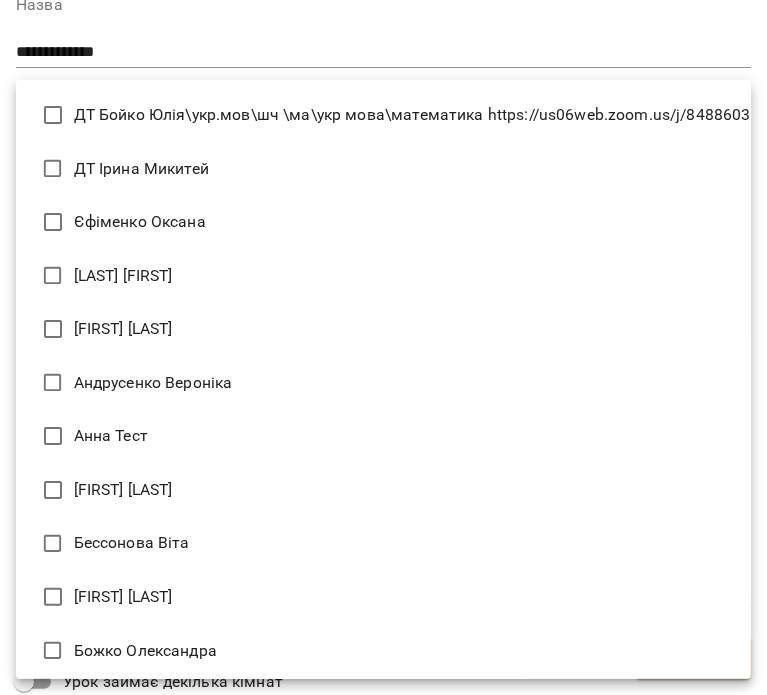 type 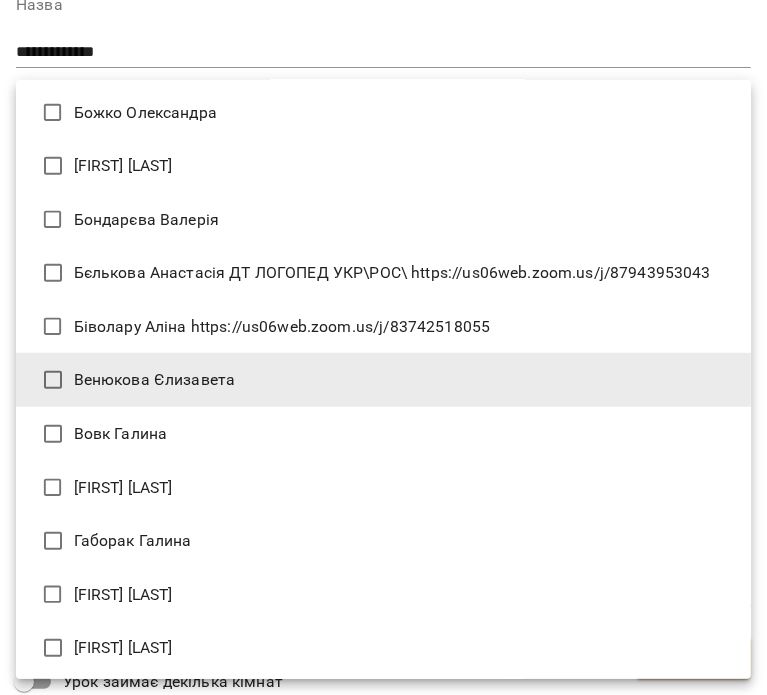 type 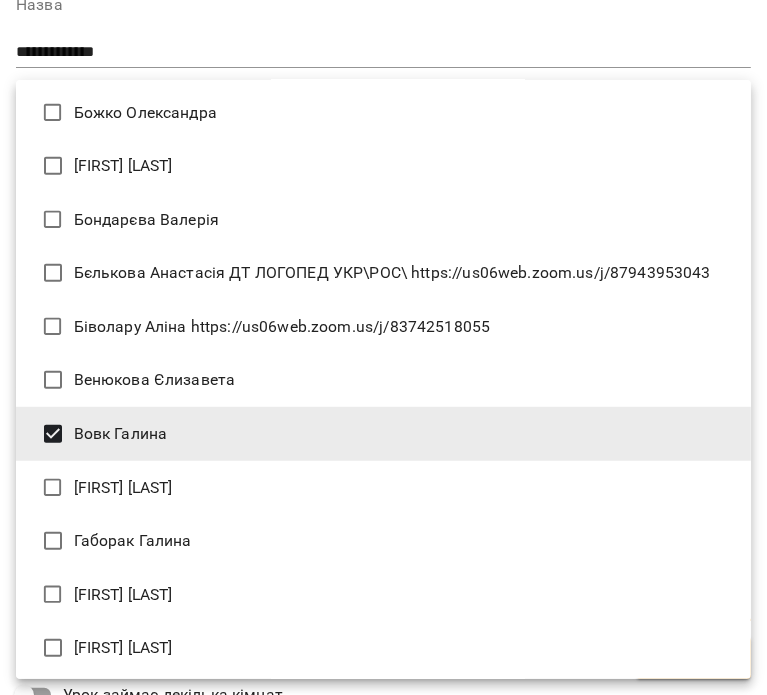 click at bounding box center (383, 347) 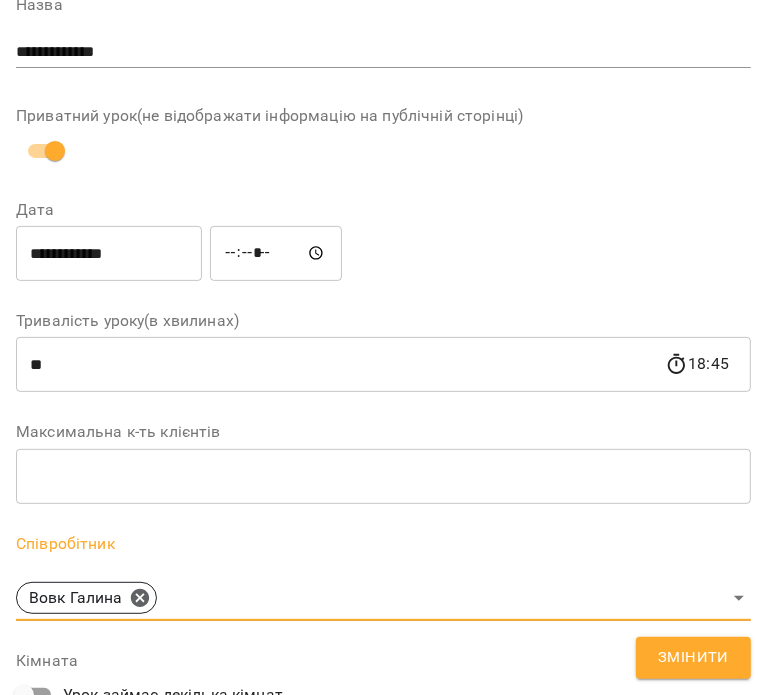click on "Змінити" at bounding box center [693, 658] 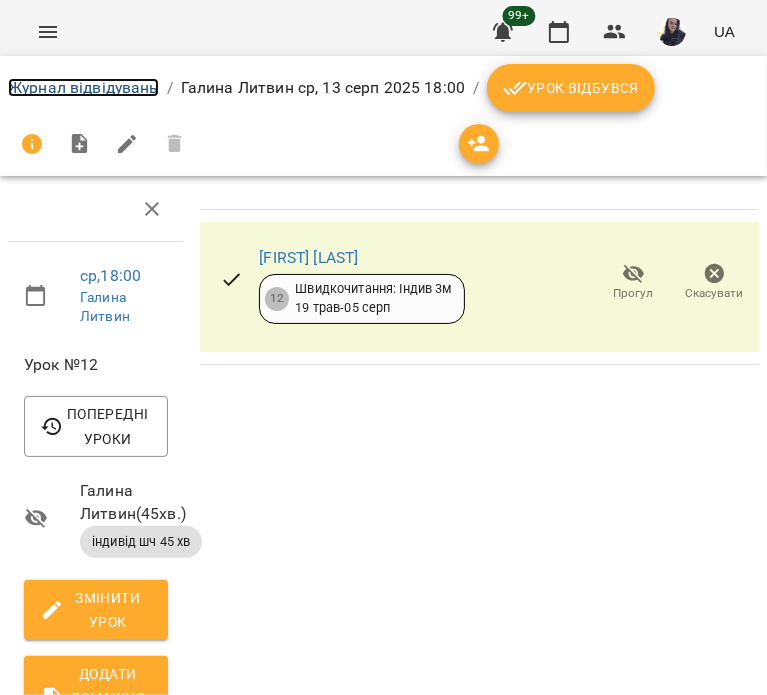 click on "Журнал відвідувань" at bounding box center [83, 87] 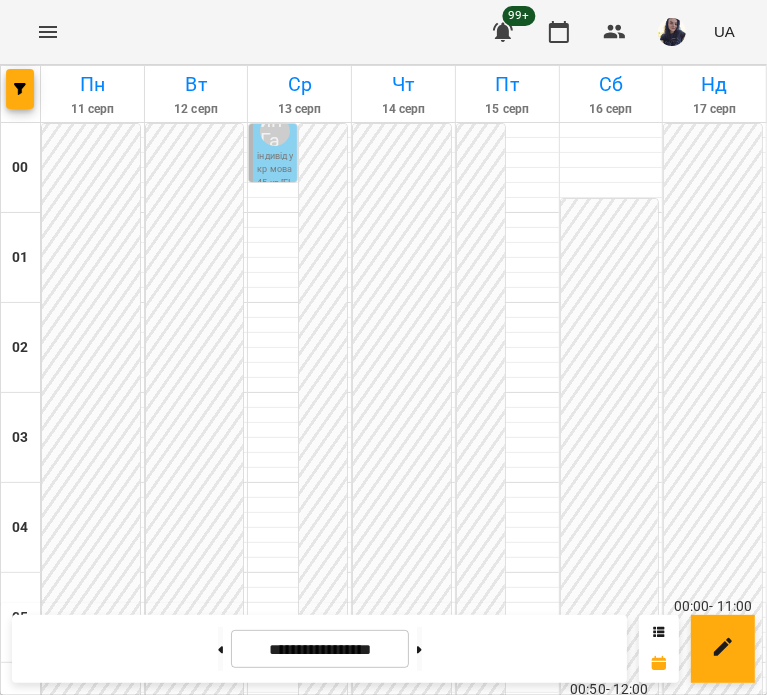 scroll, scrollTop: 1200, scrollLeft: 0, axis: vertical 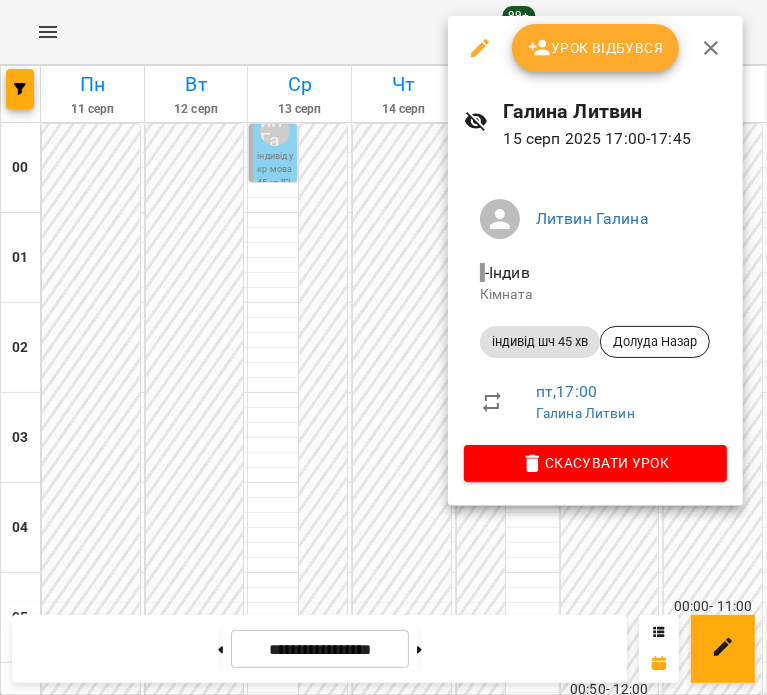 click 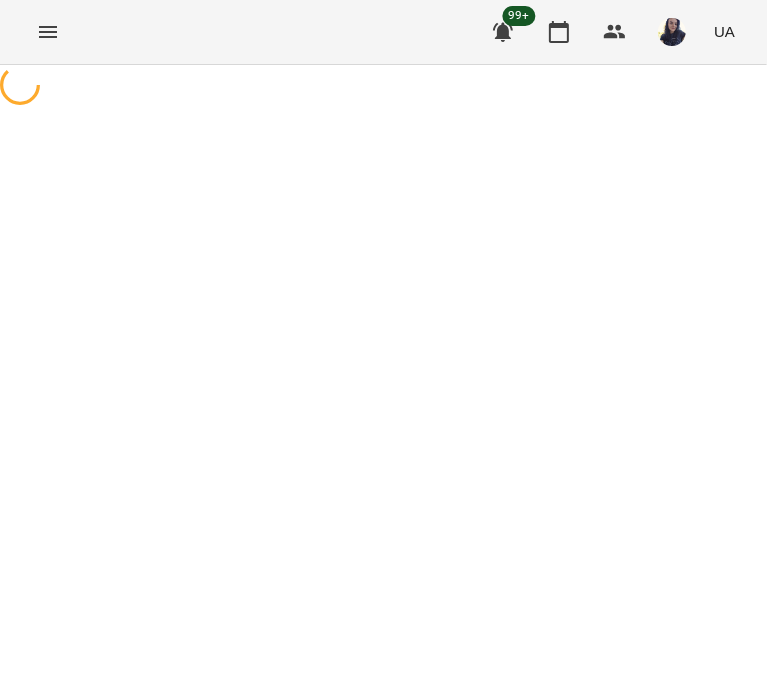 select on "**********" 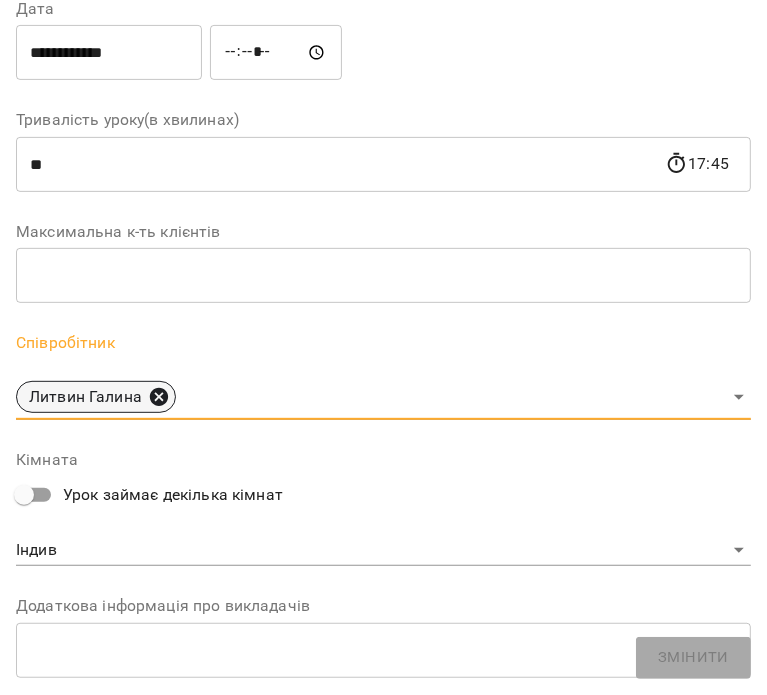 click 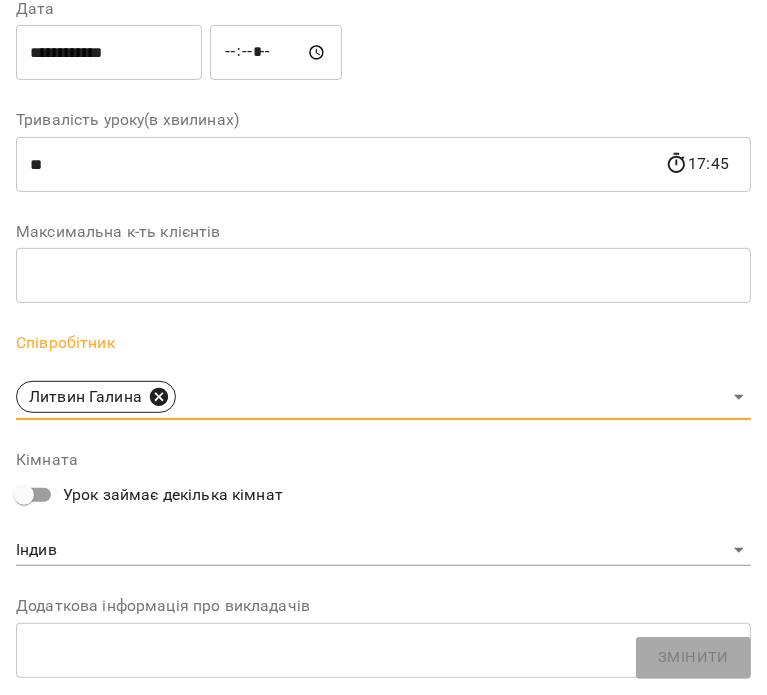 type 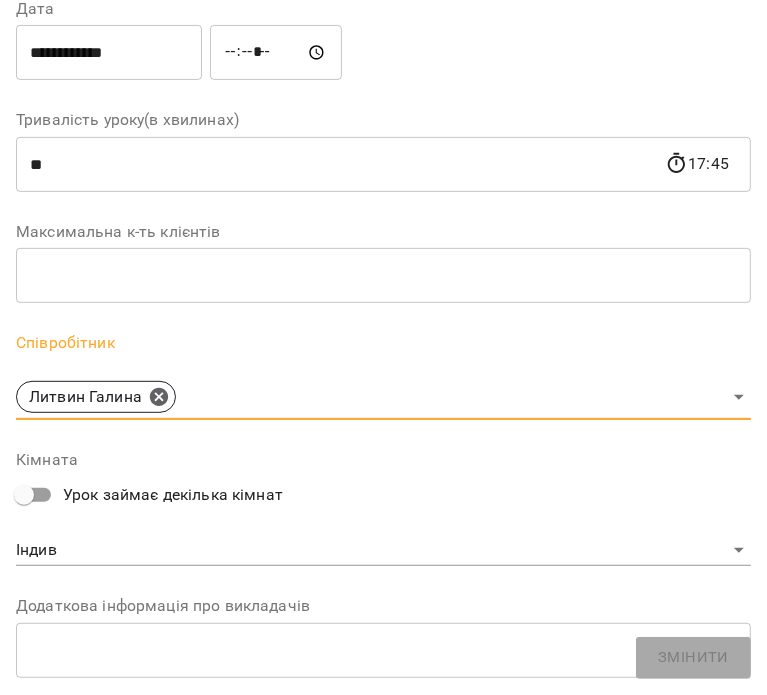 scroll, scrollTop: 384, scrollLeft: 0, axis: vertical 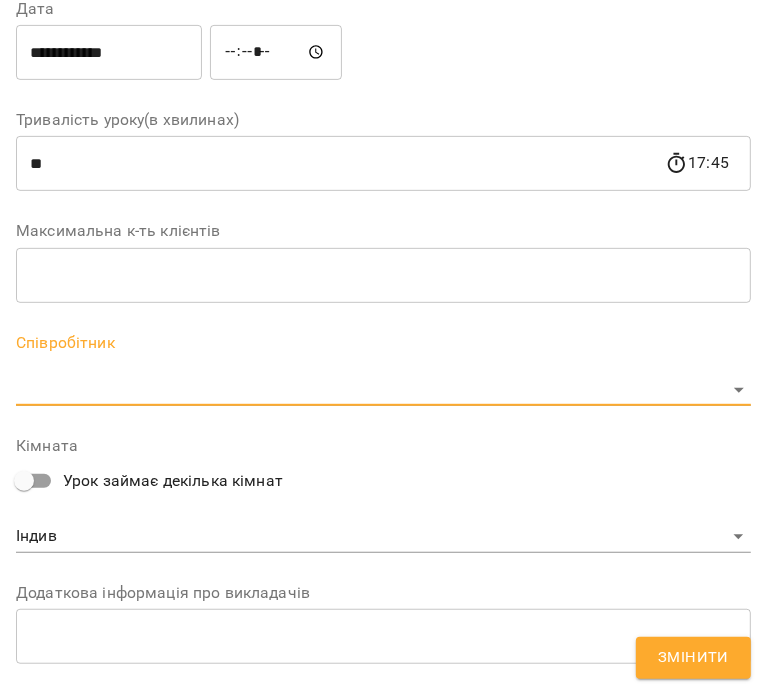 click on "For Business 99+ UA Журнал відвідувань / [FIRST] [LAST]   пт, 15 серп 2025 17:00 / Урок відбувся пт ,  17:00 [LAST] [FIRST] Урок №26 Попередні уроки пн 04 серп 2025 17:00 пт 01 серп 2025 17:00 пн 28 лип 2025 17:00 пн 14 лип 2025 17:00 пт 11 лип 2025 17:00   [FIRST] [LAST] ( 45 хв. ) індивід шч 45 хв Змінити урок Додати домашнє завдання Скасувати Урок [LAST] [FIRST] Індив Кімната [FIRST] [LAST] 1 Максимальна к-ть клієнтів 2025-08-05 17:08:45 Створити розсилку   [FIRST] [LAST] 24 Швидкочитання: Індив 6м 29 квіт  -  05 серп Прогул Скасувати
Змінити урок Назва" at bounding box center (383, 628) 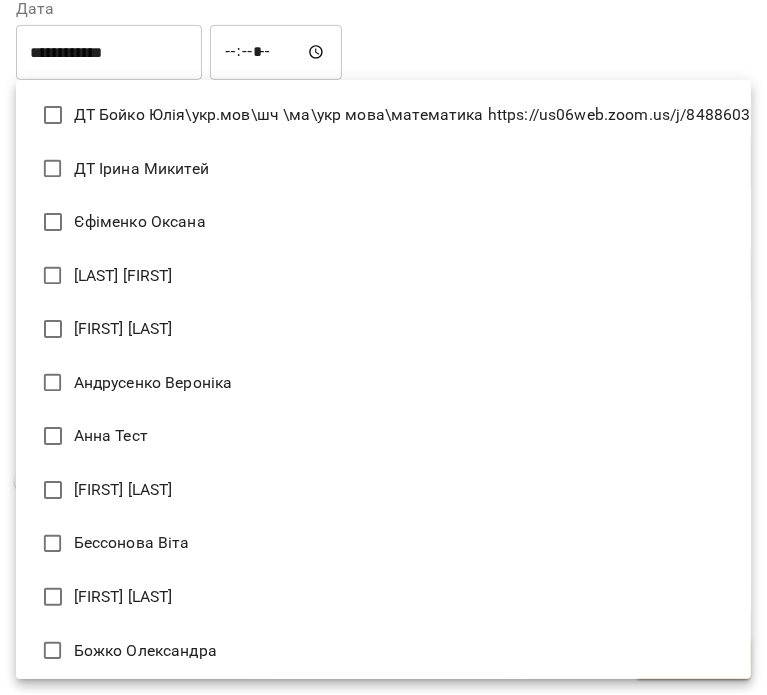 type 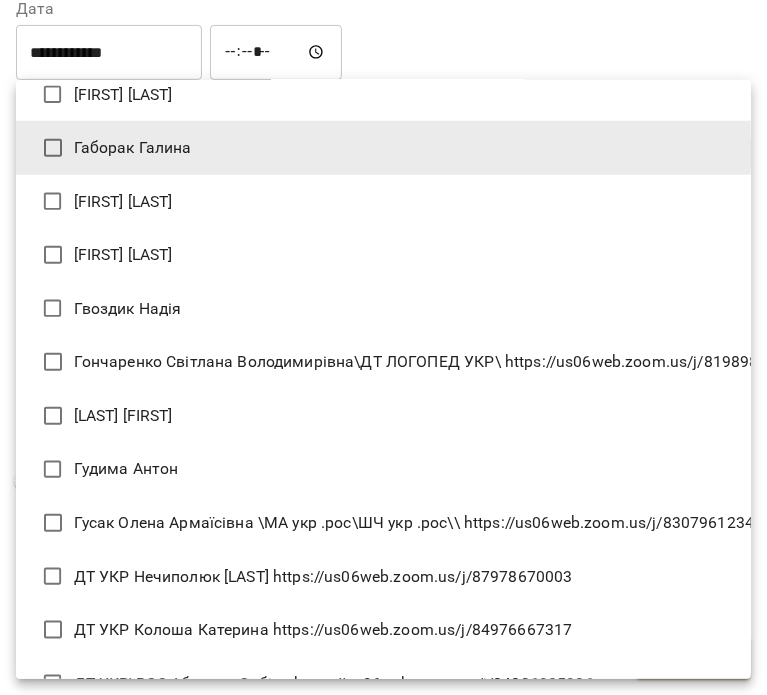 scroll, scrollTop: 1099, scrollLeft: 0, axis: vertical 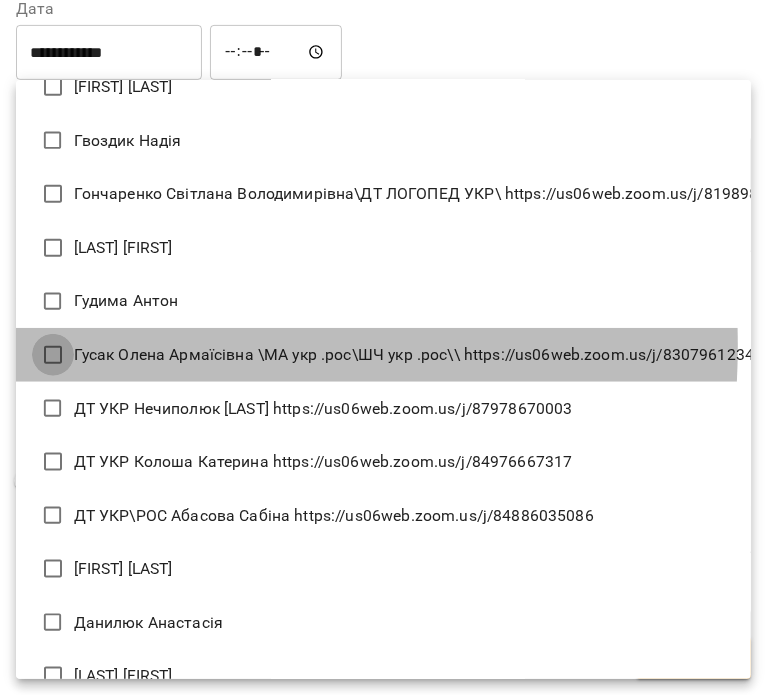 type on "**********" 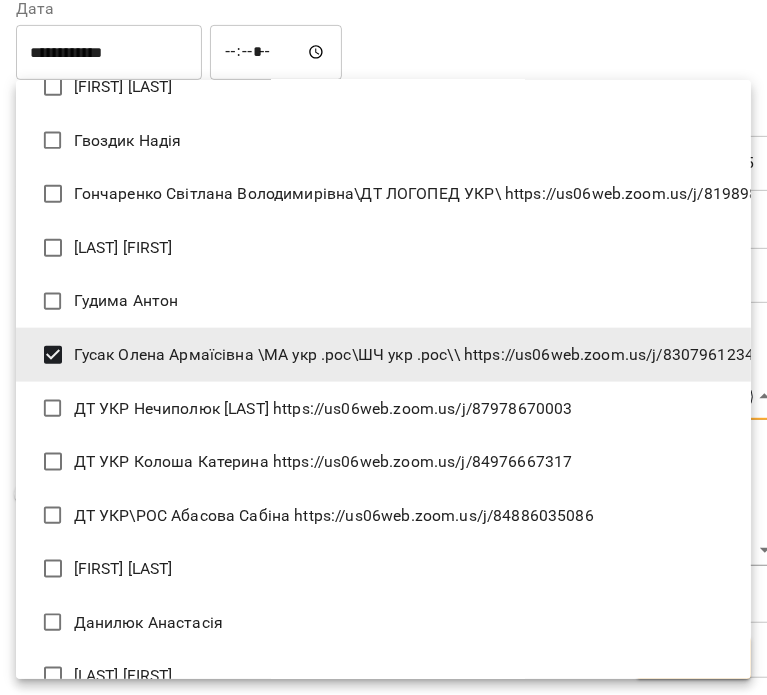 click at bounding box center (383, 347) 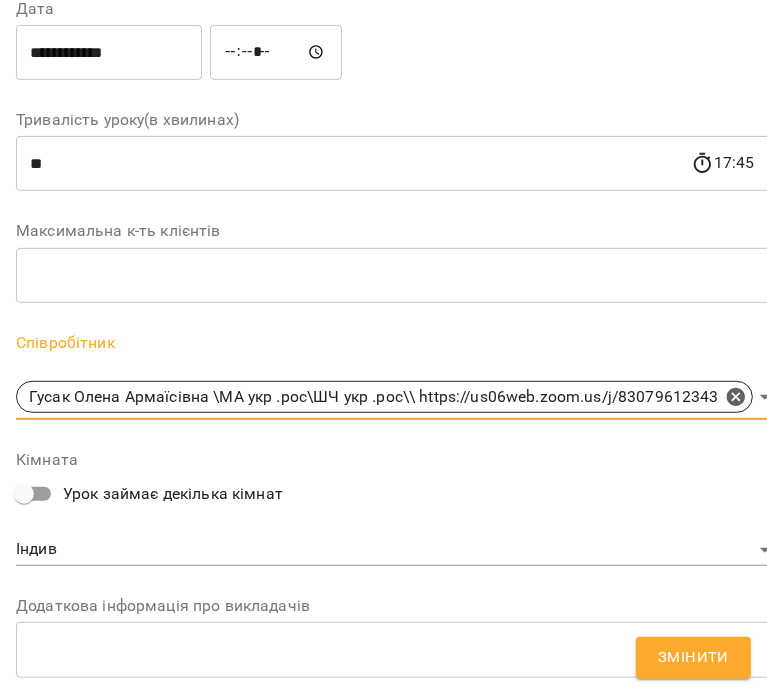 click on "Змінити" at bounding box center (693, 658) 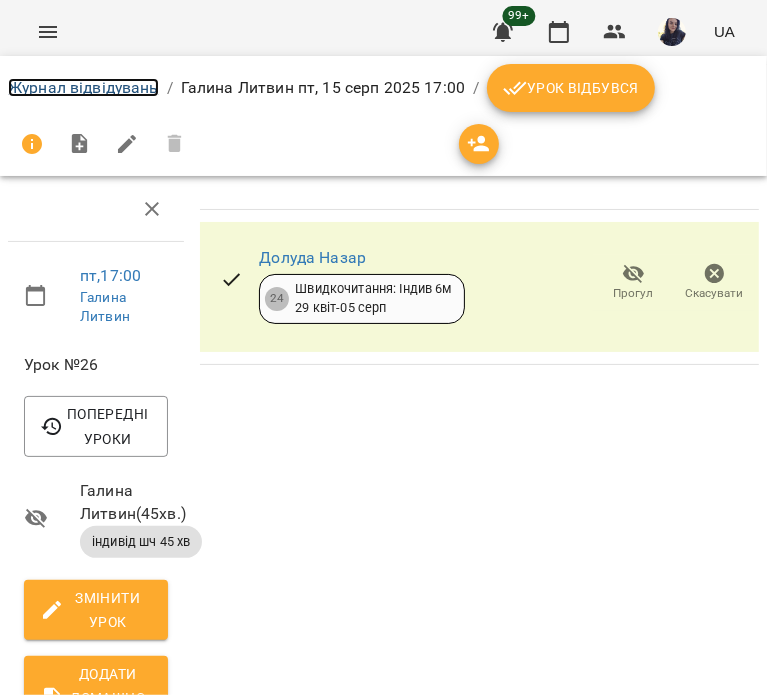 click on "Журнал відвідувань" at bounding box center [83, 87] 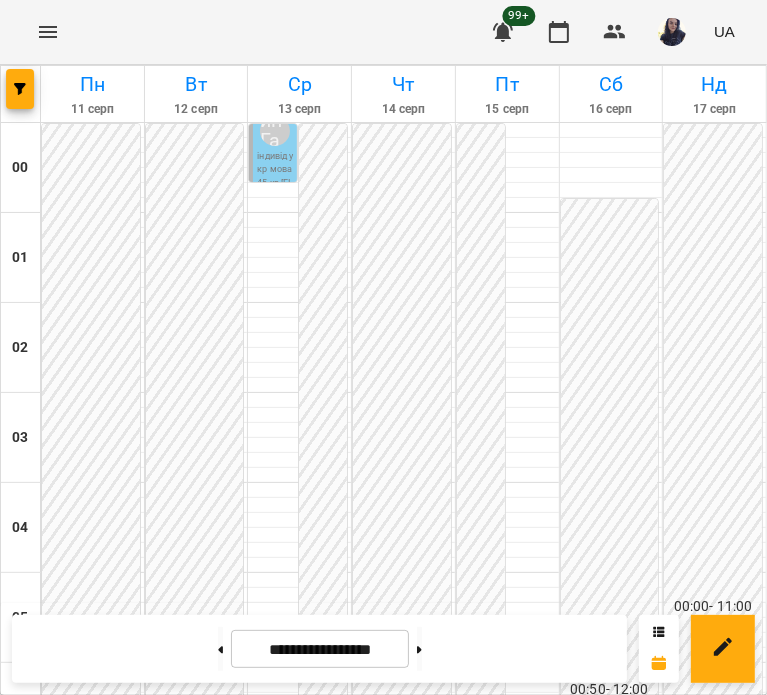 scroll, scrollTop: 1577, scrollLeft: 0, axis: vertical 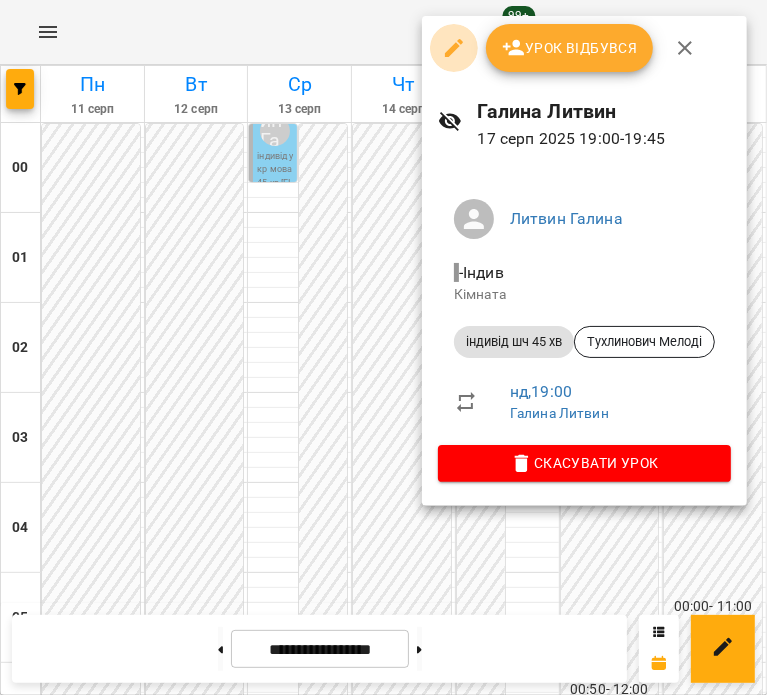 click at bounding box center [454, 48] 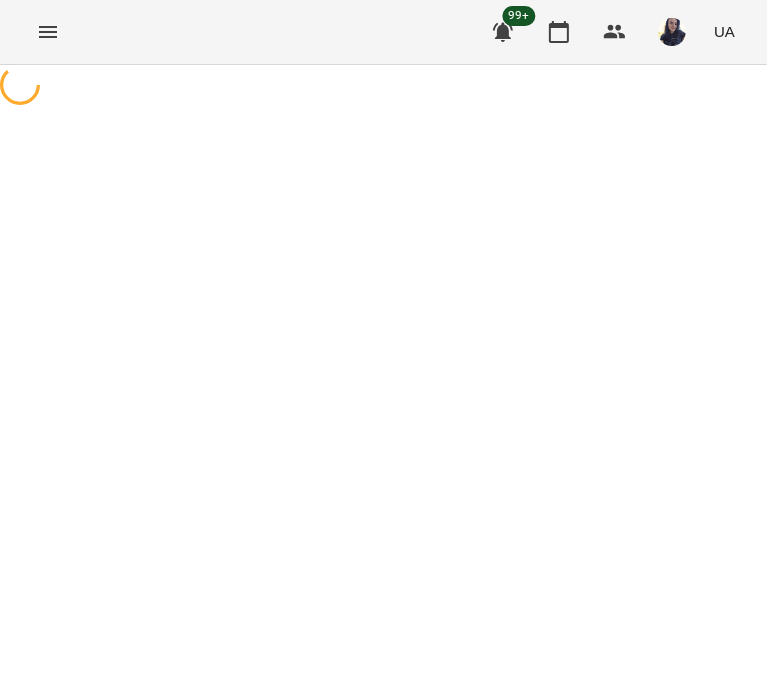 select on "**********" 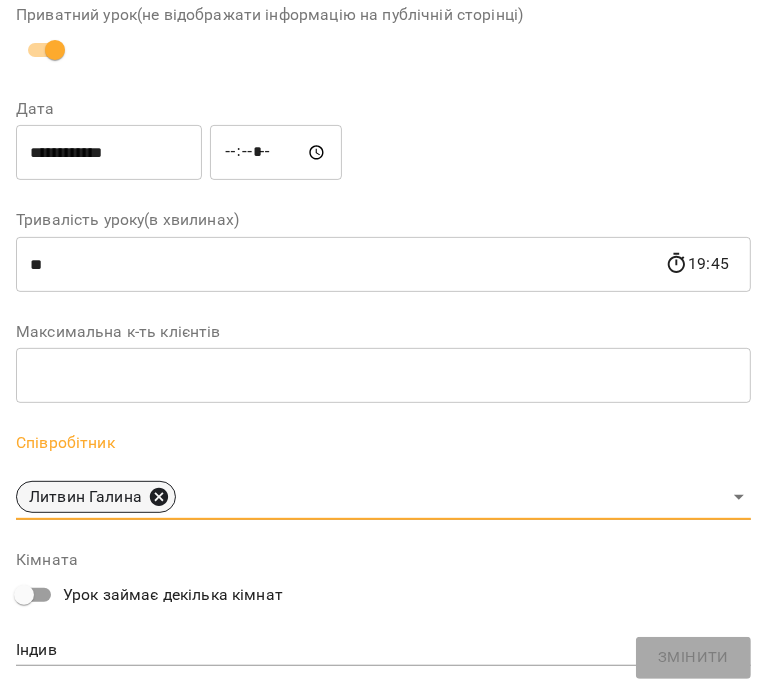 click 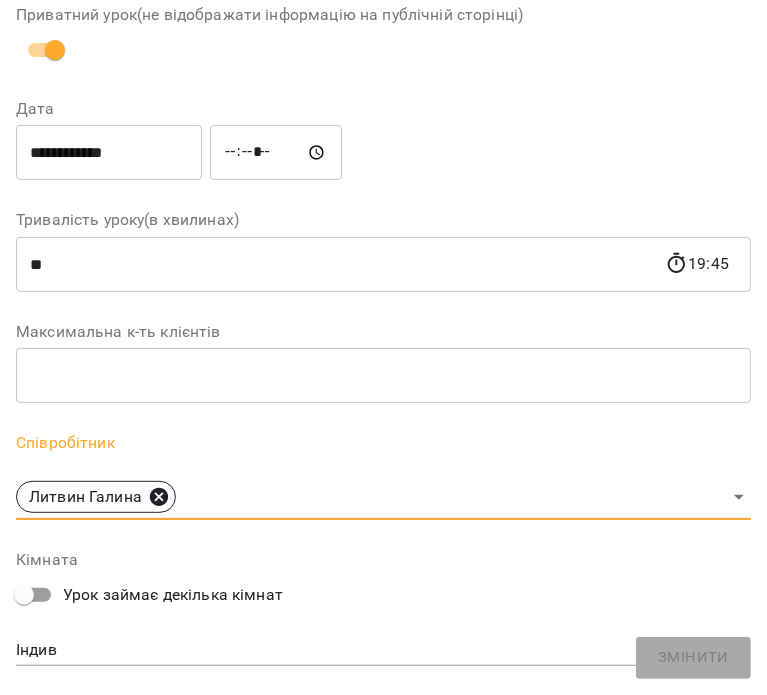 type 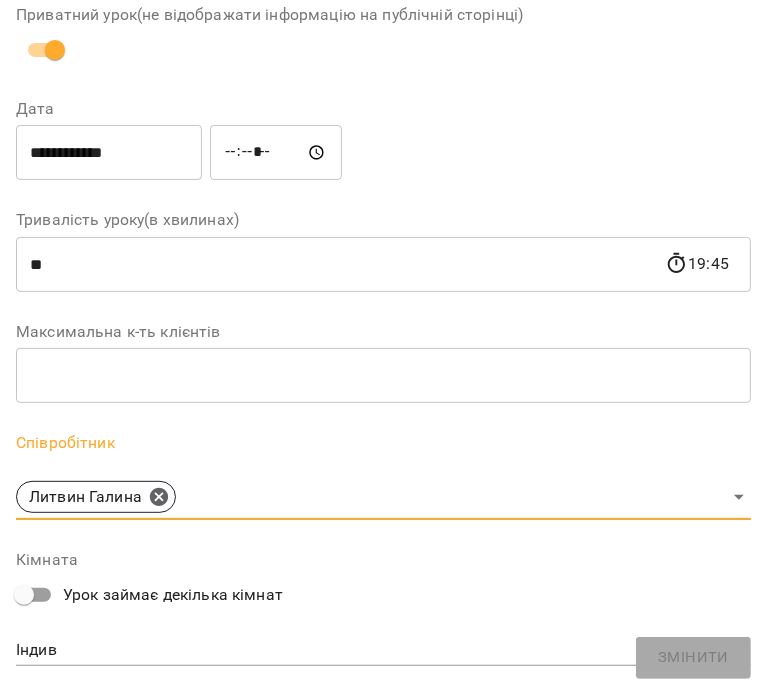 scroll, scrollTop: 284, scrollLeft: 0, axis: vertical 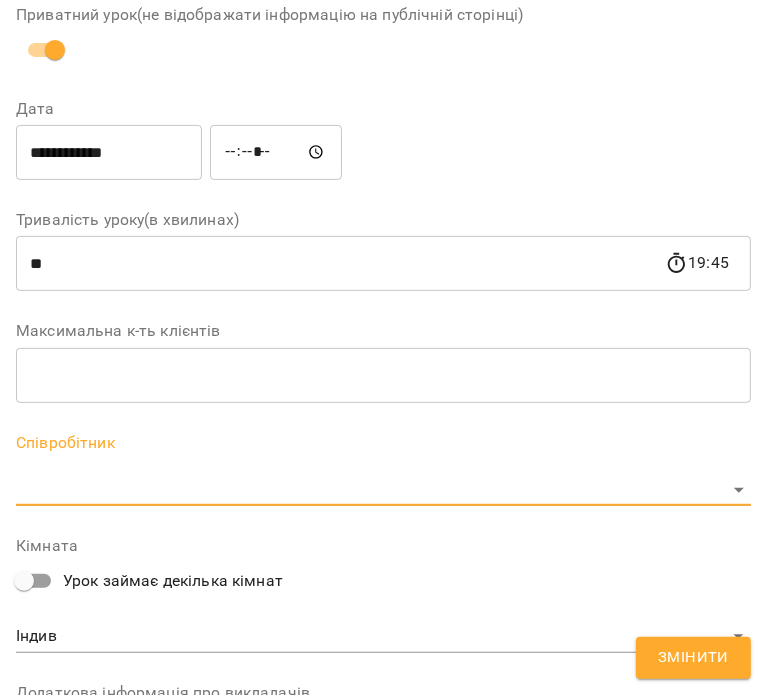 click on "For Business 99+ UA Журнал відвідувань / [FIRST] [LAST]   нд, 17 серп 2025 19:00 / Урок відбувся нд ,  19:00 [FIRST] [LAST] Урок №31 Попередні уроки нд 03 серп 2025 19:00 нд 27 лип 2025 19:00 нд 13 лип 2025 19:00 нд 06 лип 2025 19:00 нд 29 черв 2025 19:00   [FIRST] [LAST] ( 45 хв. ) індивід шч 45 хв Змінити урок Додати домашнє завдання Скасувати Урок [LAST] [FIRST] Індив Кімната [FIRST] [LAST] 1 Максимальна к-ть клієнтів 2025-08-05 17:09:05 Створити розсилку   [FIRST] [LAST] 35 Швидкочитання: Індив 6м 10 лист  -  05 серп Прогул Скасувати
Назва ​ ​" at bounding box center [383, 628] 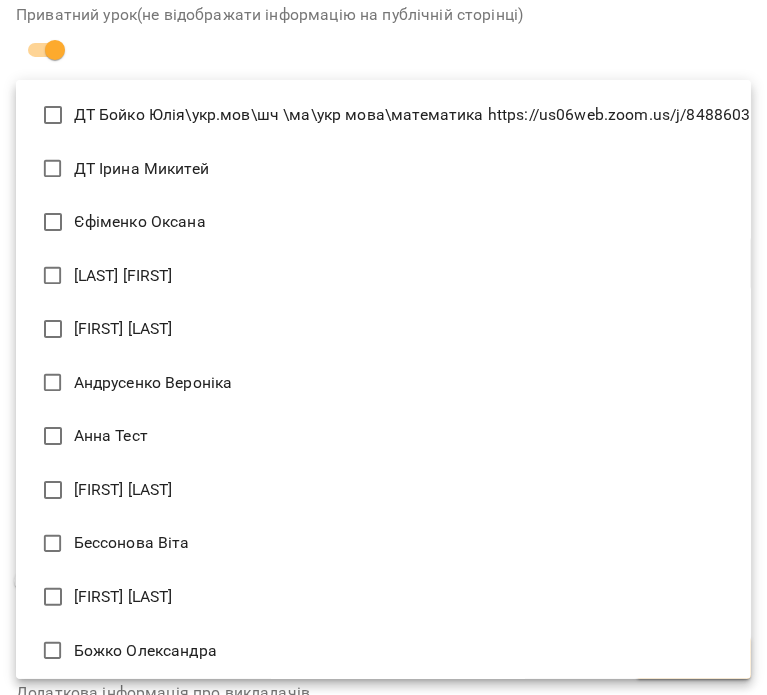 type 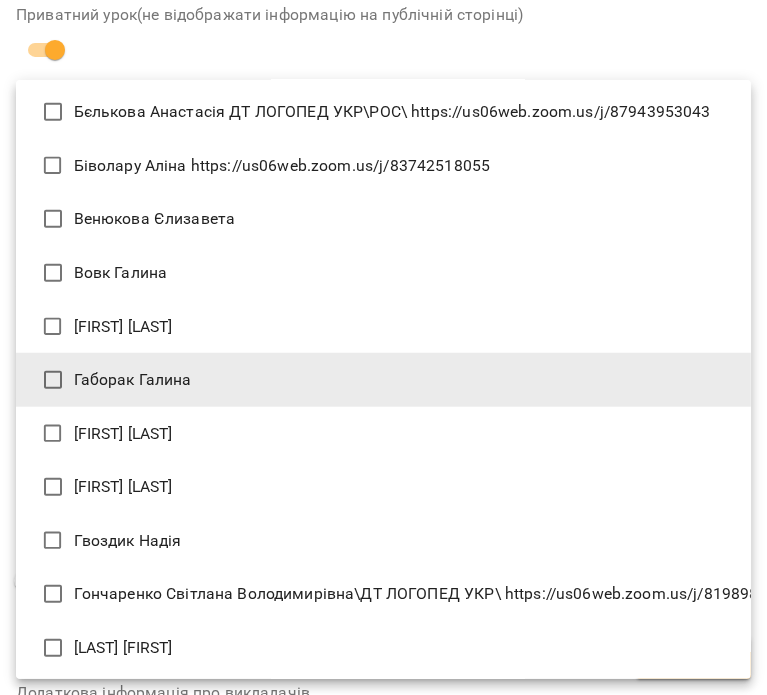 scroll, scrollTop: 899, scrollLeft: 0, axis: vertical 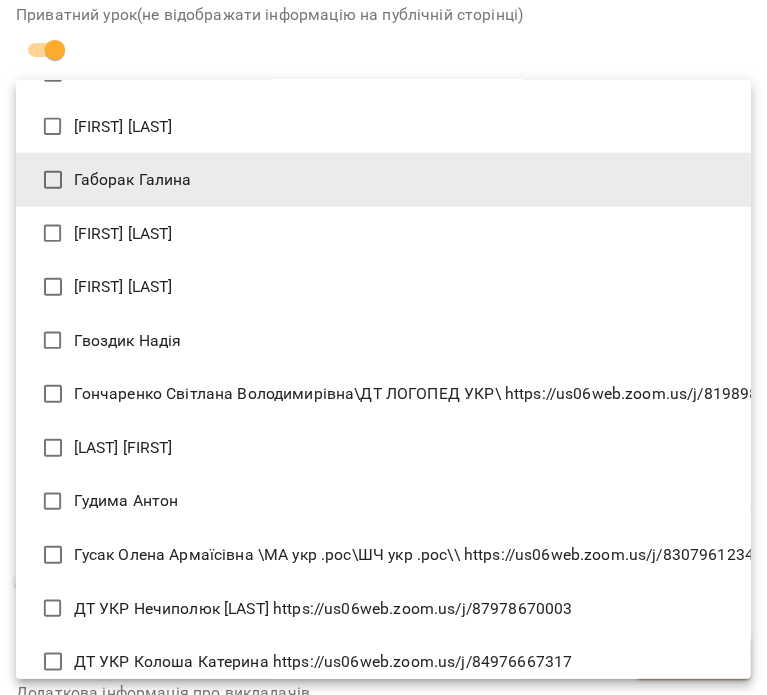 type on "**********" 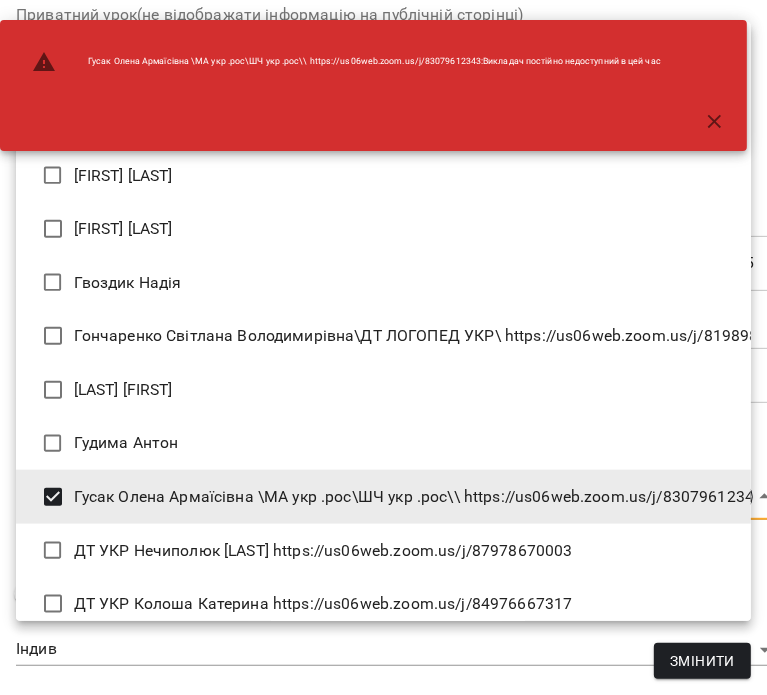 click at bounding box center (383, 347) 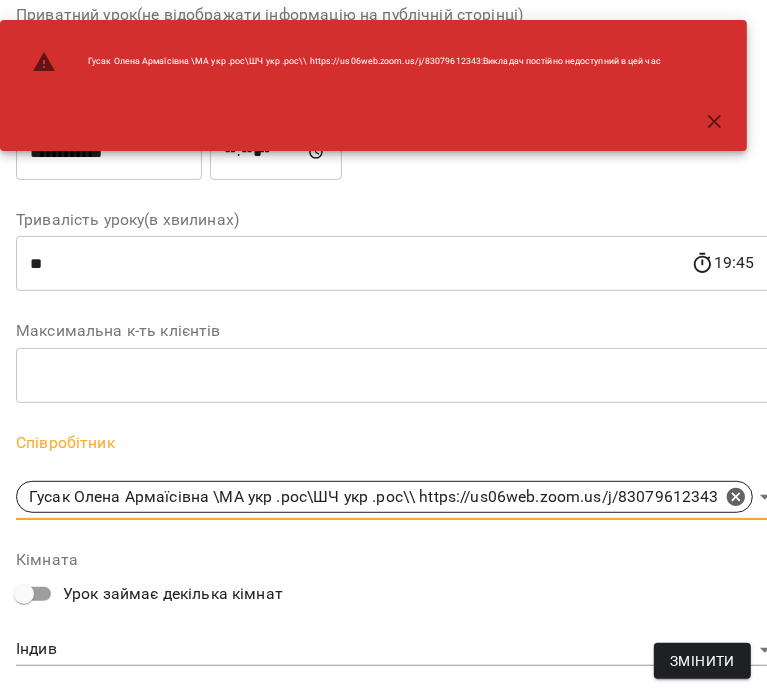 click 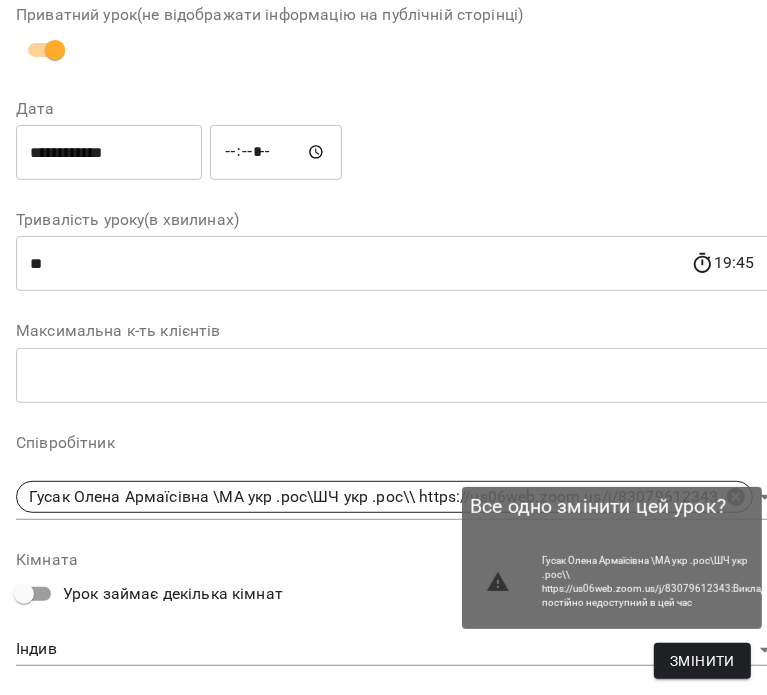 click on "Змінити" at bounding box center (702, 661) 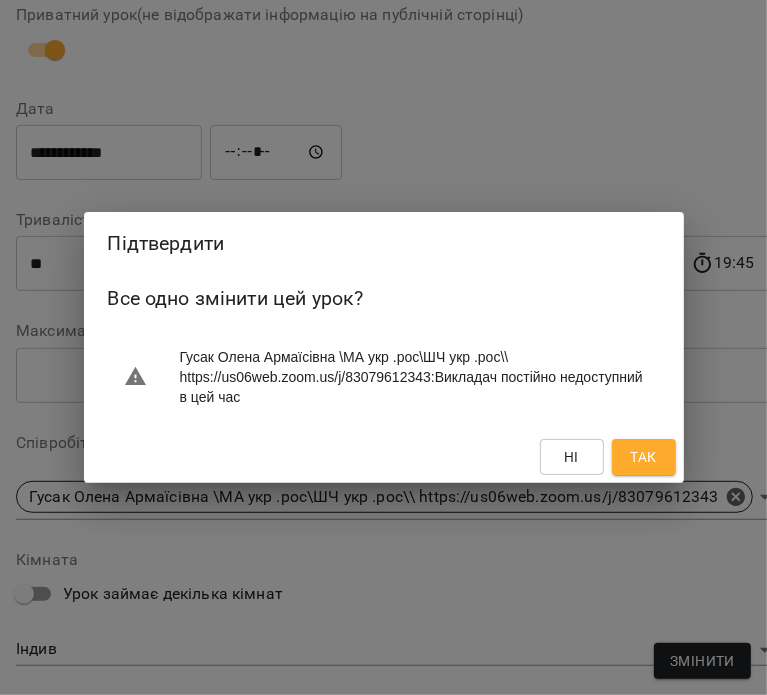 click on "Так" at bounding box center [643, 457] 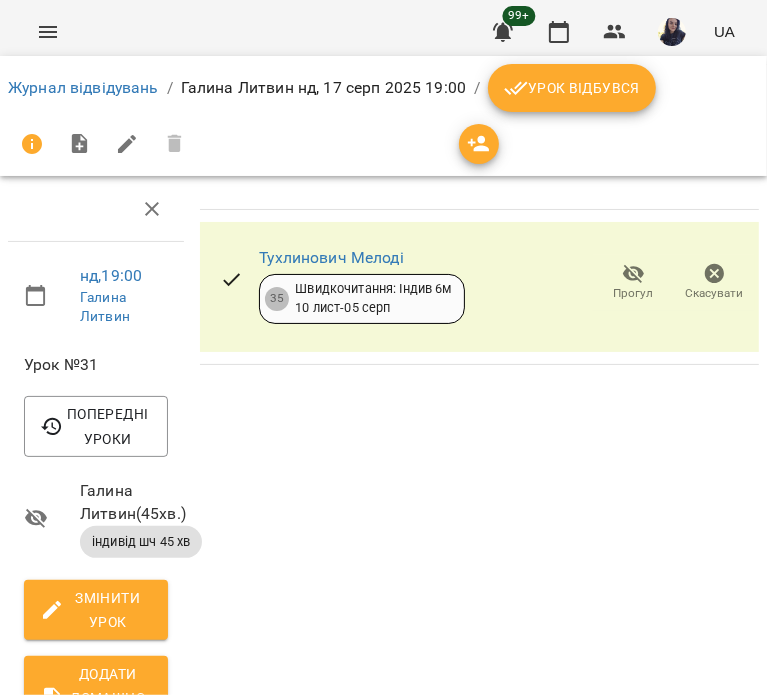 click on "Журнал відвідувань / [FIRST] [LAST]   нд, 17 серп 2025 19:00 / Урок відбувся" at bounding box center (383, 88) 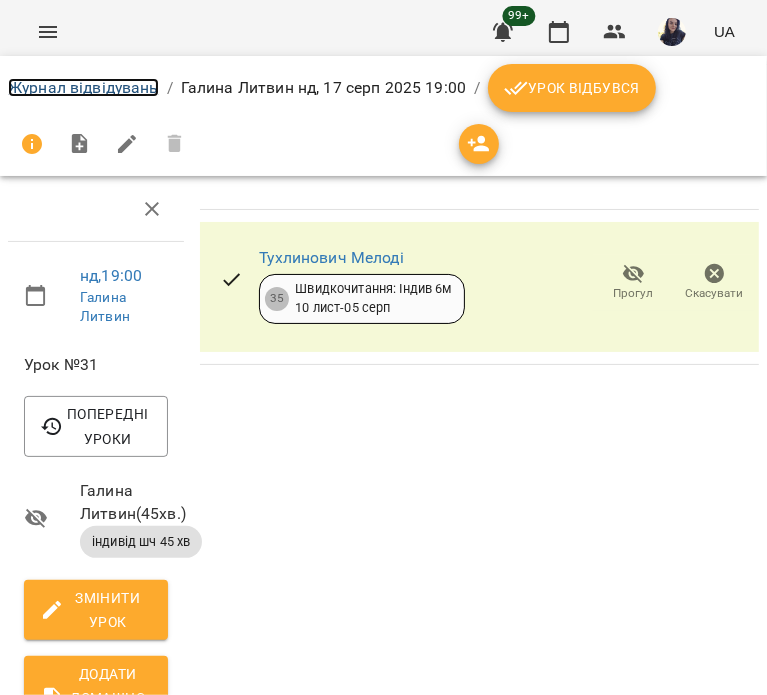 click on "Журнал відвідувань" at bounding box center (83, 87) 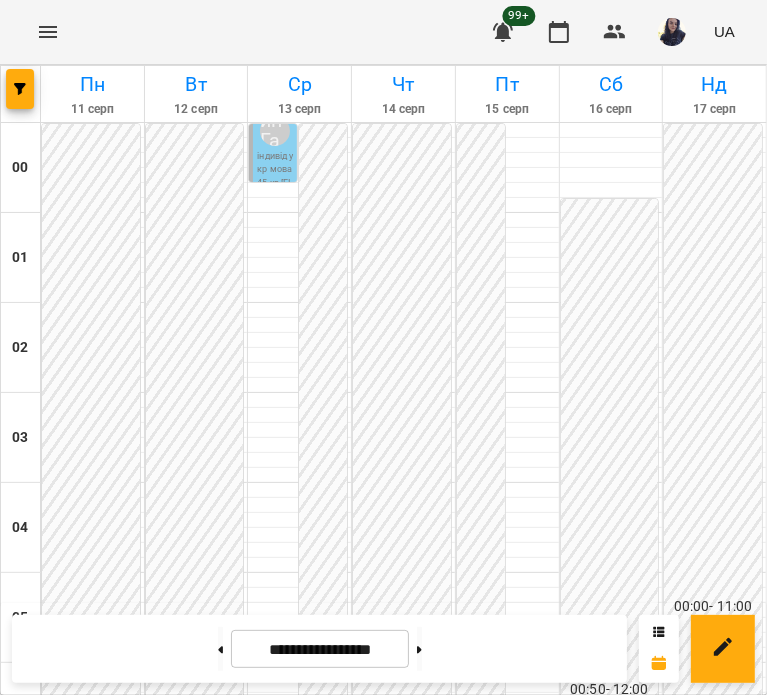 scroll, scrollTop: 1300, scrollLeft: 0, axis: vertical 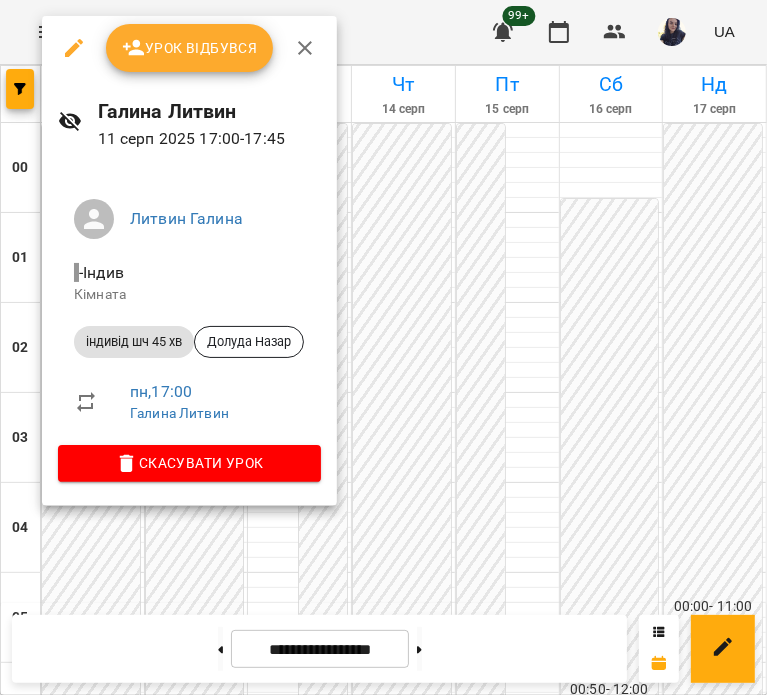 click 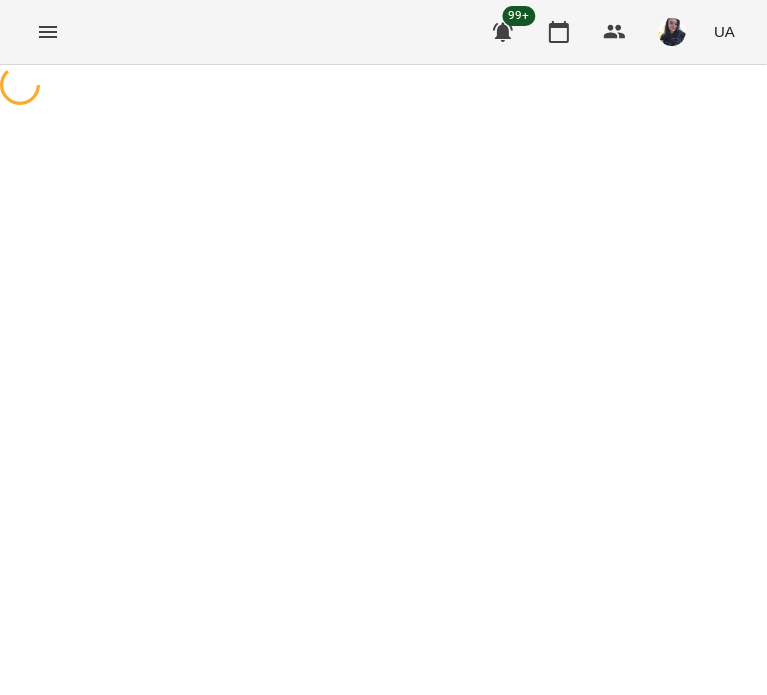 select on "**********" 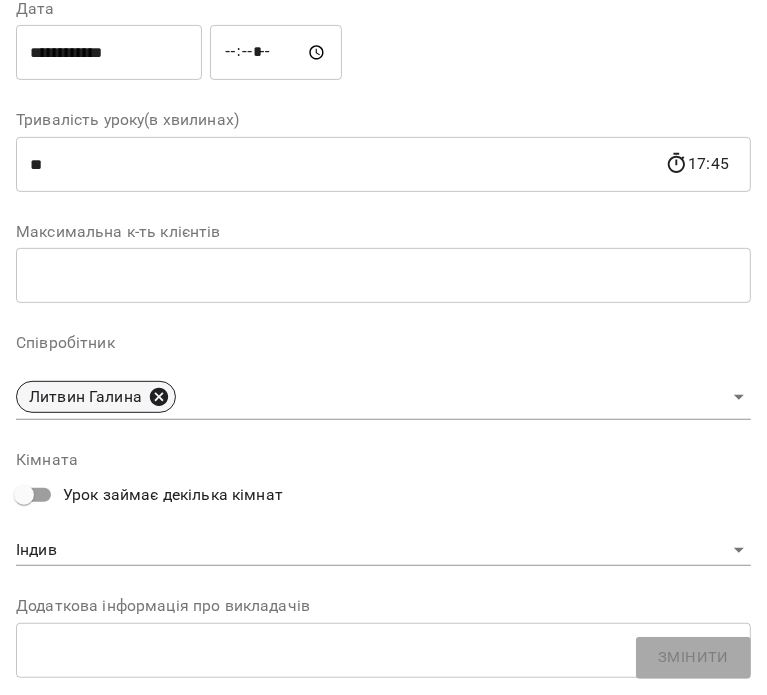 click 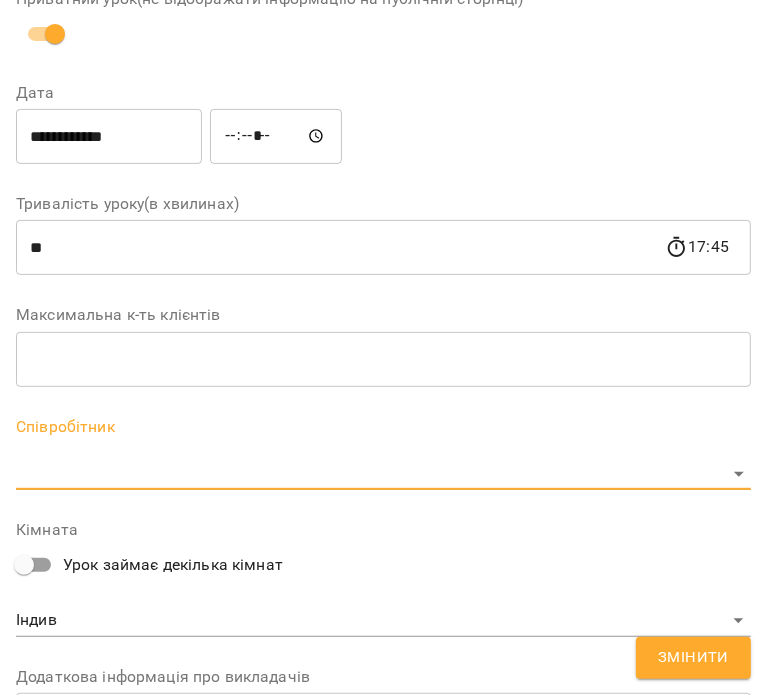 scroll, scrollTop: 384, scrollLeft: 0, axis: vertical 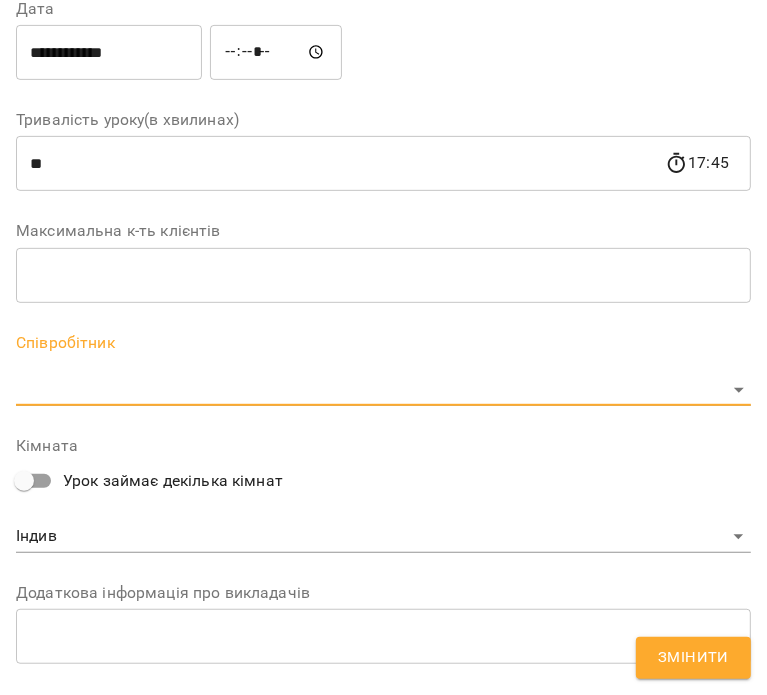 click on "For Business 99+ UA Журнал відвідувань / [FIRST] [LAST]   пн, 11 серп 2025 17:00 / Урок відбувся пн ,  17:00 [FIRST] [LAST] Урок №26 Попередні уроки пн 04 серп 2025 17:00 пт 01 серп 2025 17:00 пн 28 лип 2025 17:00 пн 14 лип 2025 17:00 пт 11 лип 2025 17:00   [FIRST] [LAST] ( 45 хв. ) індивід шч 45 хв Змінити урок Додати домашнє завдання Скасувати Урок [LAST] [FIRST] Індив Кімната Долуда [LAST] 1 Максимальна к-ть клієнтів 2025-08-05 17:09:27 Створити розсилку   Долуда [LAST] 24 Швидкочитання: Індив 6м 29 квіт  -  05 серп Прогул Скасувати
Змінити урок Назва ​" at bounding box center [383, 628] 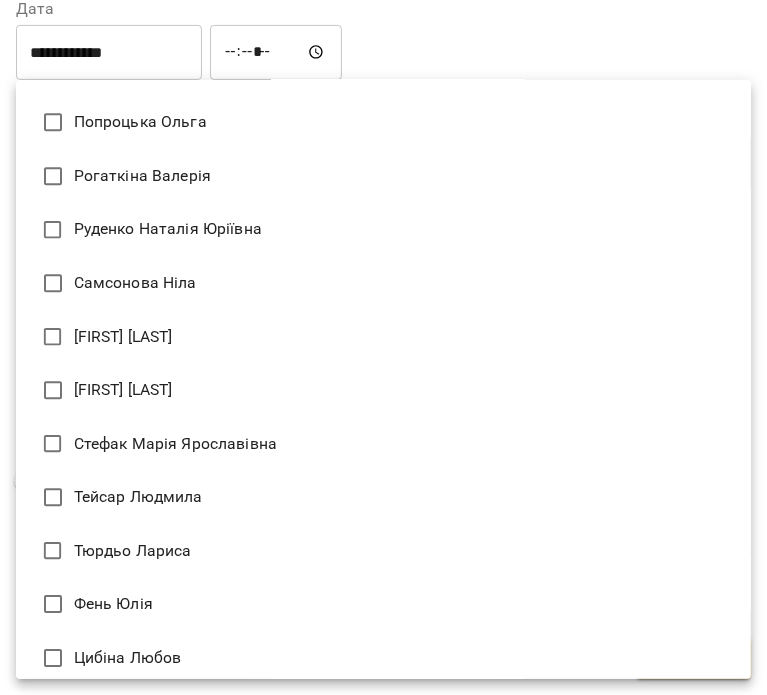 scroll, scrollTop: 3005, scrollLeft: 0, axis: vertical 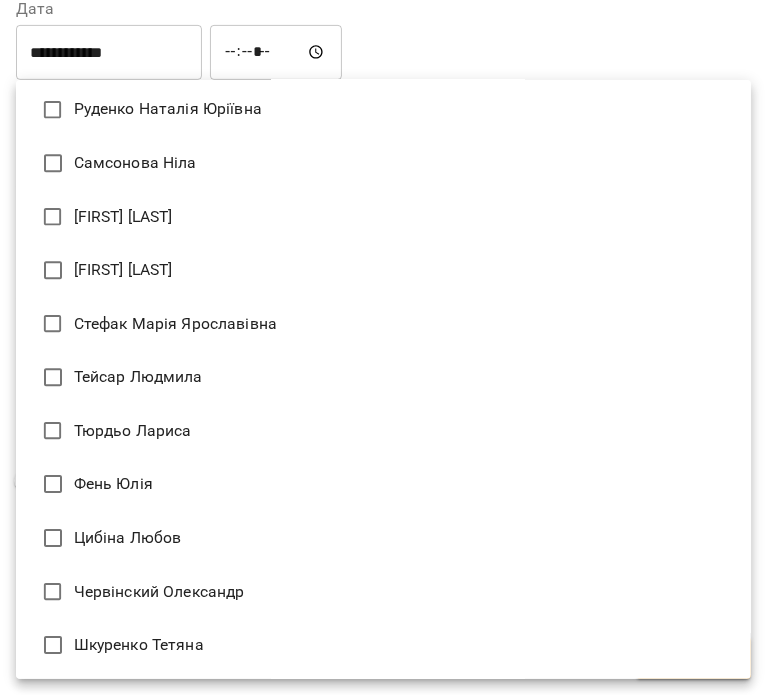 type on "**********" 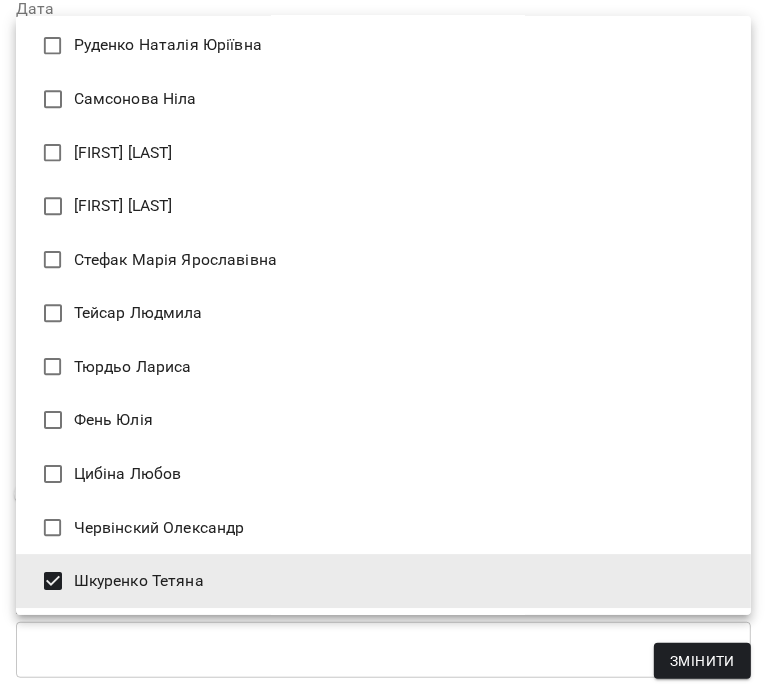 click at bounding box center [383, 347] 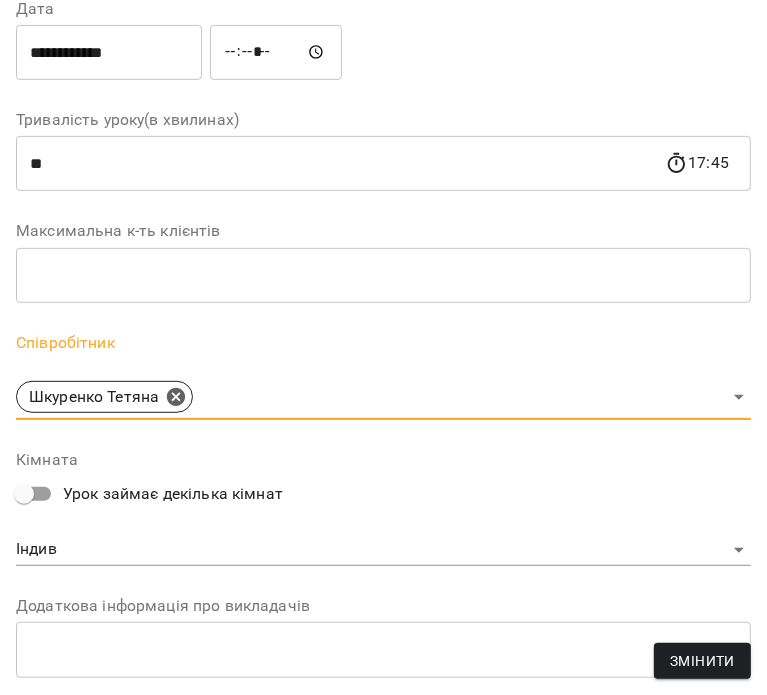 click on "Змінити" at bounding box center (702, 661) 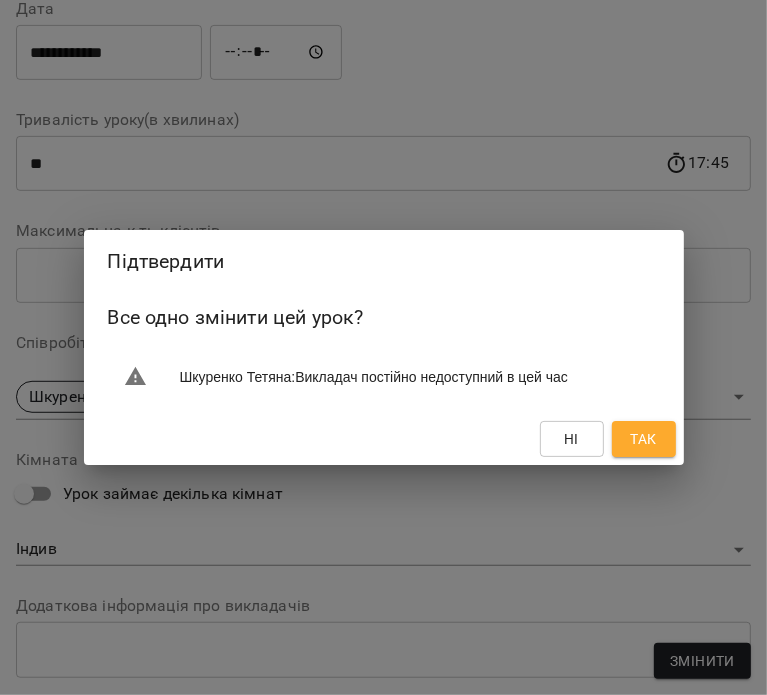 click on "Так" at bounding box center [643, 439] 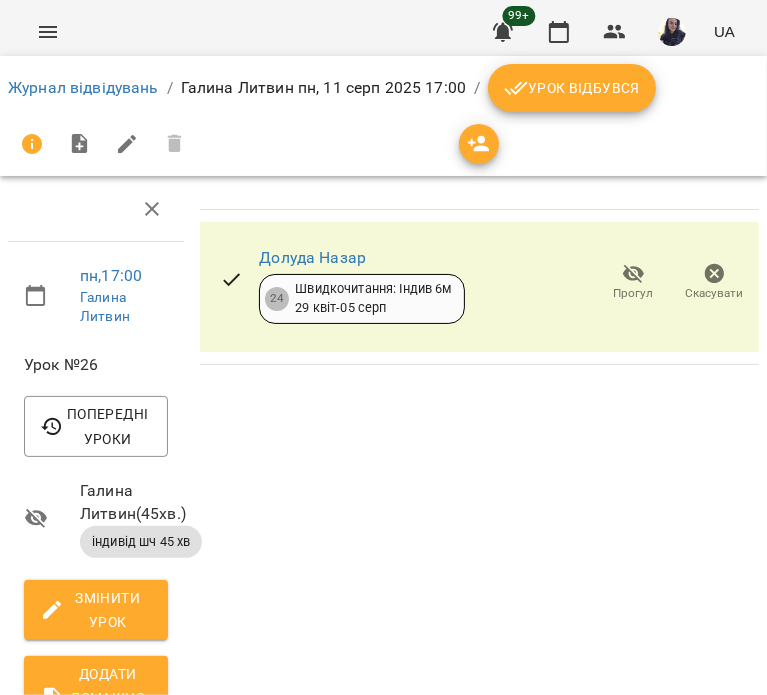 click on "Журнал відвідувань / [FIRST] [LAST]   пн, 11 серп 2025 17:00 / Урок відбувся" at bounding box center (383, 88) 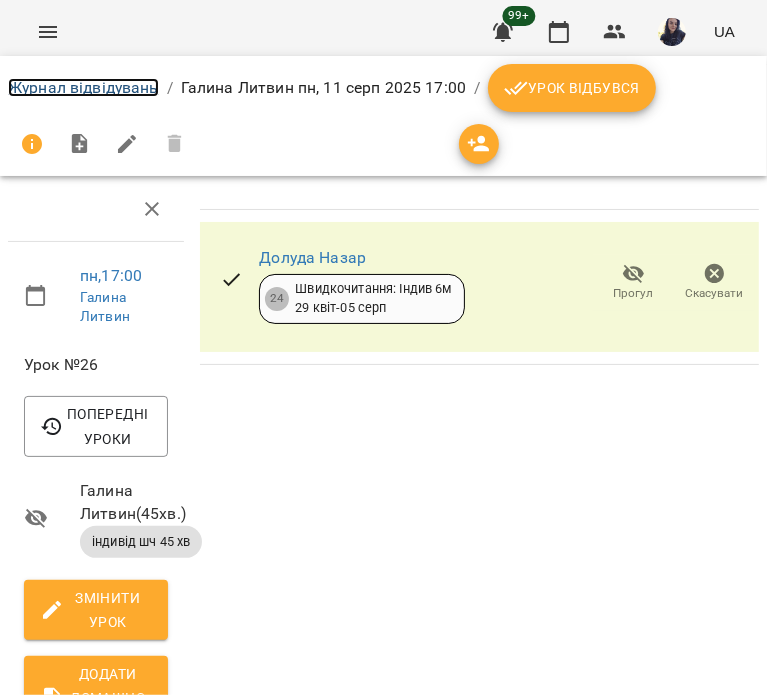 click on "Журнал відвідувань" at bounding box center (83, 87) 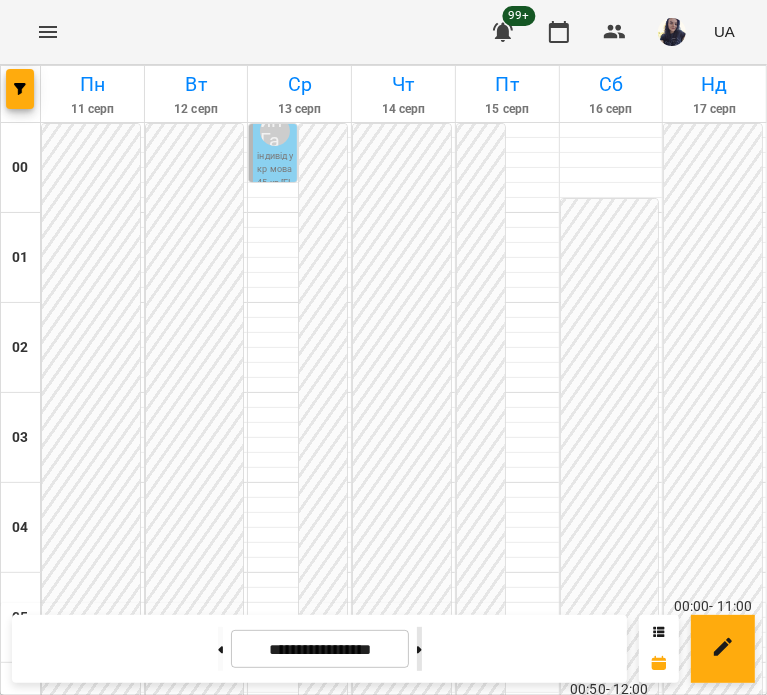 click at bounding box center [419, 649] 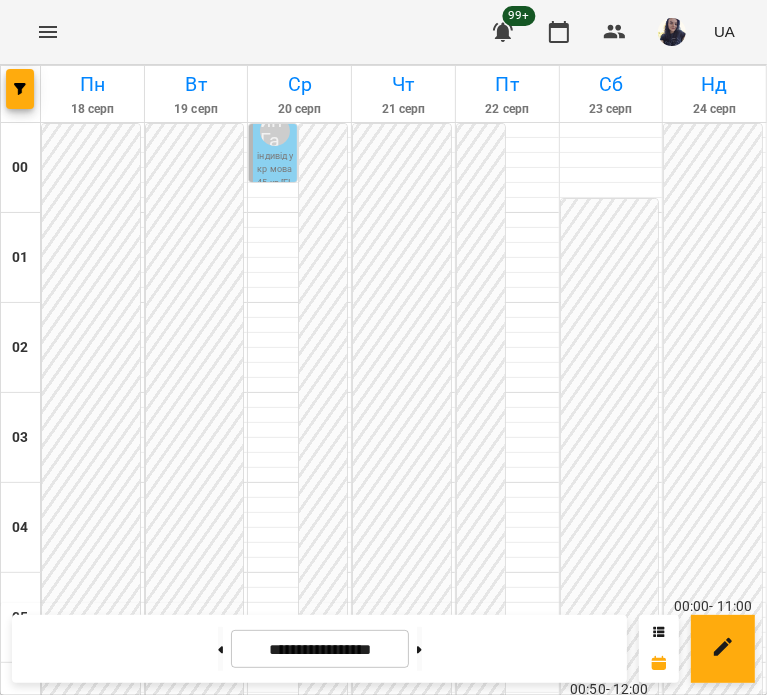 scroll, scrollTop: 1500, scrollLeft: 0, axis: vertical 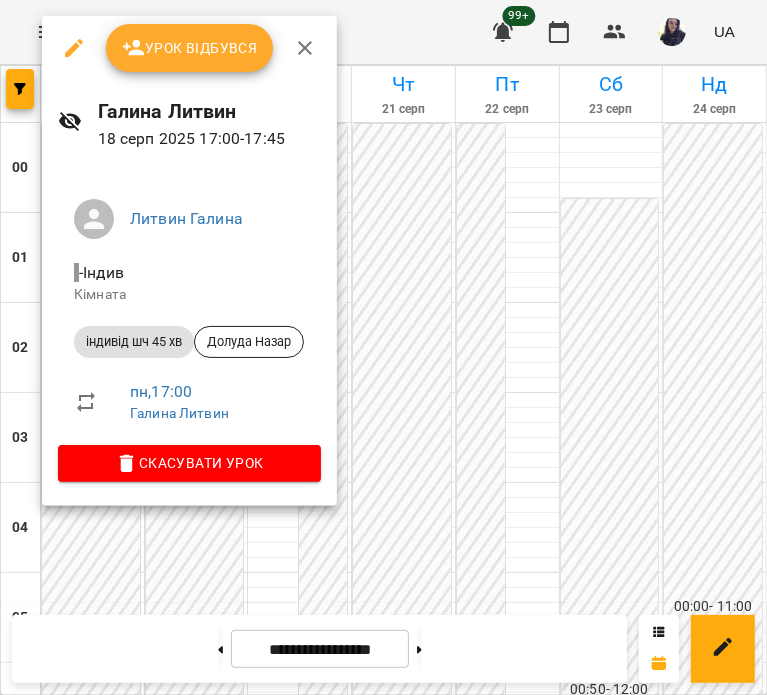 click at bounding box center [74, 48] 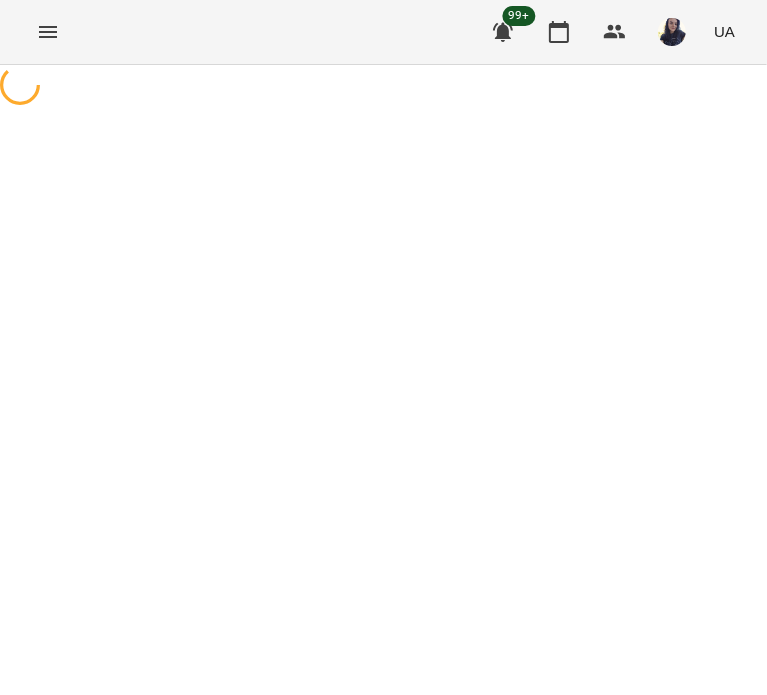 select on "**********" 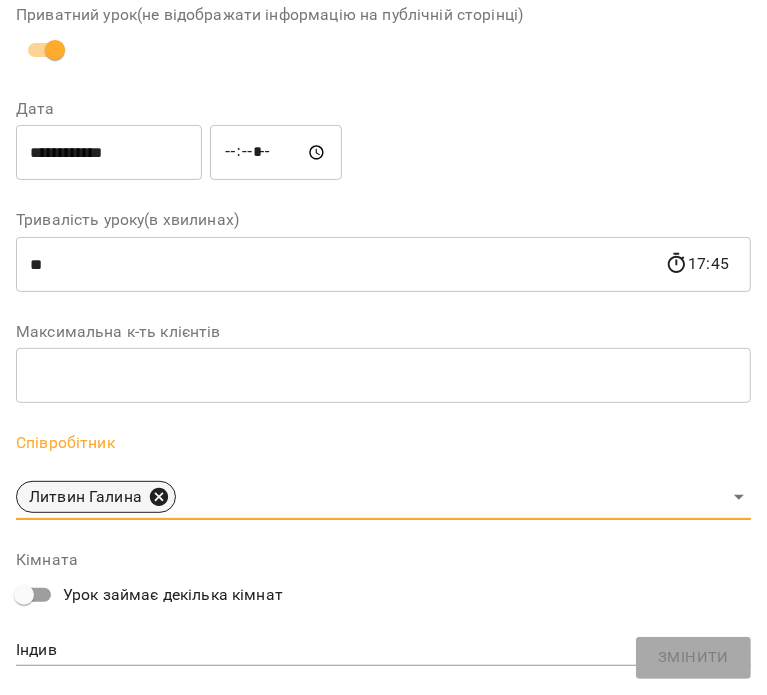 click 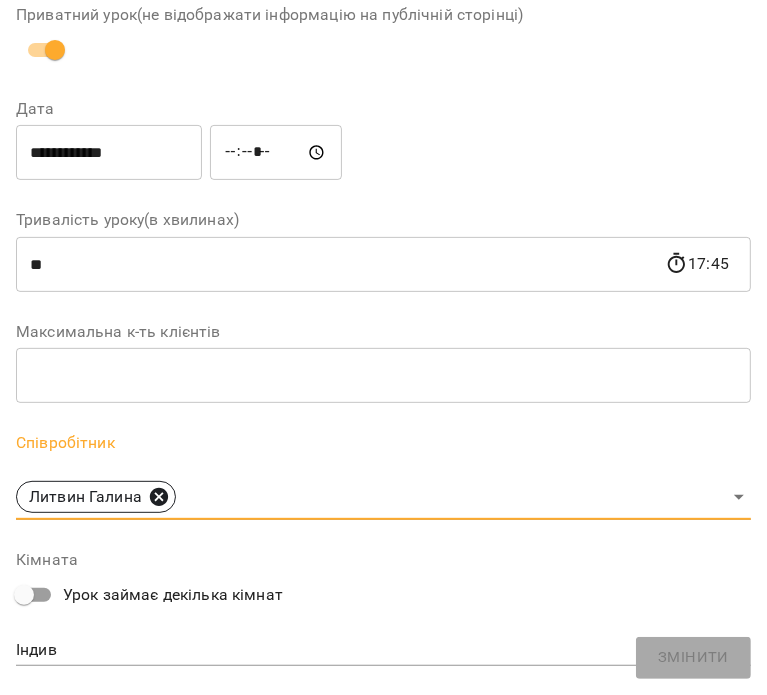 type 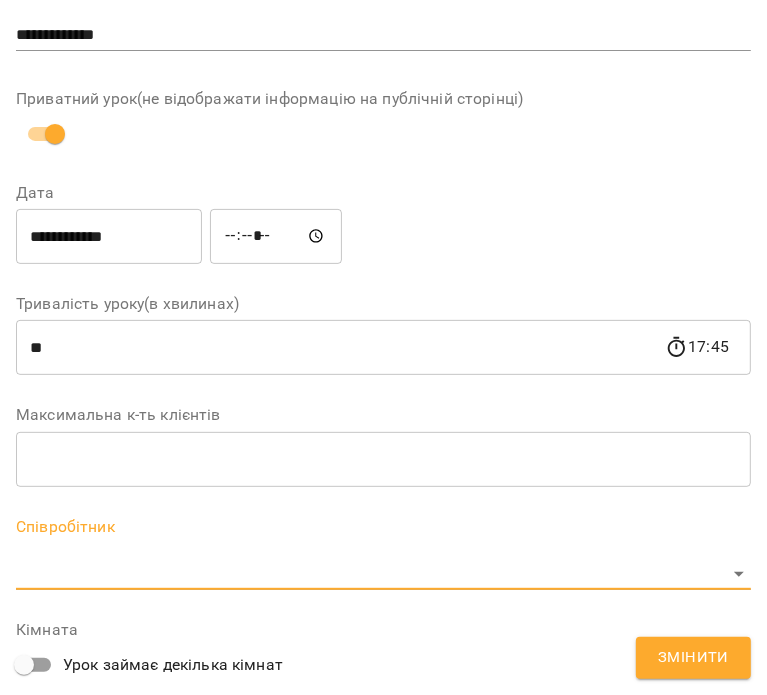 scroll, scrollTop: 284, scrollLeft: 0, axis: vertical 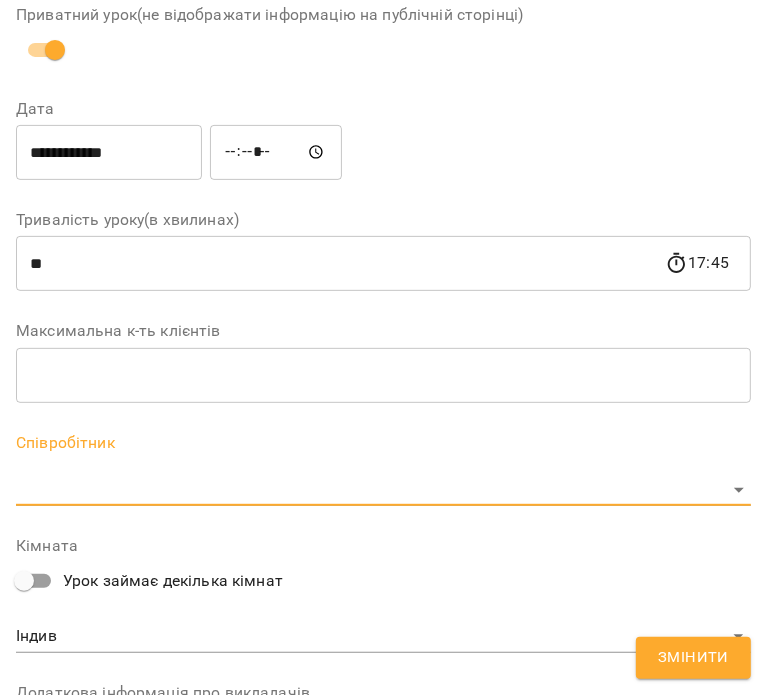 click on "For Business 99+ UA Журнал відвідувань / [FIRST] [LAST]   пн, 18 серп 2025 17:00 / Урок відбувся пн ,  17:00 [FIRST] [LAST] Урок №28 Попередні уроки пт 15 серп 2025 17:00 пн 11 серп 2025 17:00 пн 04 серп 2025 17:00 пт 01 серп 2025 17:00 пн 28 лип 2025 17:00   [FIRST] [LAST] ( 45 хв. ) індивід шч 45 хв Змінити урок Додати домашнє завдання Скасувати Урок [LAST] [FIRST] Індив Кімната Долуда [LAST] 1 Максимальна к-ть клієнтів 2025-08-05 17:10:47 Створити розсилку   Долуда [LAST] 24 Швидкочитання: Індив 6м 29 квіт  -  05 серп Прогул Скасувати
Змінити урок Назва" at bounding box center (383, 628) 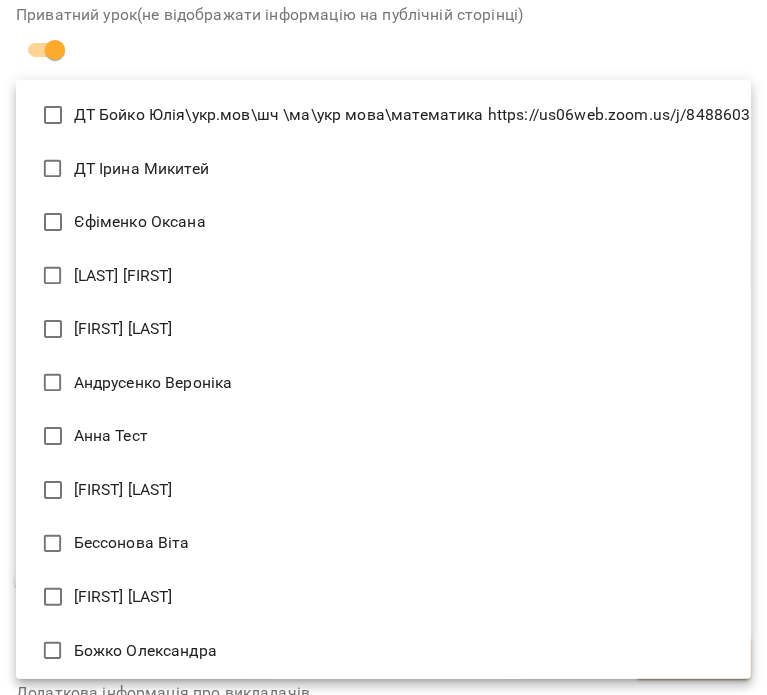 type 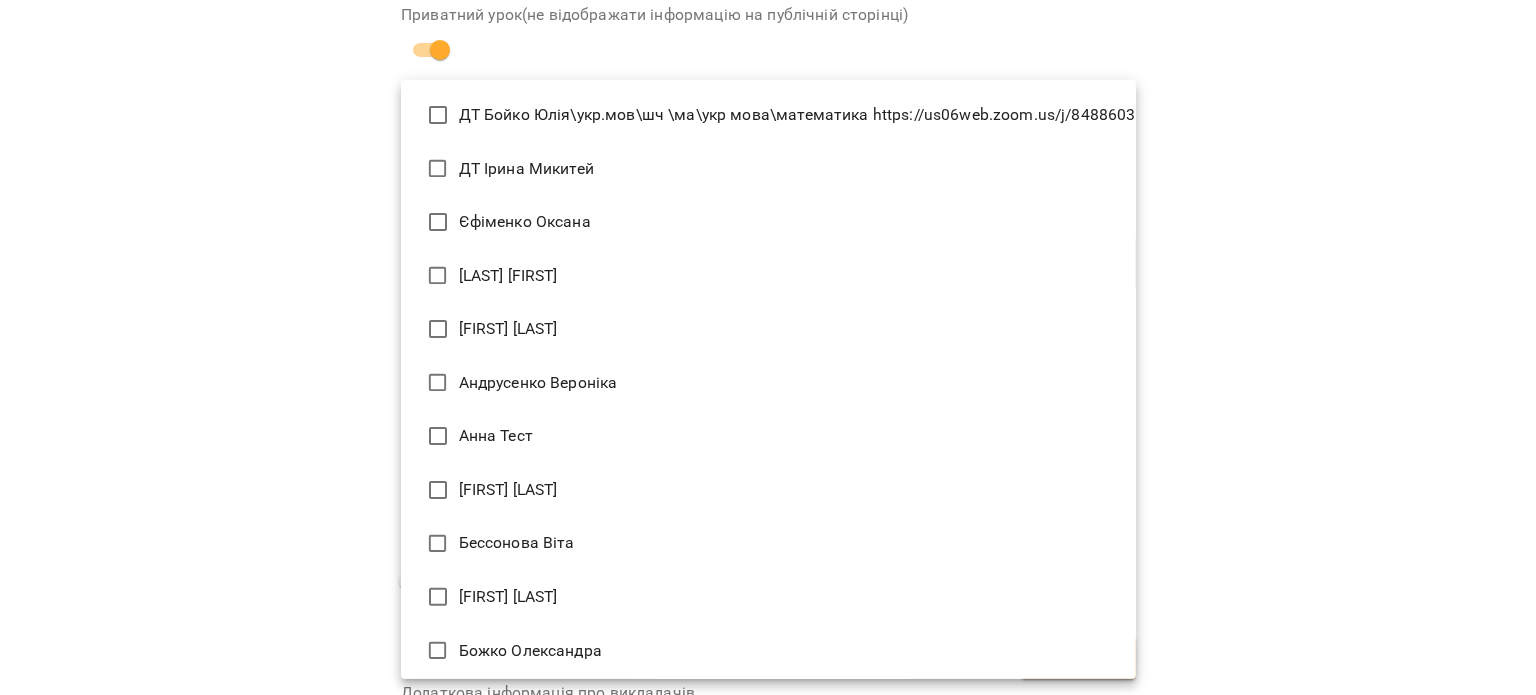 scroll, scrollTop: 3005, scrollLeft: 0, axis: vertical 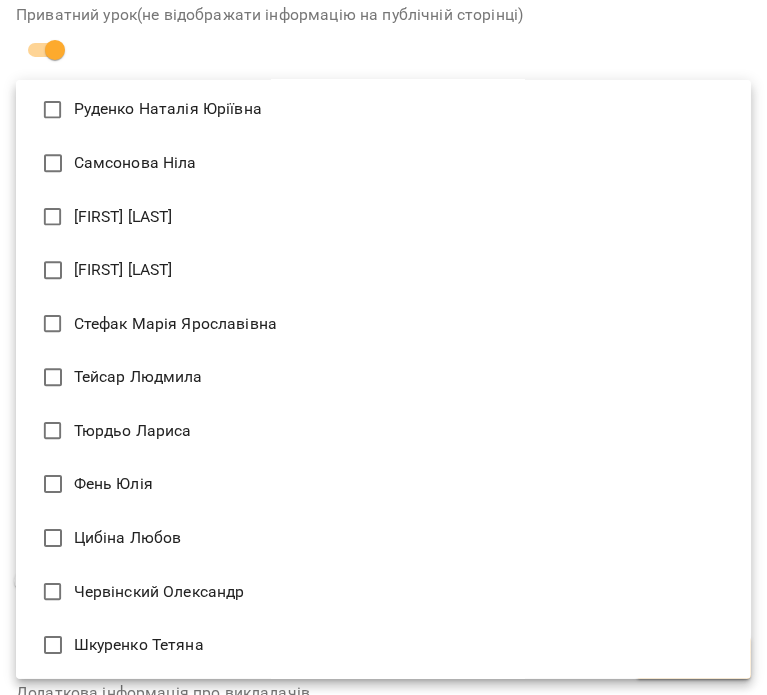 type on "**********" 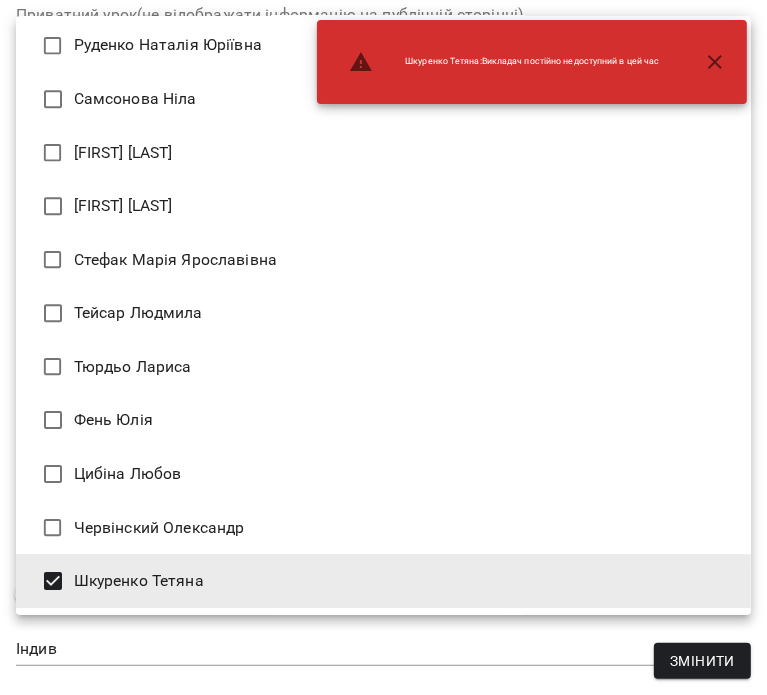 click at bounding box center (383, 347) 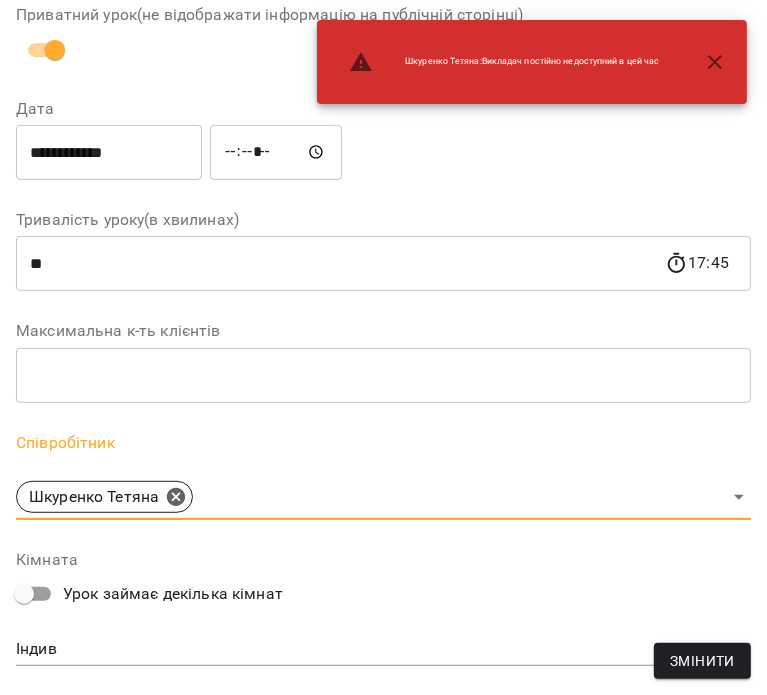 click on "Змінити" at bounding box center [702, 661] 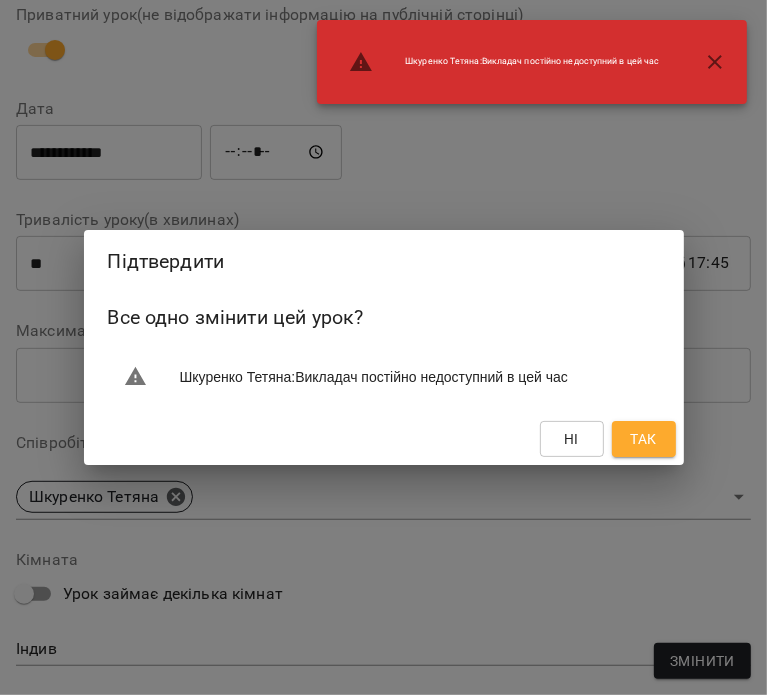 click on "Так" at bounding box center (644, 439) 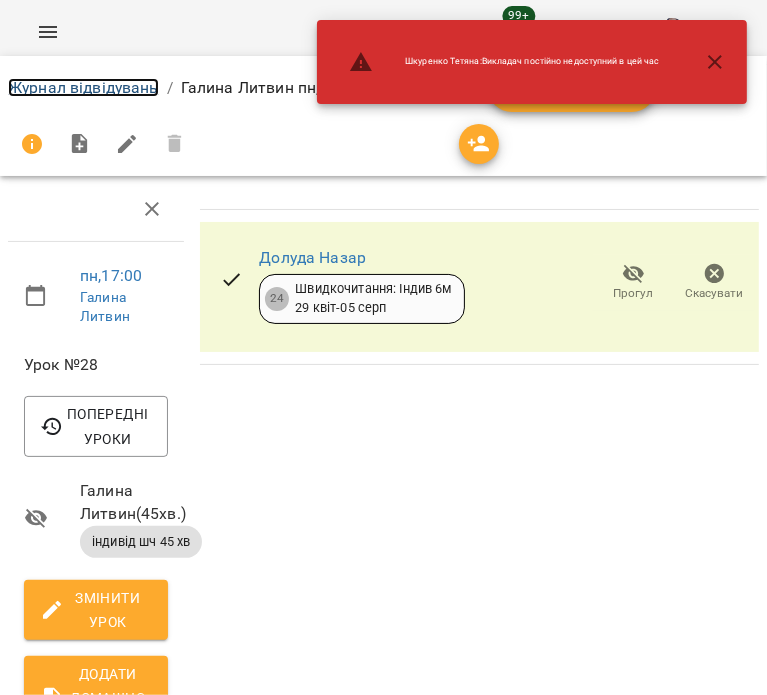 click on "Журнал відвідувань" at bounding box center (83, 87) 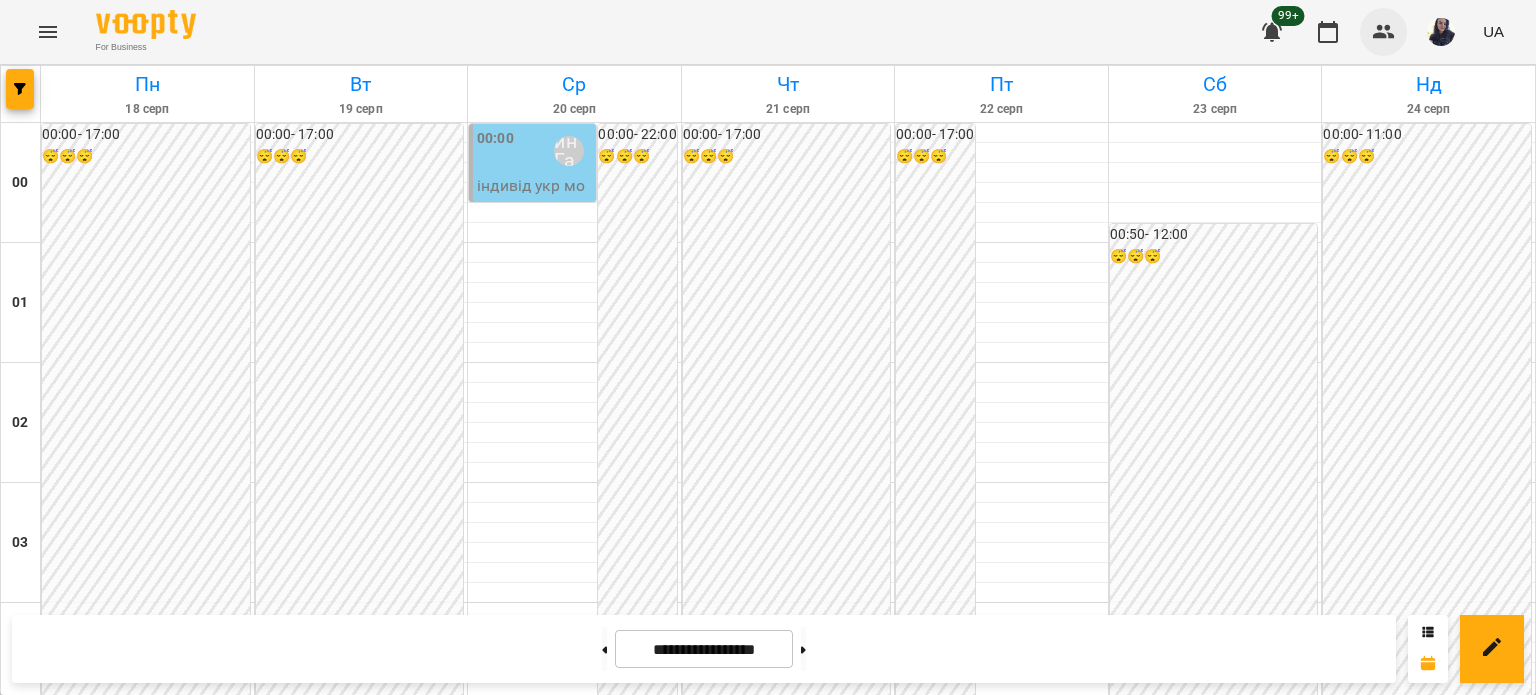 click 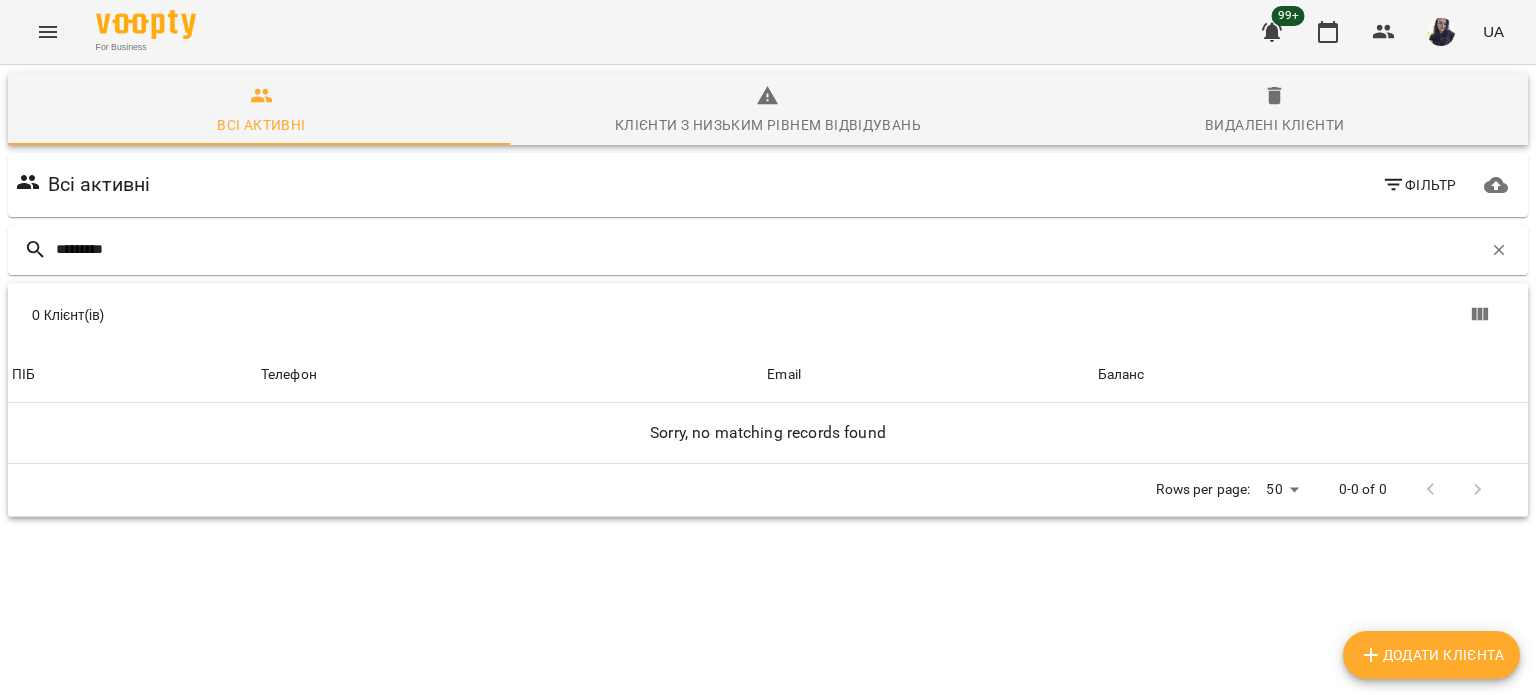 type on "*********" 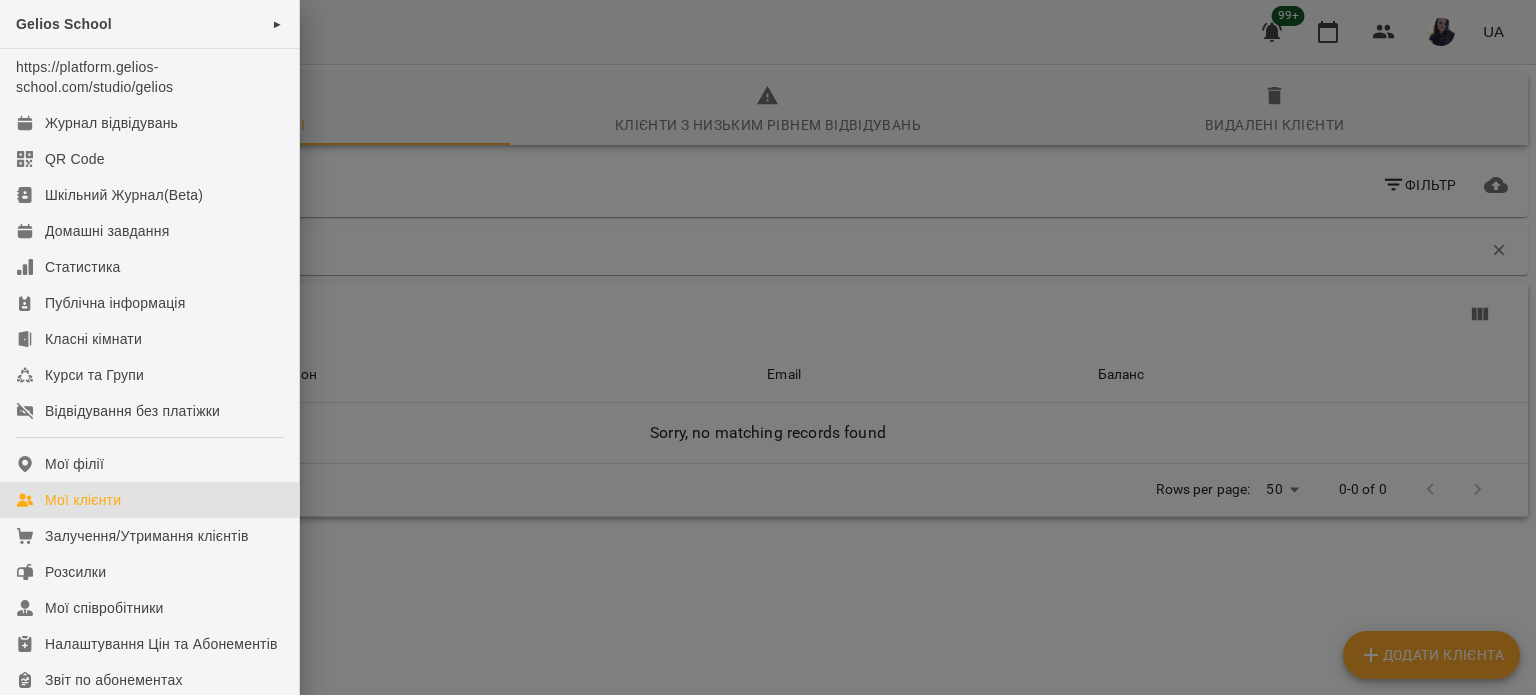 click at bounding box center [768, 347] 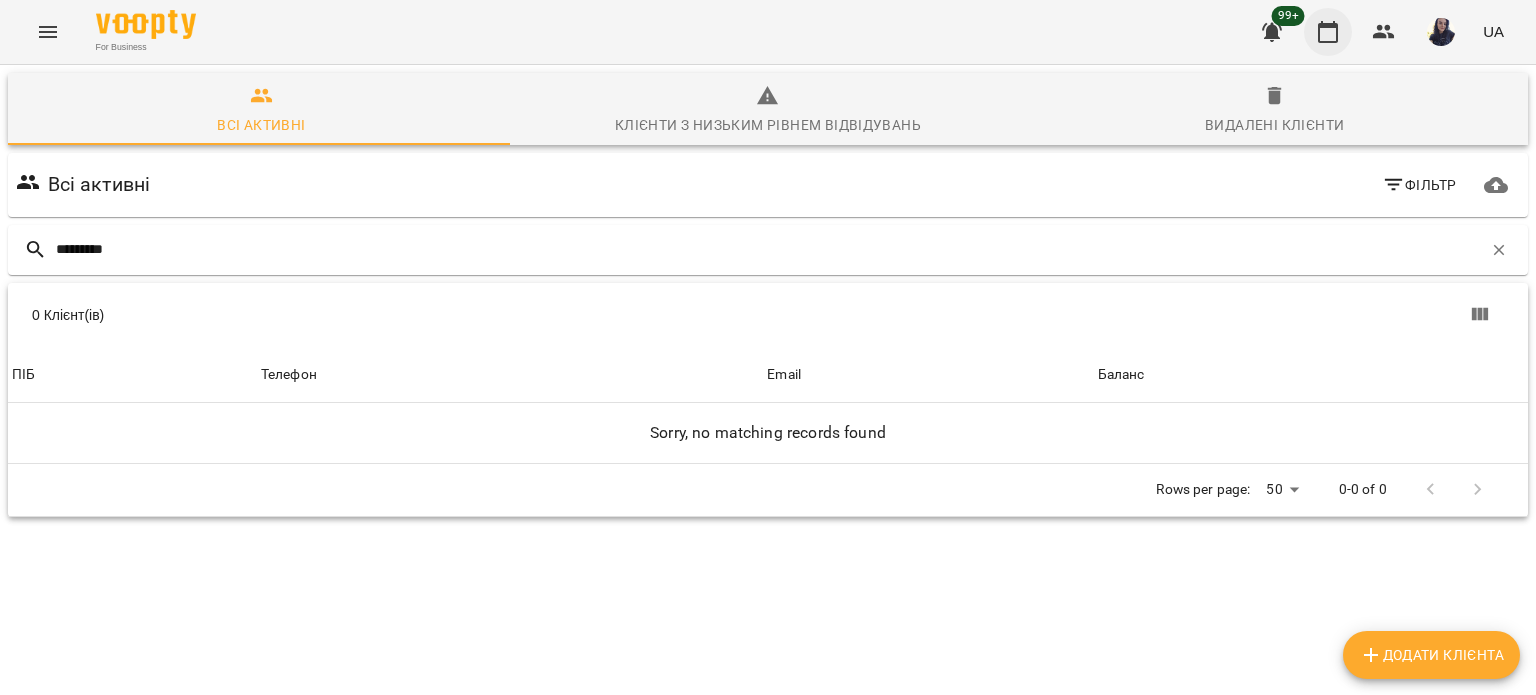 click 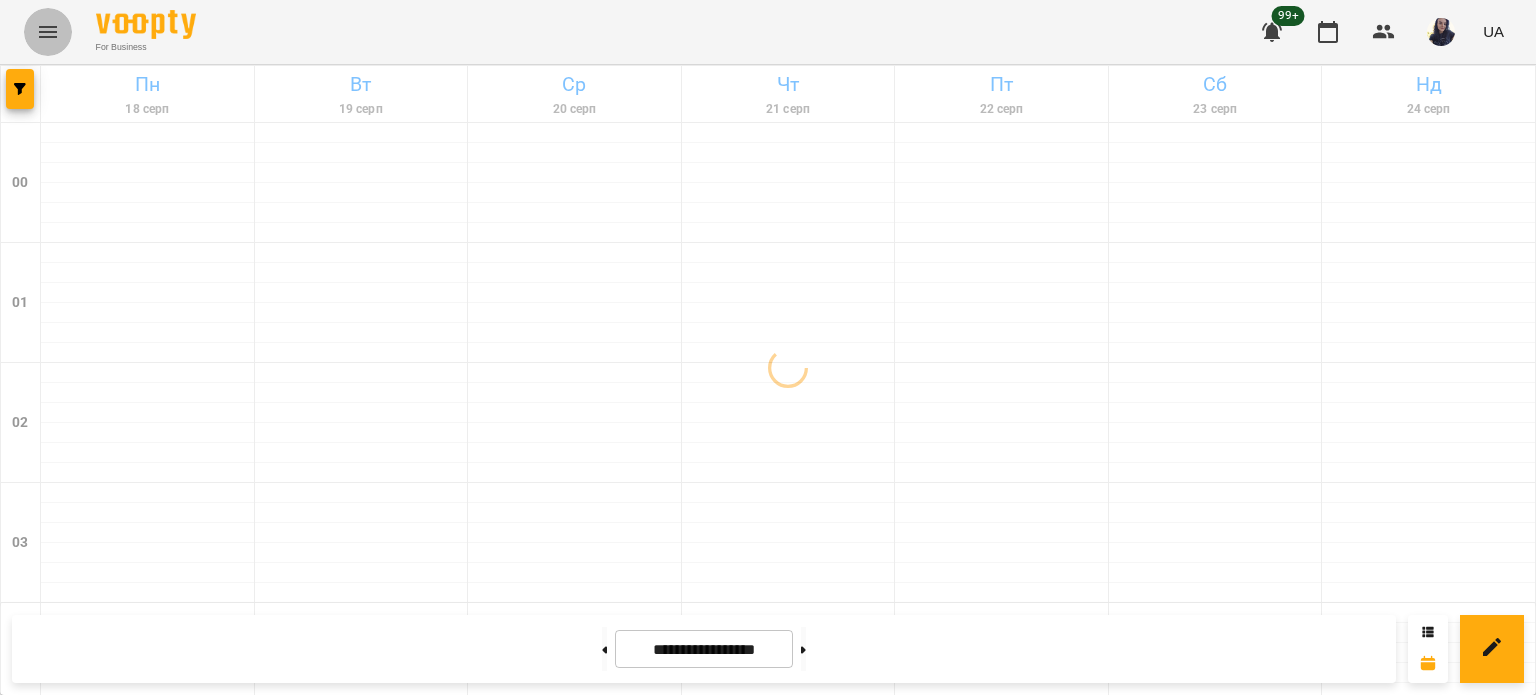 click 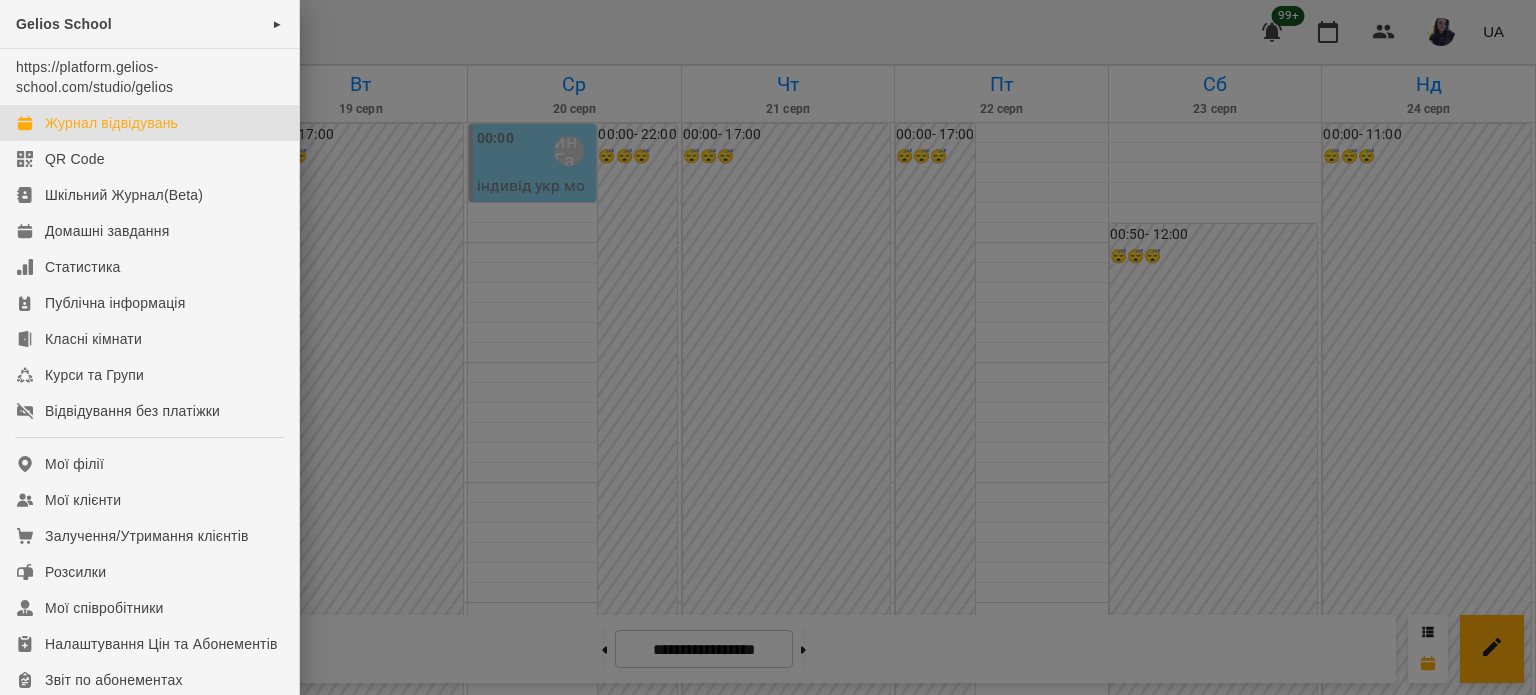 click at bounding box center [768, 347] 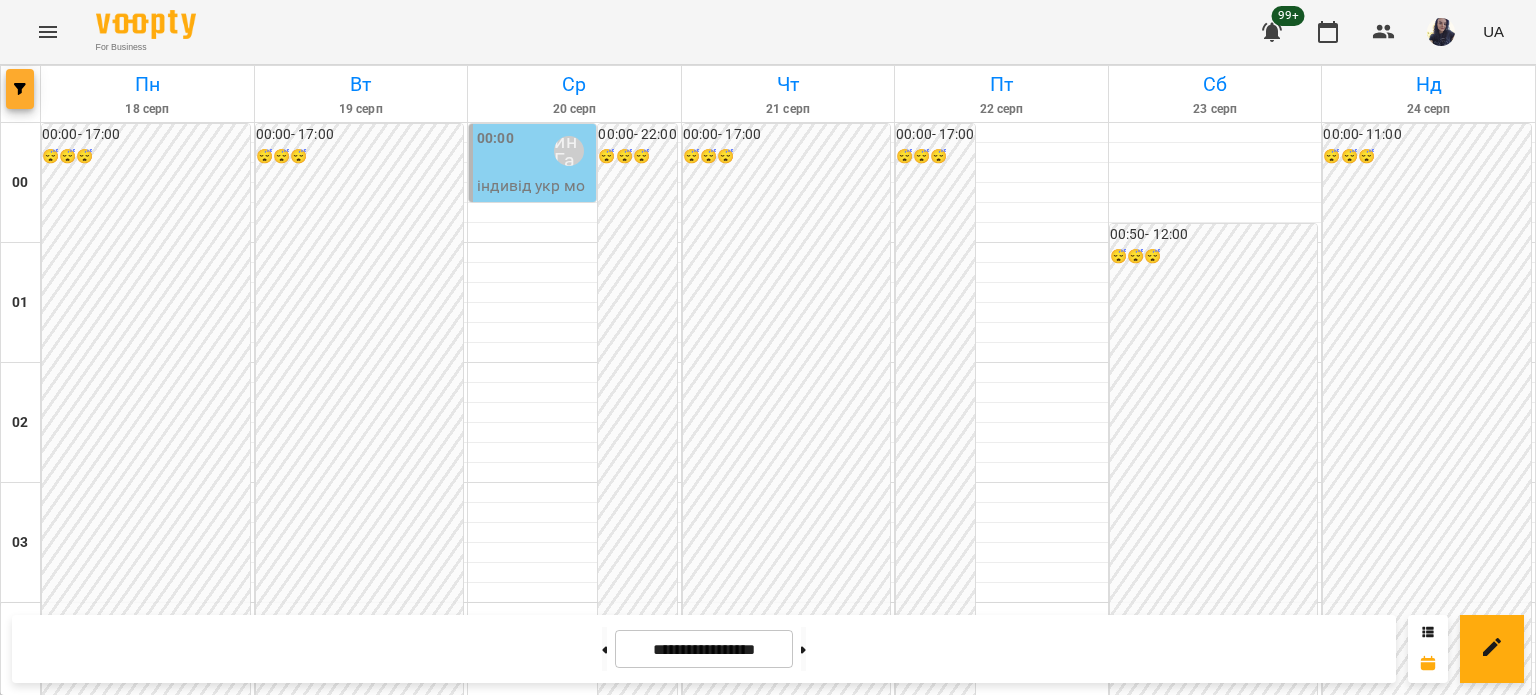 click 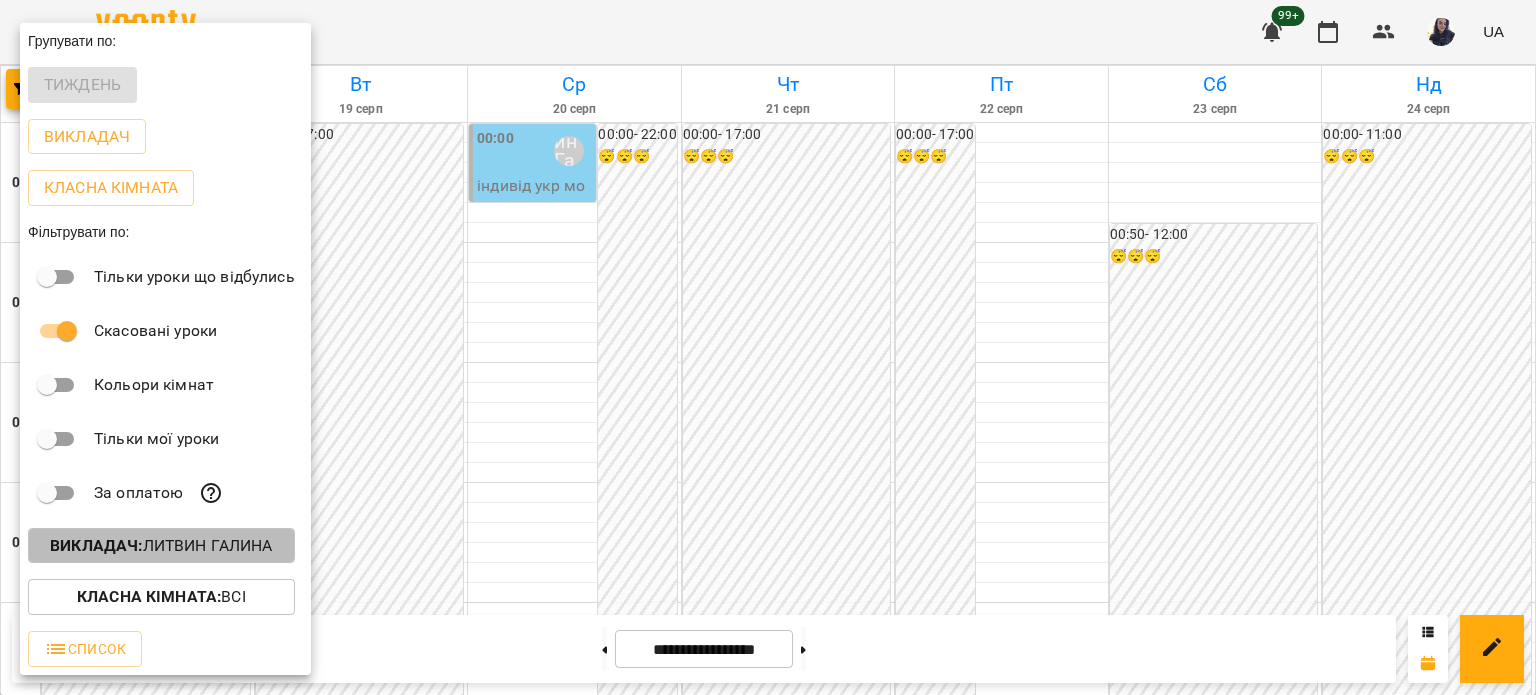 click on "Викладач :  [FIRST] [LAST]" at bounding box center [161, 546] 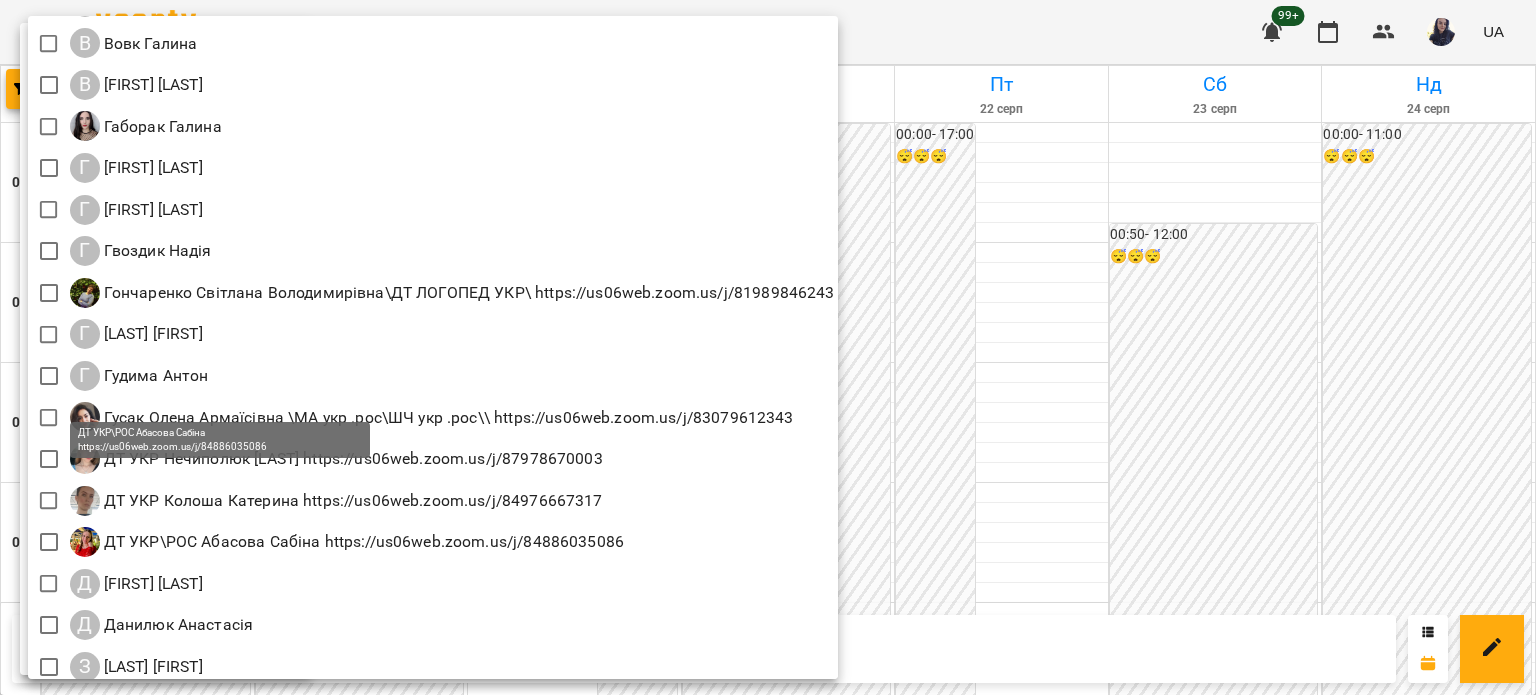 scroll, scrollTop: 1200, scrollLeft: 0, axis: vertical 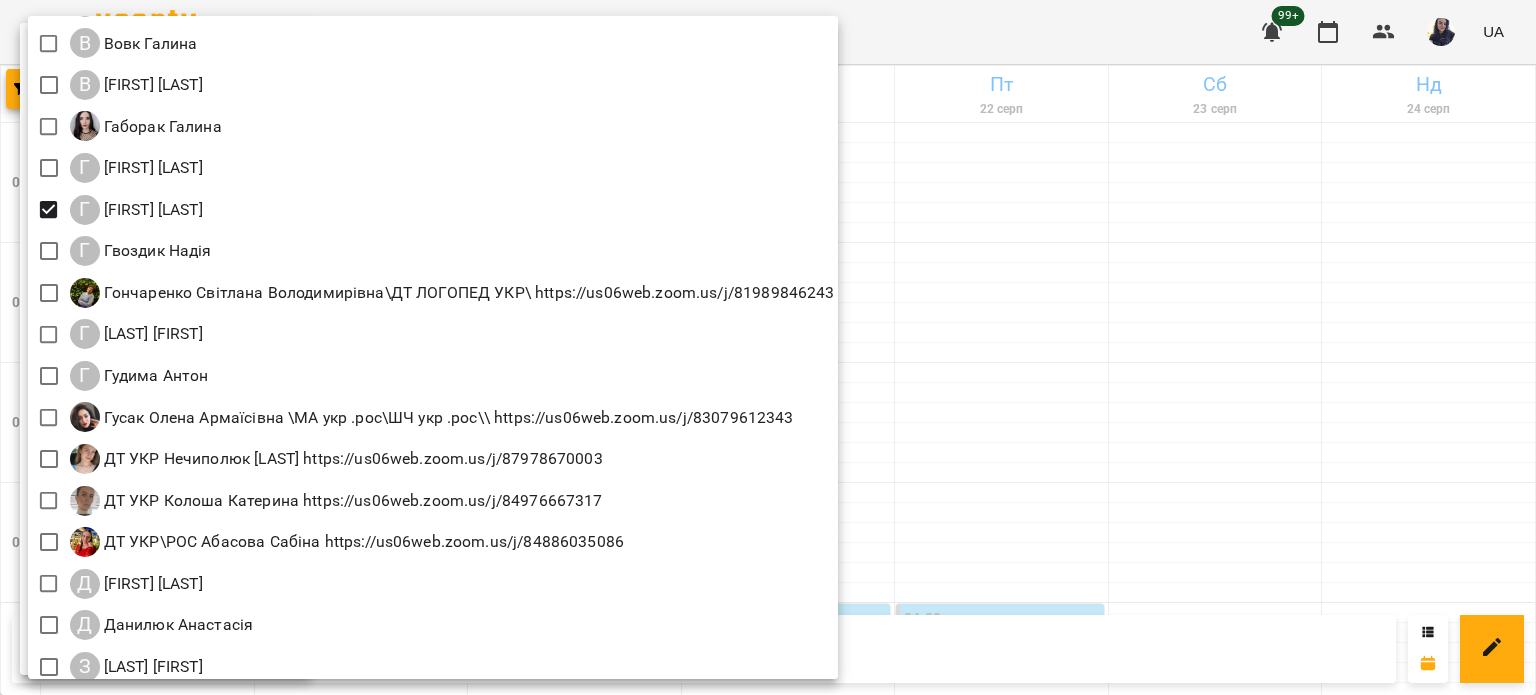 click at bounding box center (768, 347) 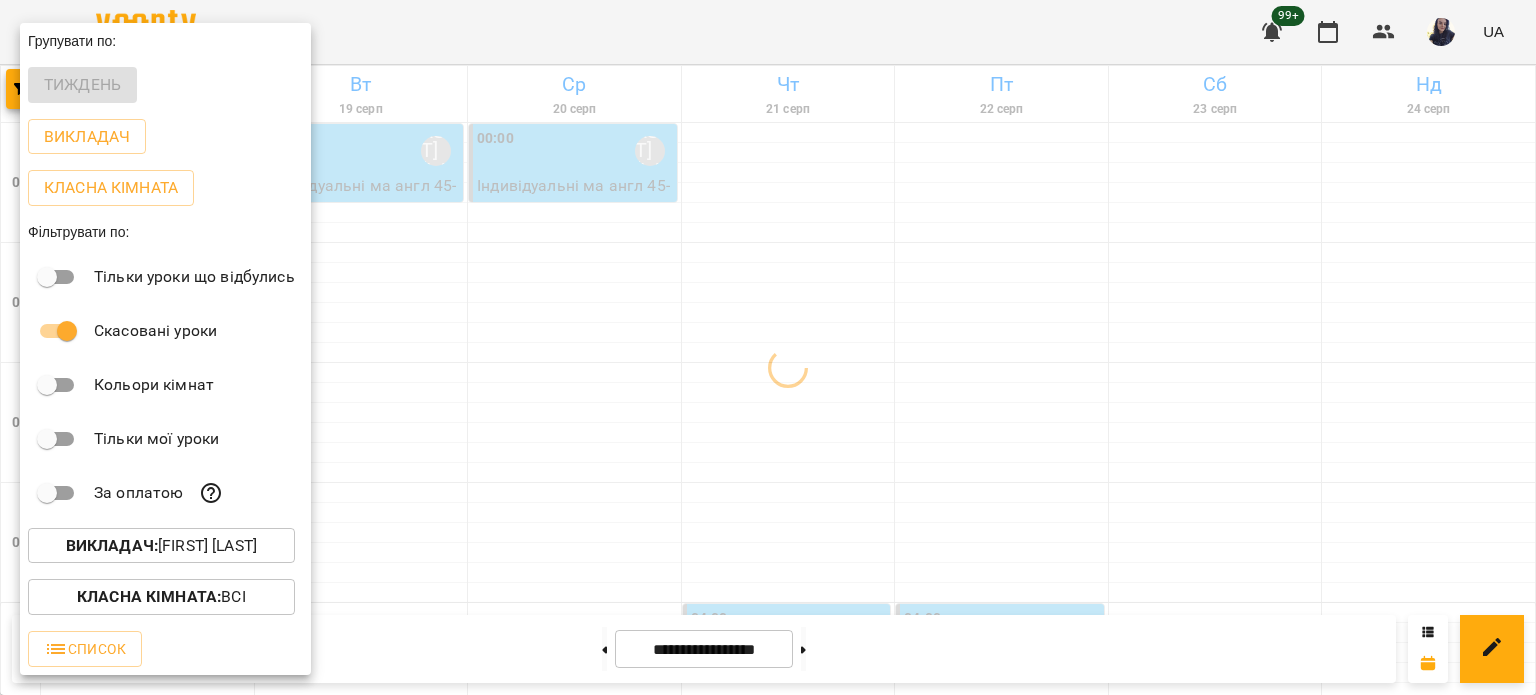 click at bounding box center (768, 347) 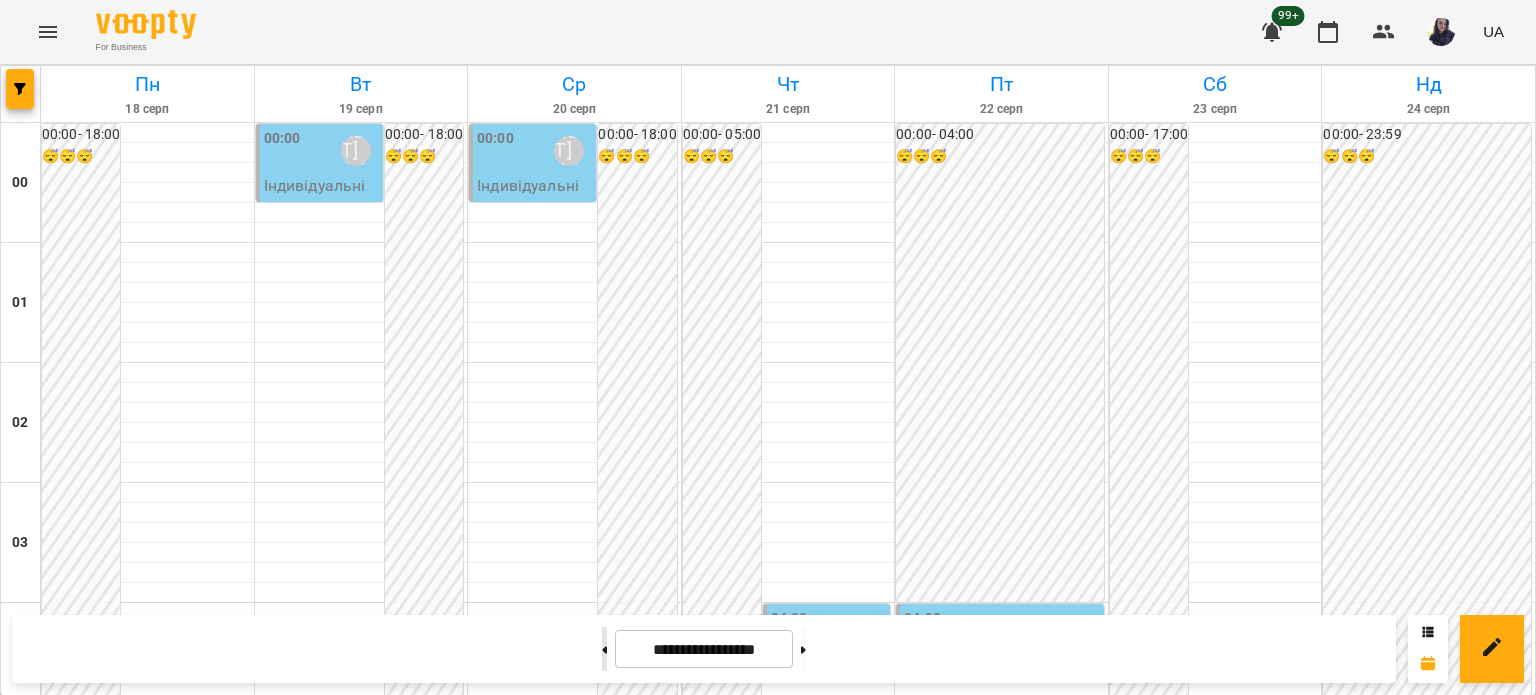 click at bounding box center [604, 649] 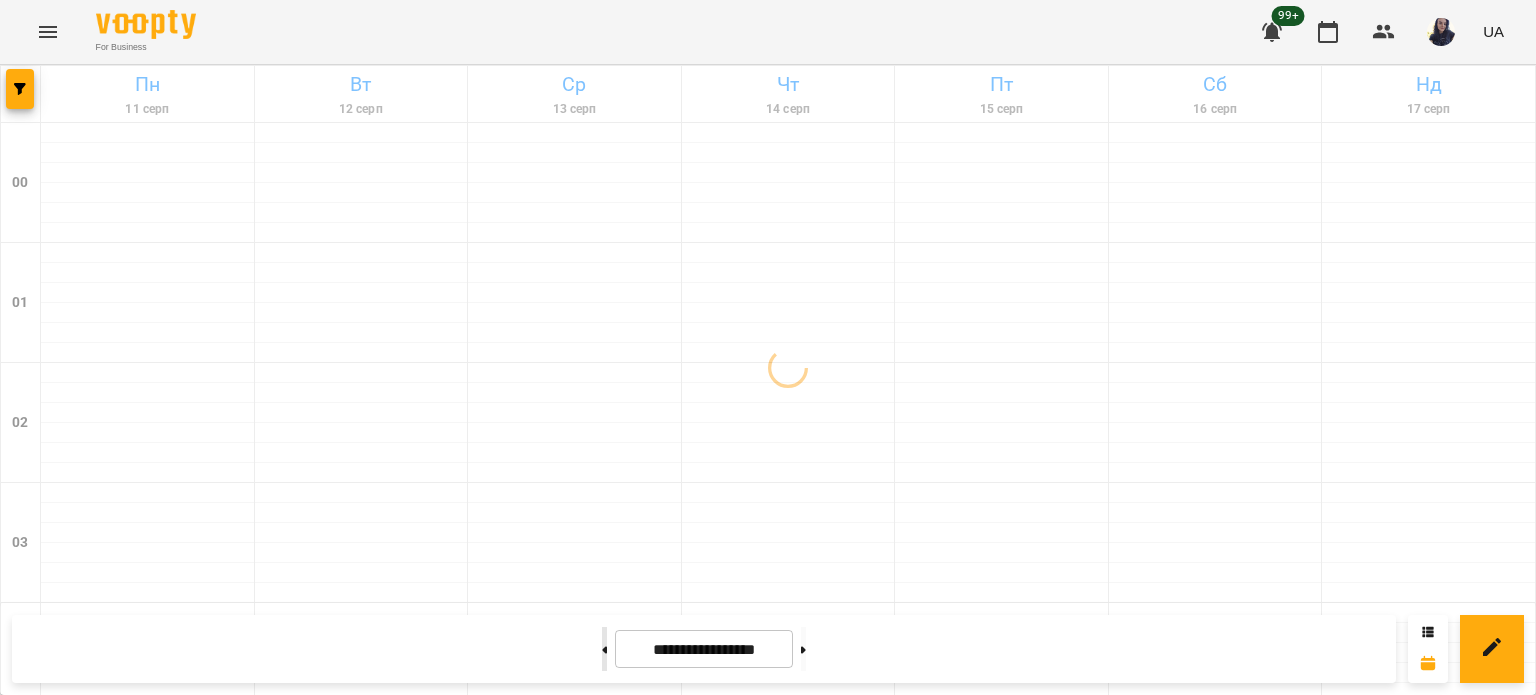 click at bounding box center (604, 649) 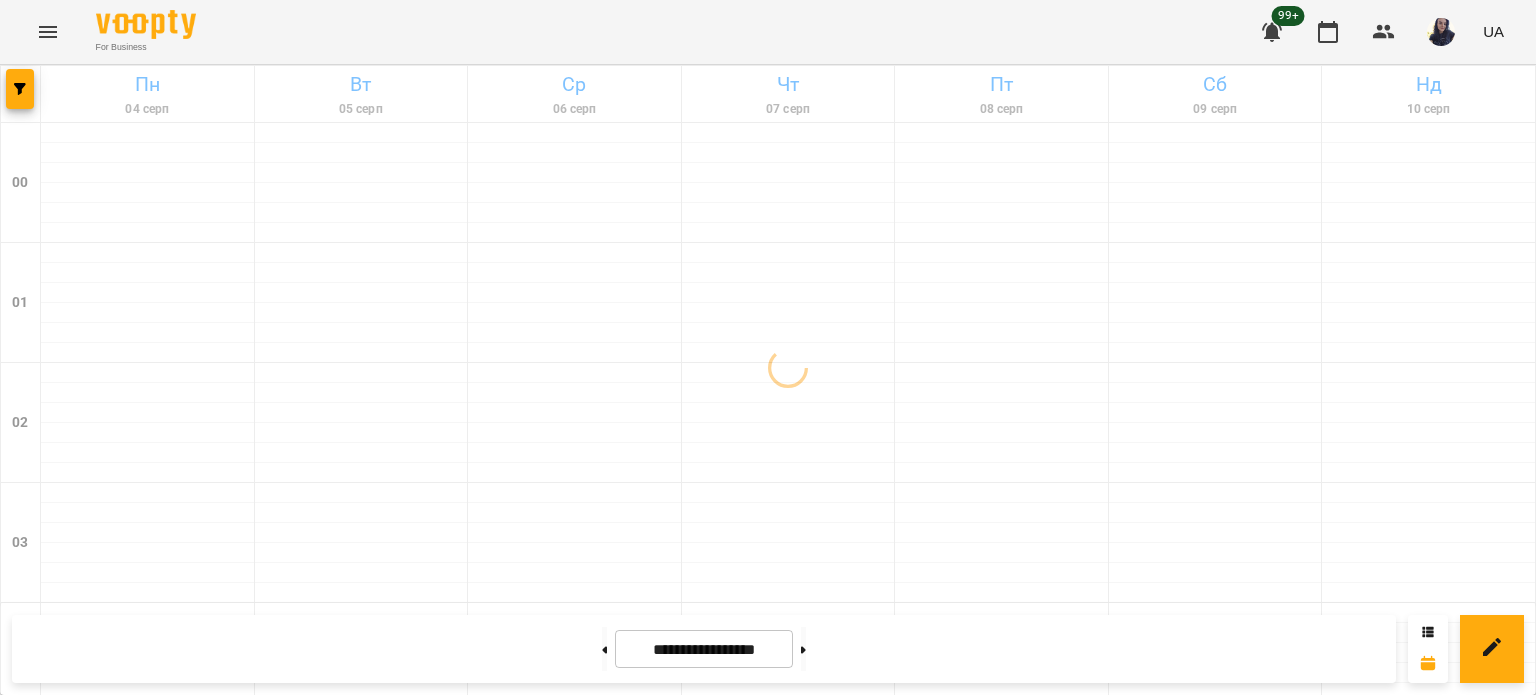 click on "For Business 99+ UA" at bounding box center [768, 32] 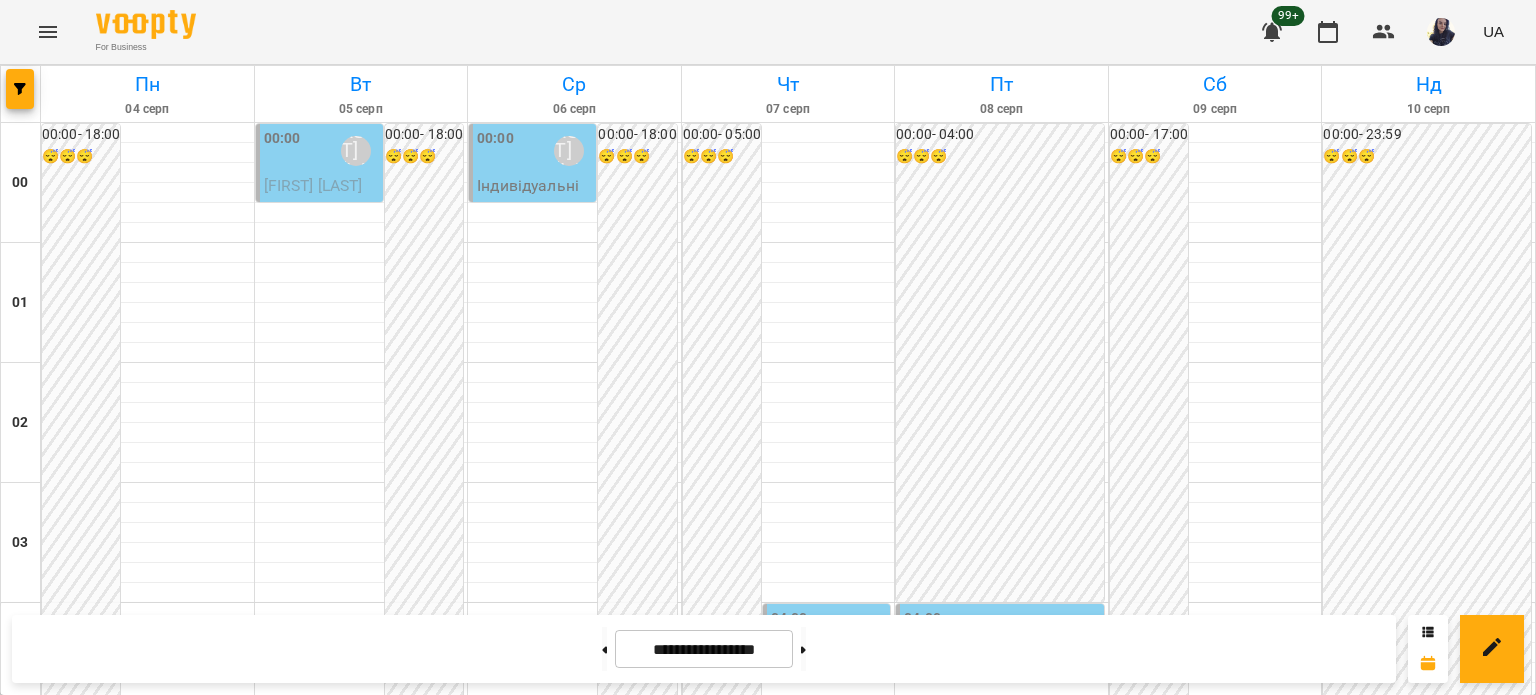 scroll, scrollTop: 2197, scrollLeft: 0, axis: vertical 